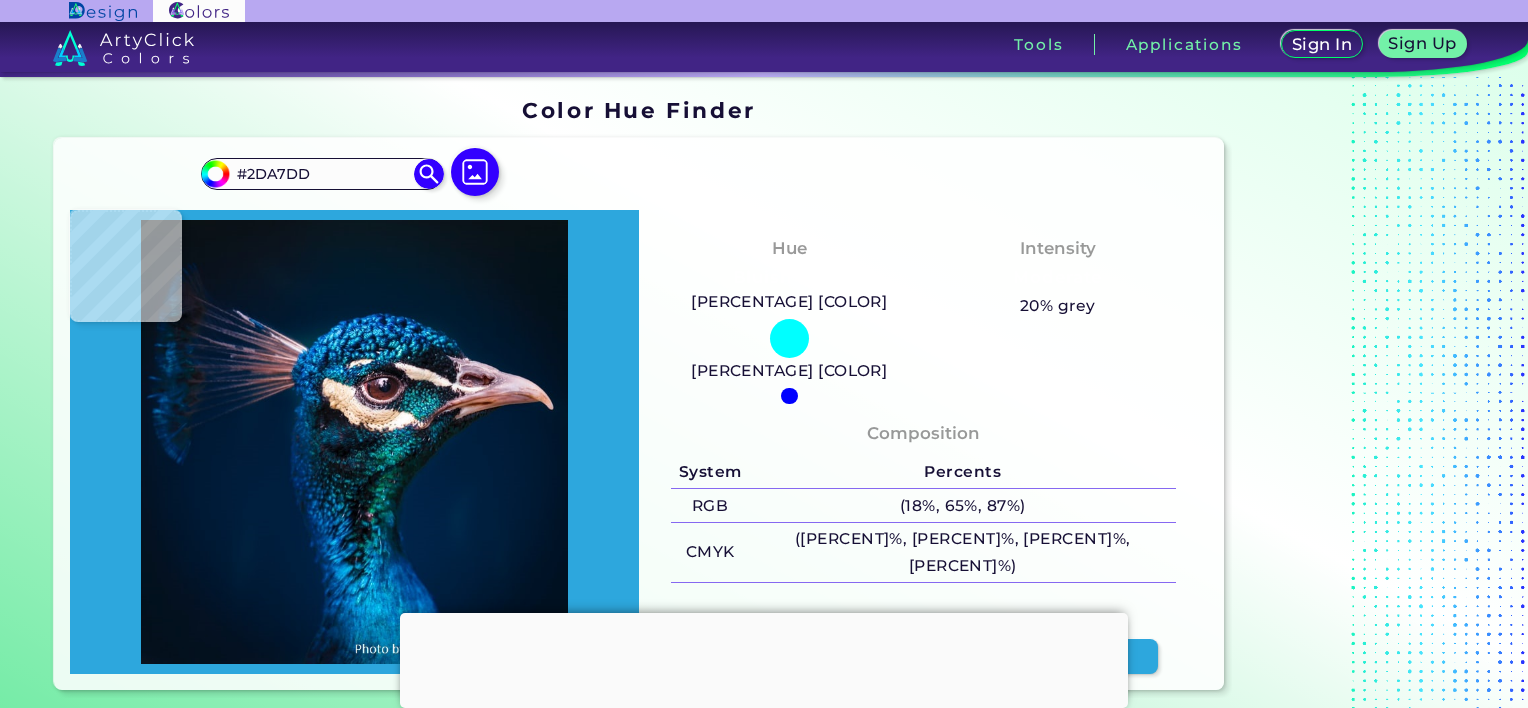 type on "#f5e1cc" 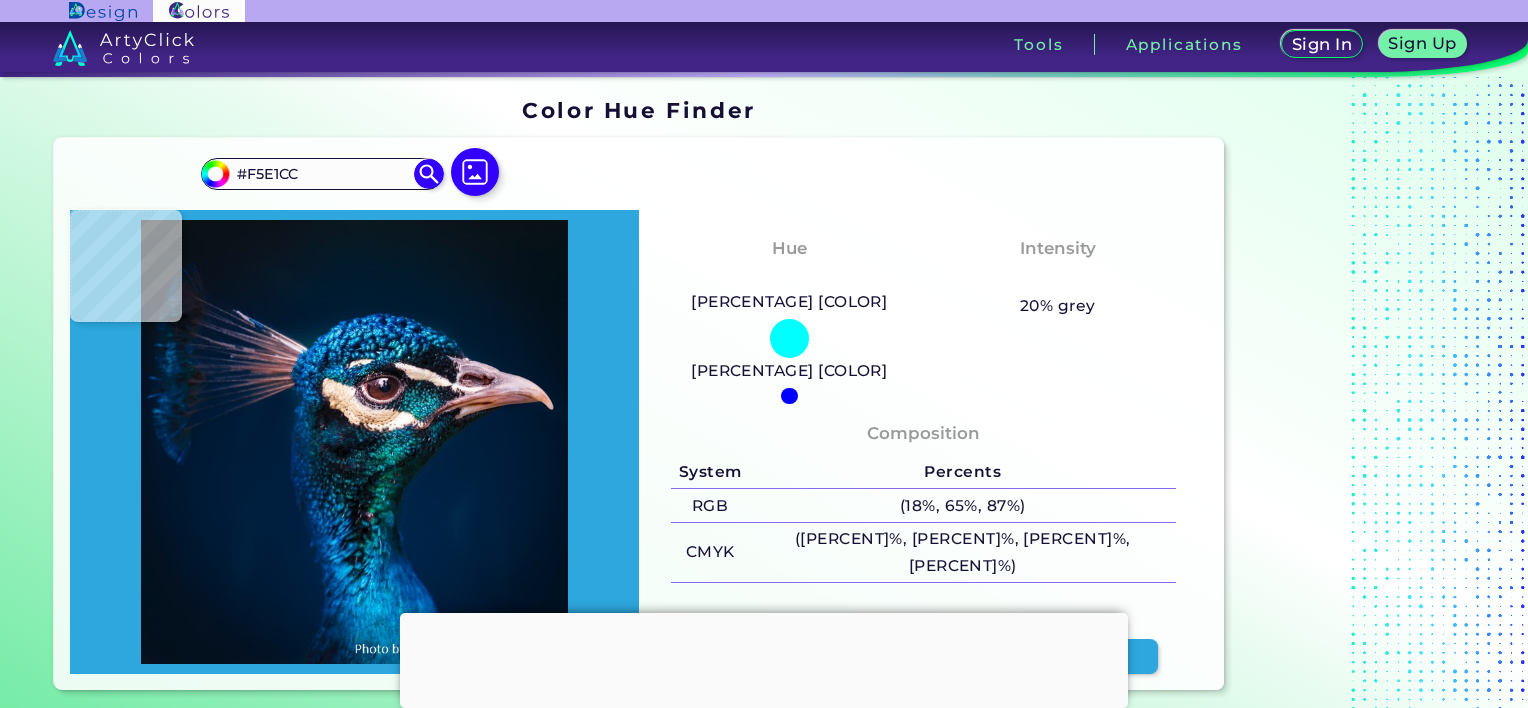 type on "#fde9d3" 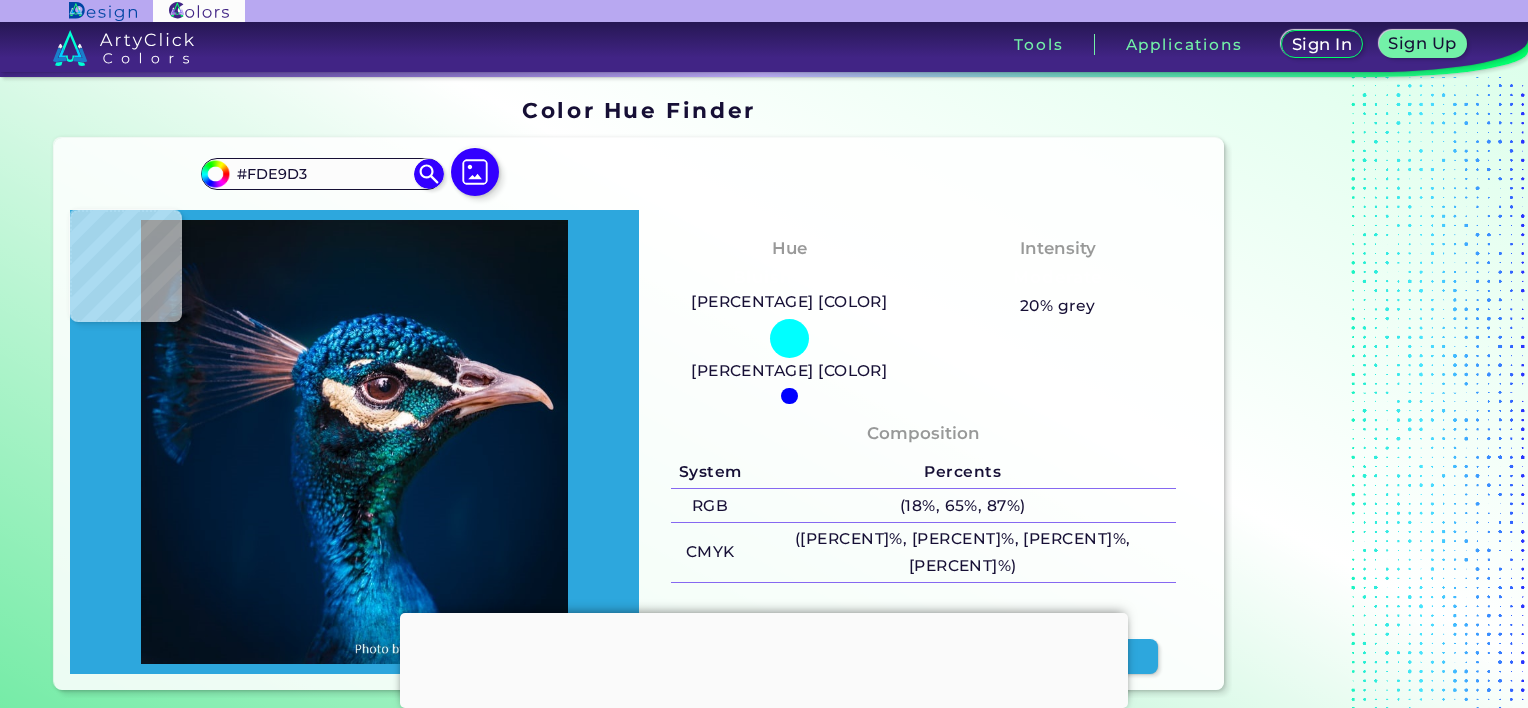 scroll, scrollTop: 0, scrollLeft: 0, axis: both 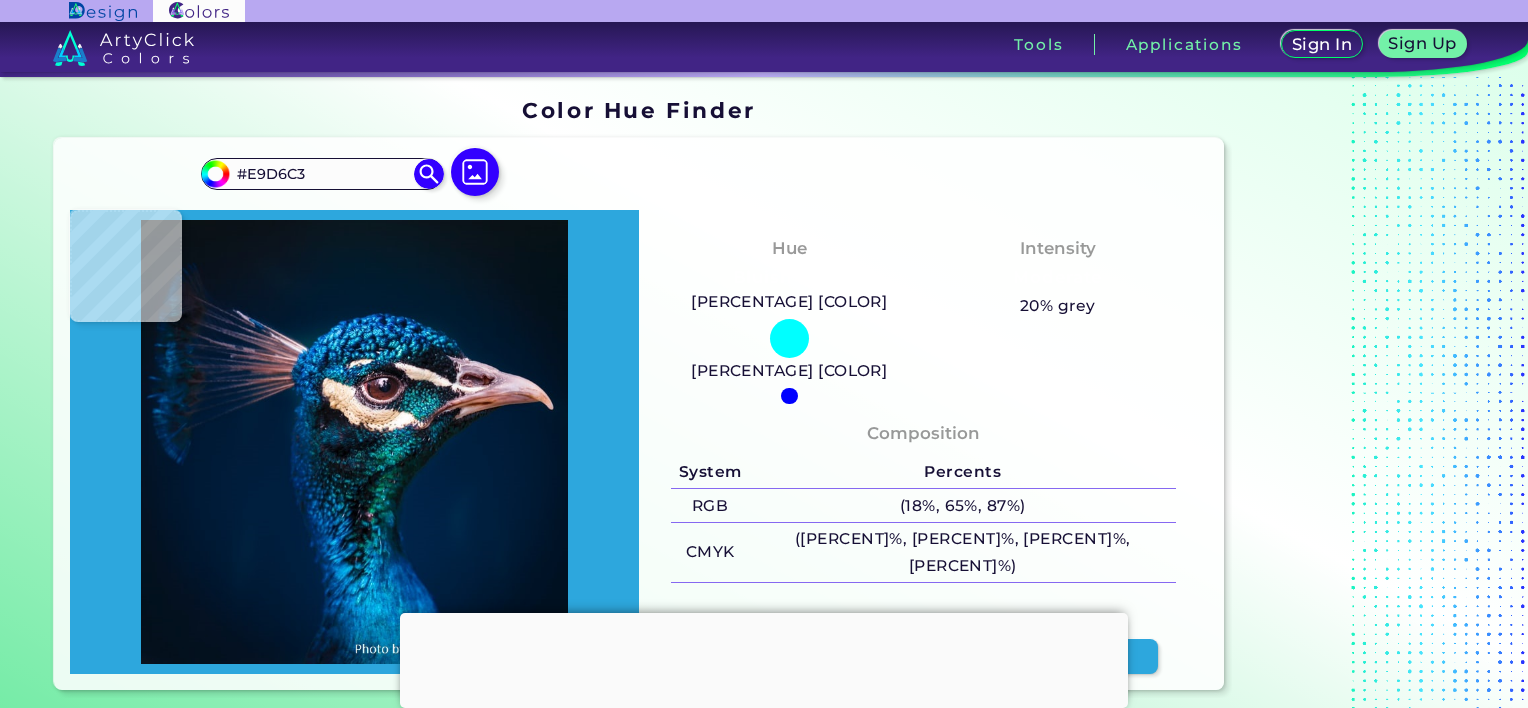 type on "#ead1bc" 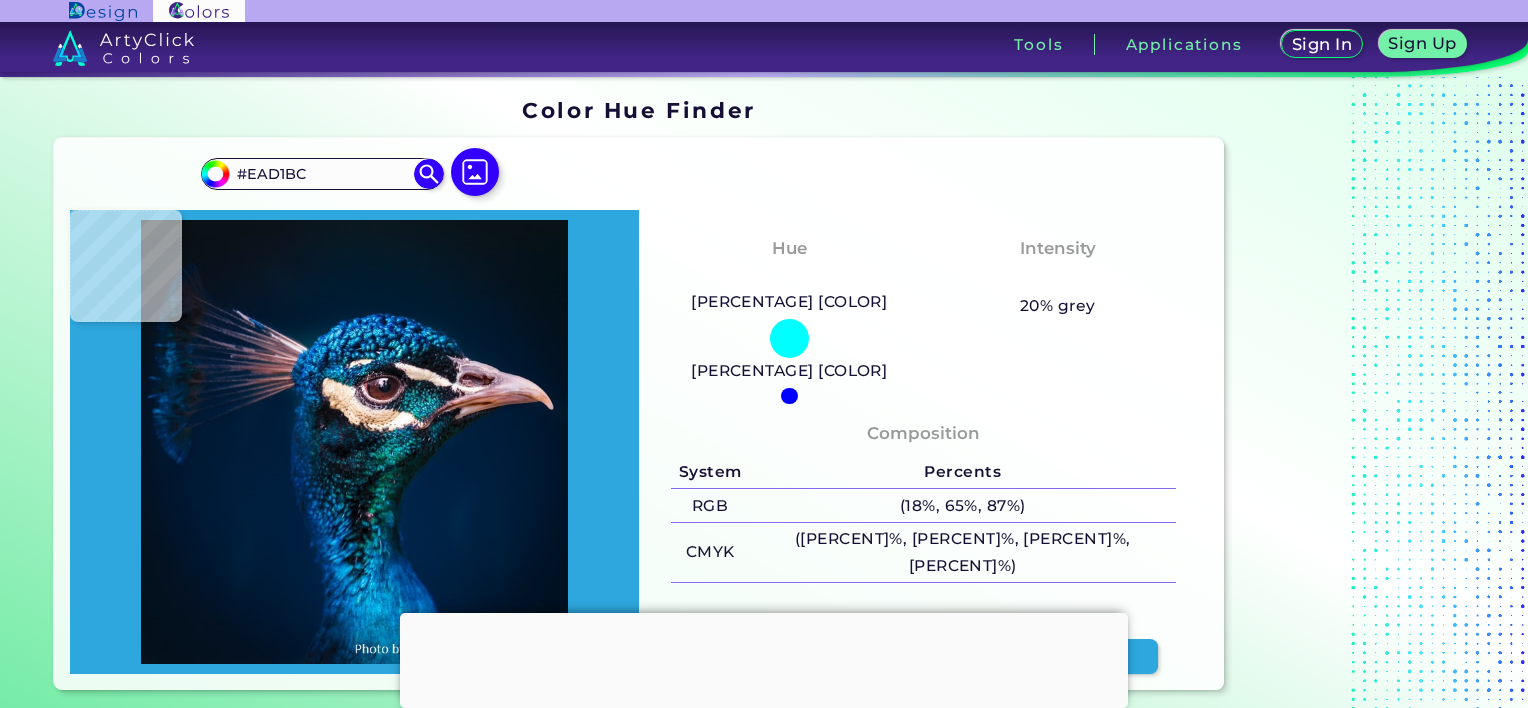 type on "#f7dfc4" 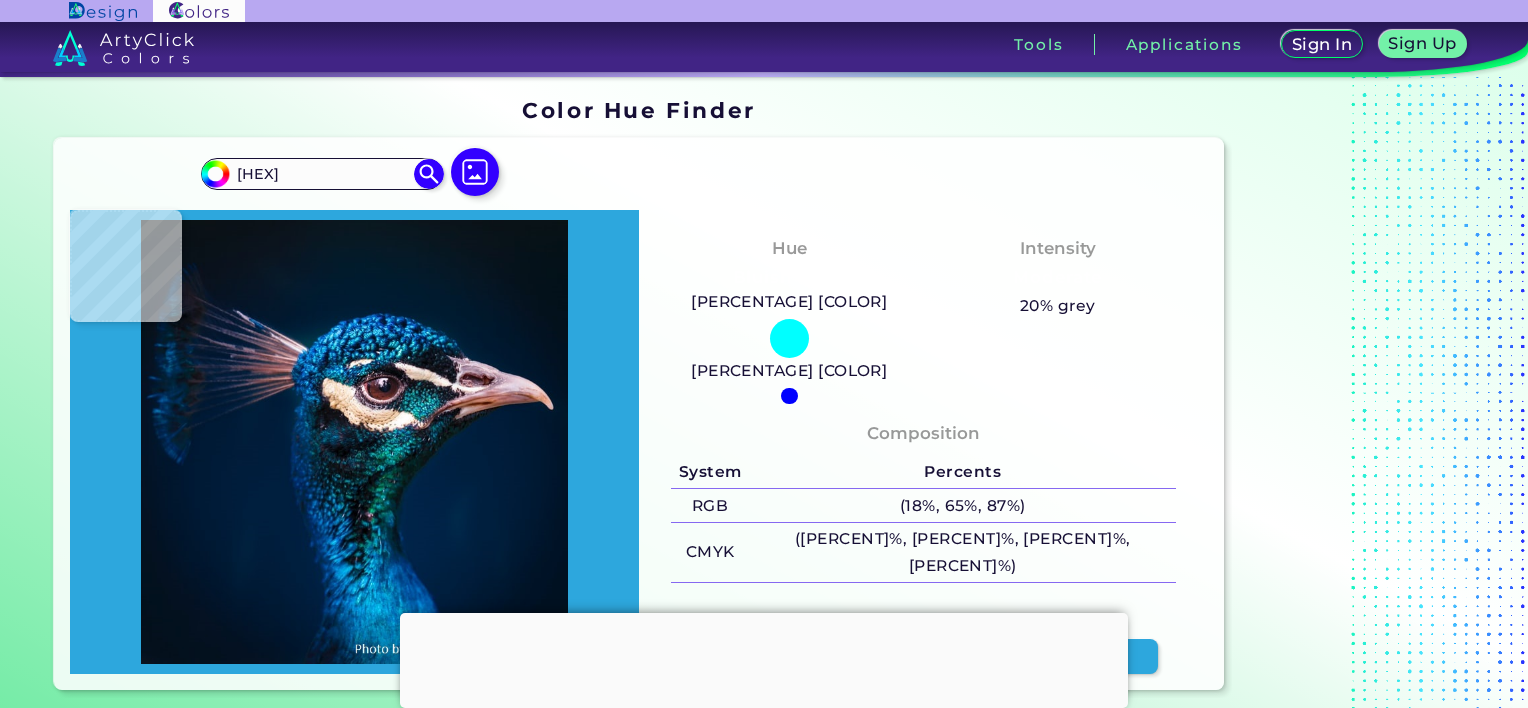 type on "#f8dcc4" 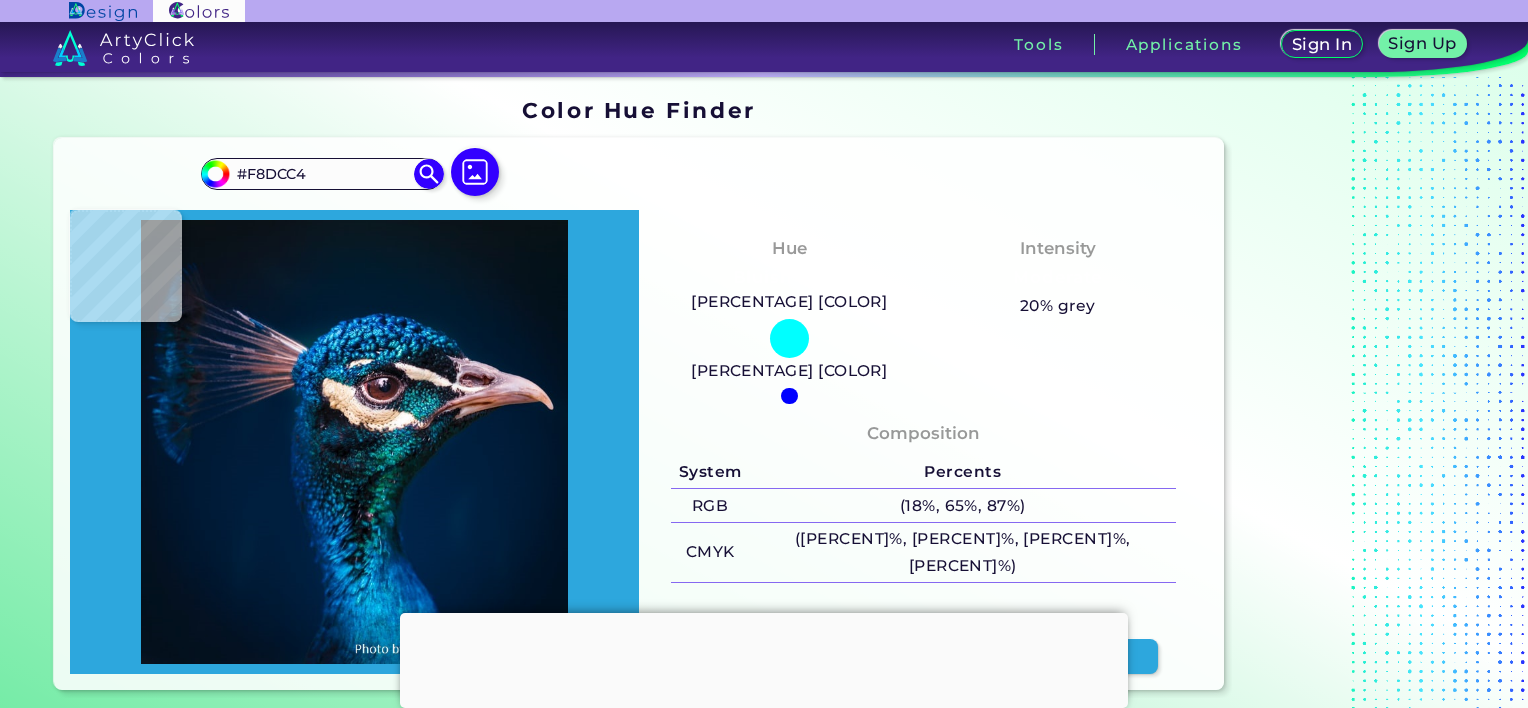 type on "[HEX]" 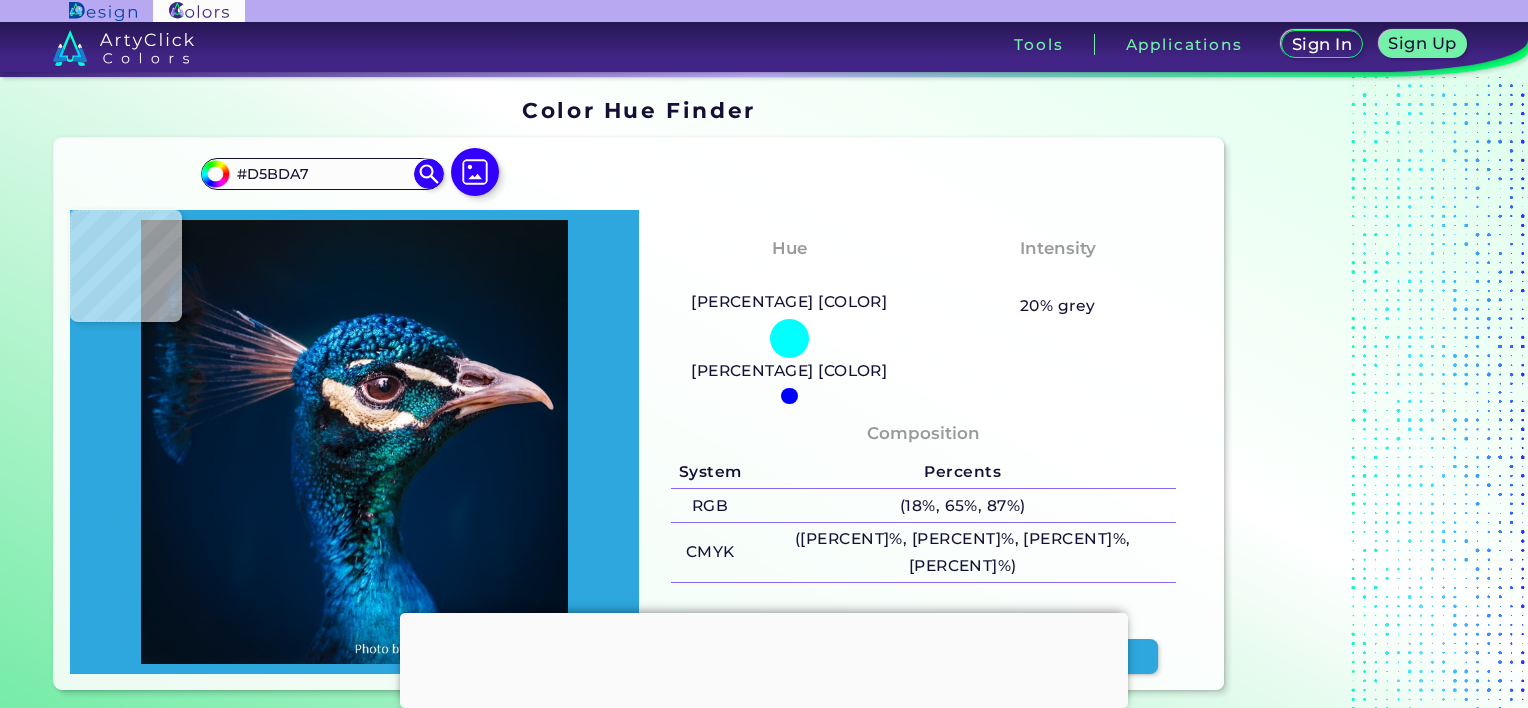 type on "#f6d5bc" 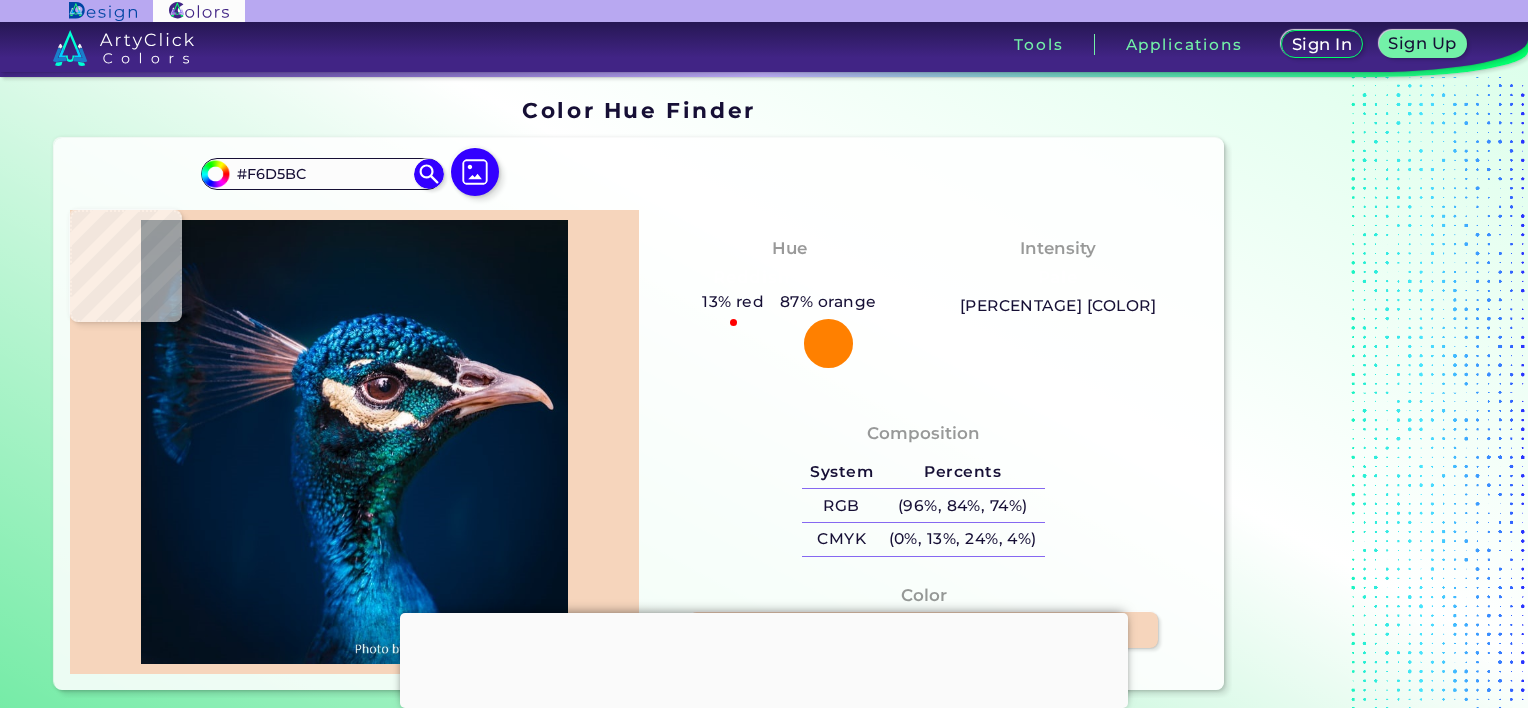 type on "#2f2f46" 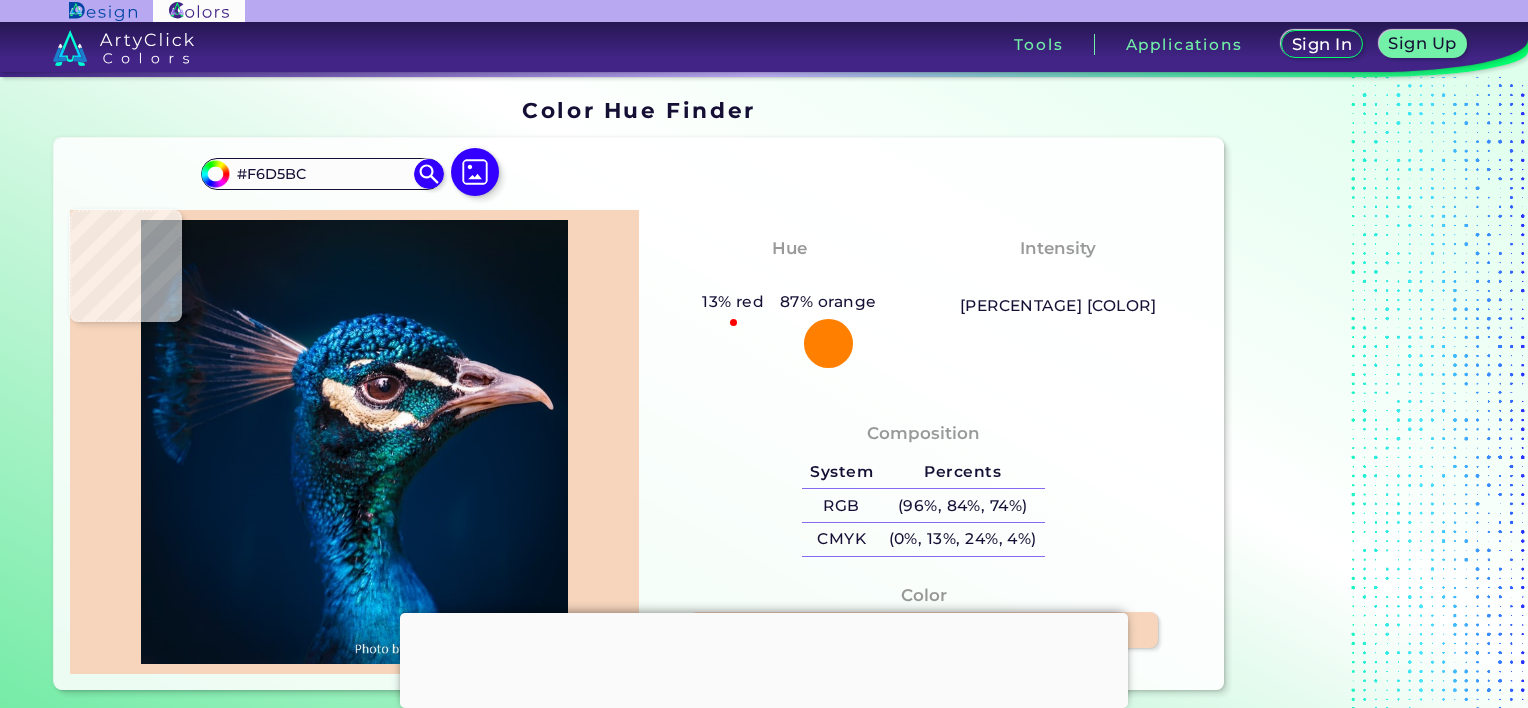 type on "[HEX]" 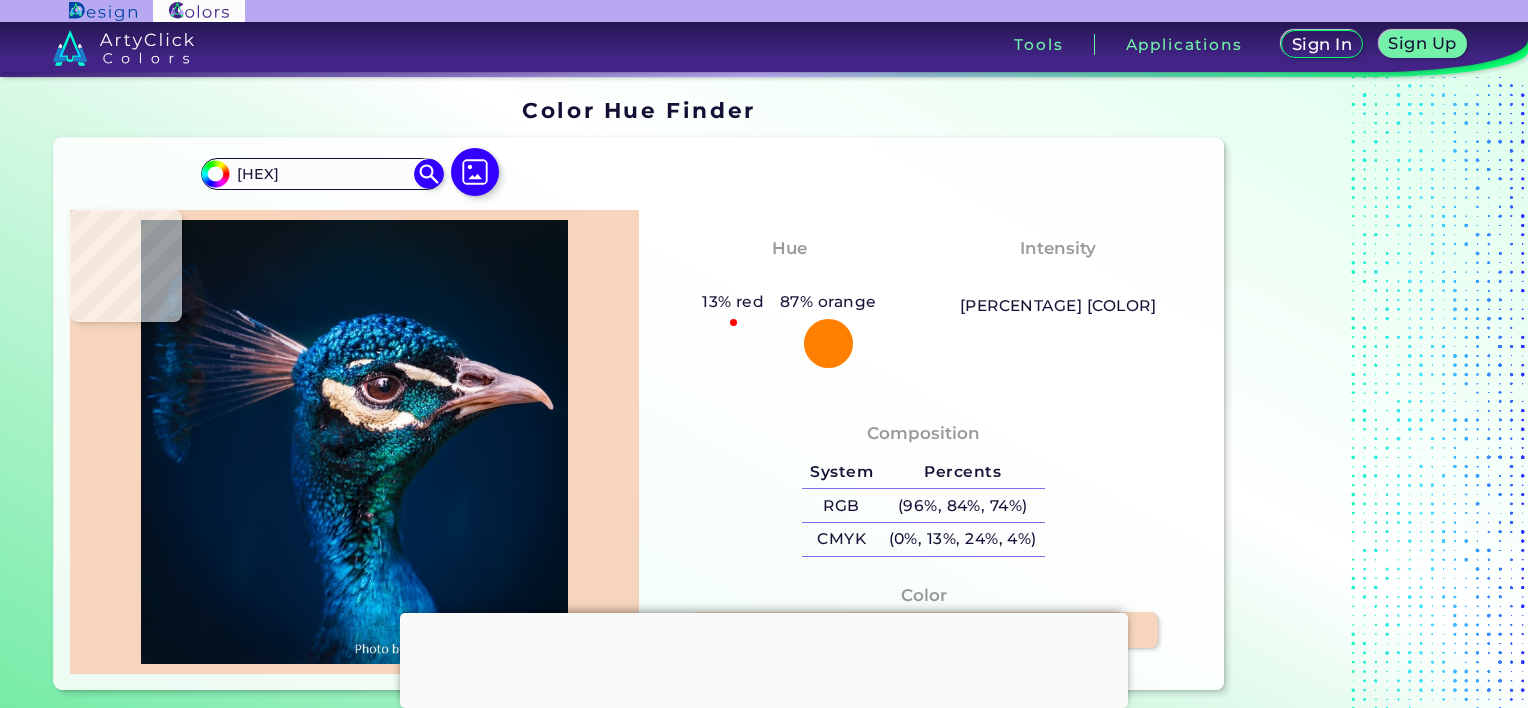 type on "#0c4885" 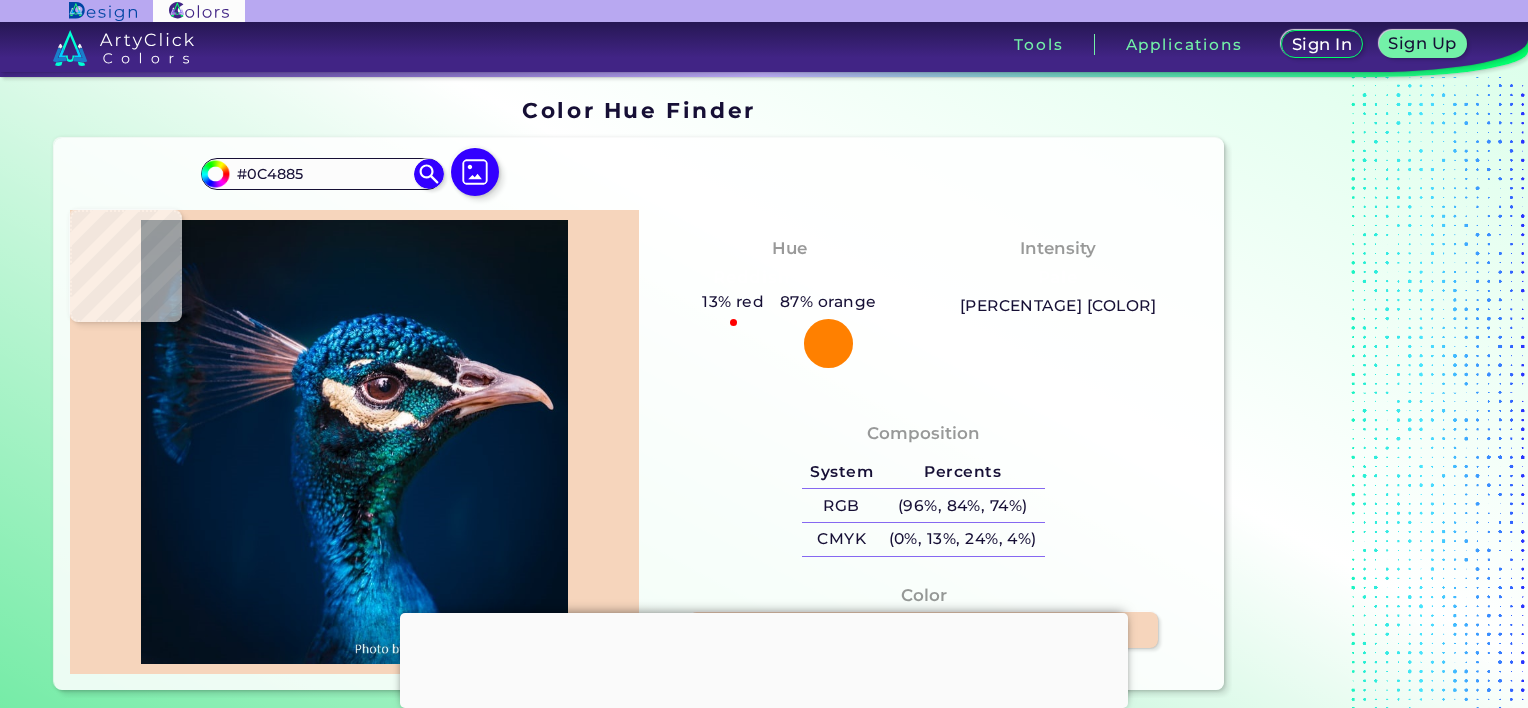 type on "#023979" 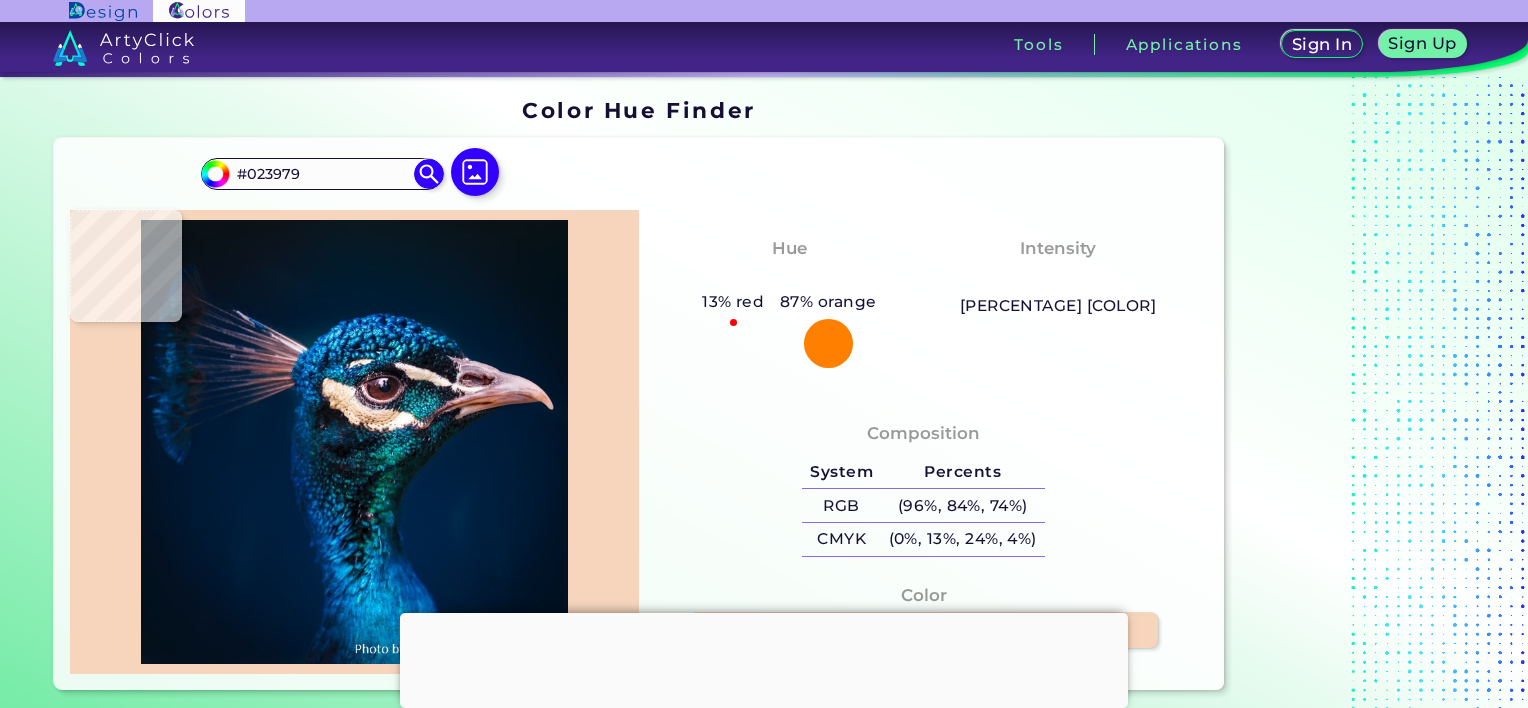 type on "#a86d6d" 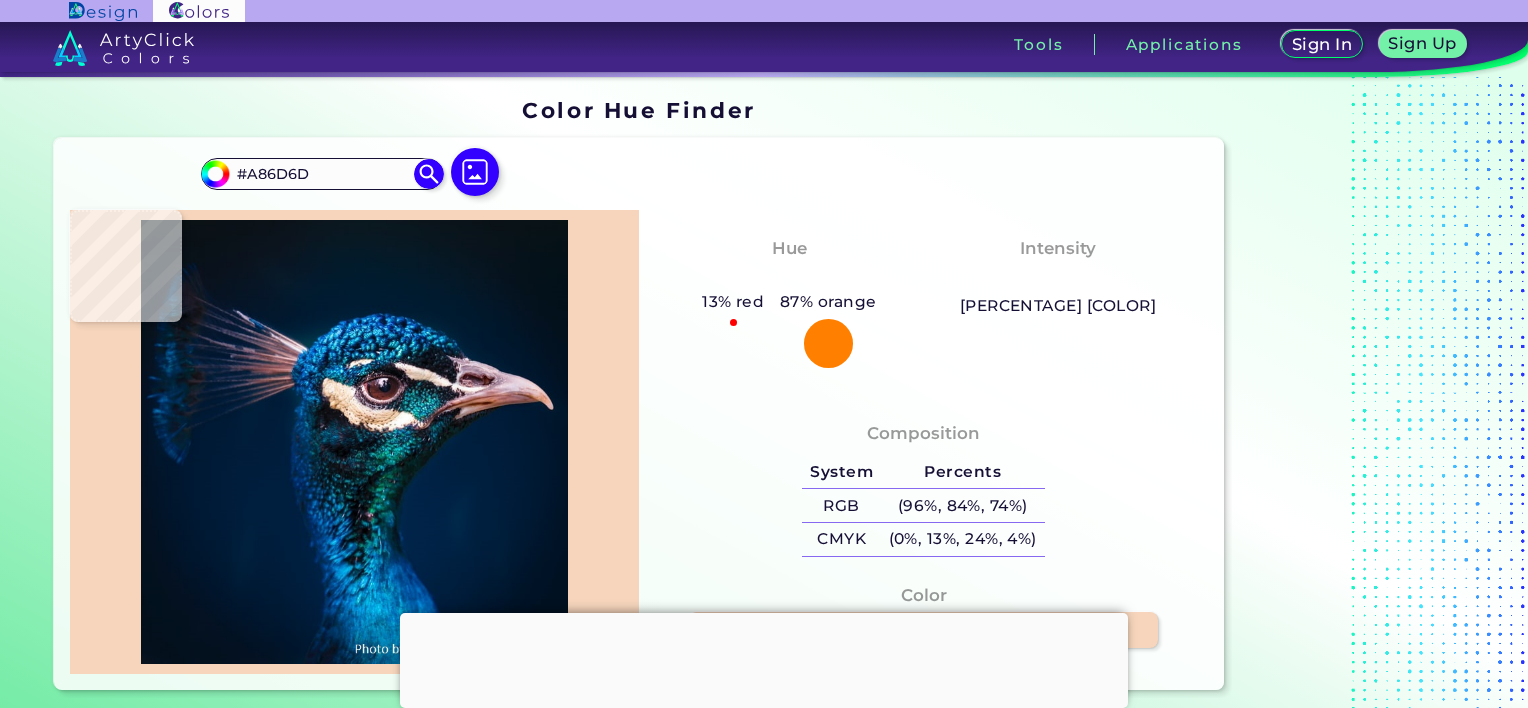 type on "#825c64" 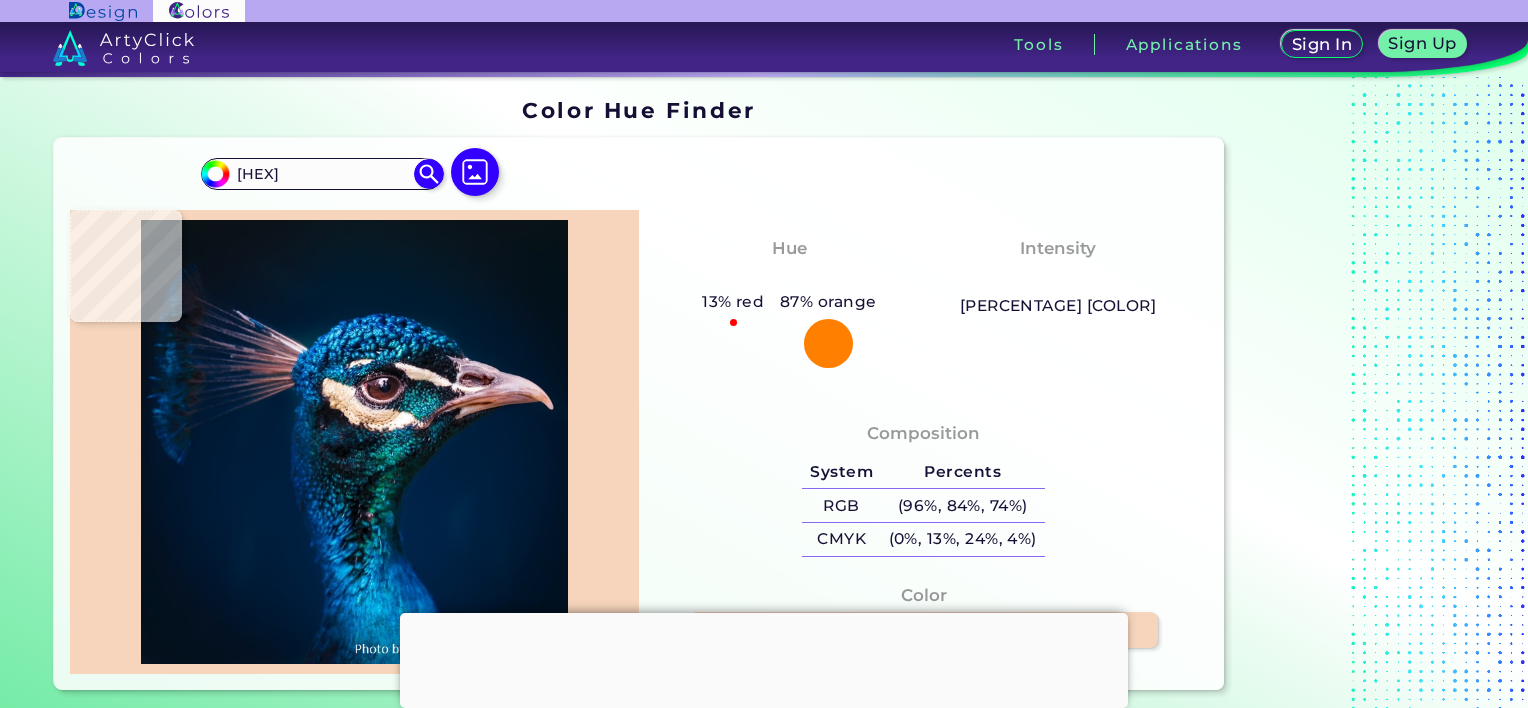 type on "[HEX]" 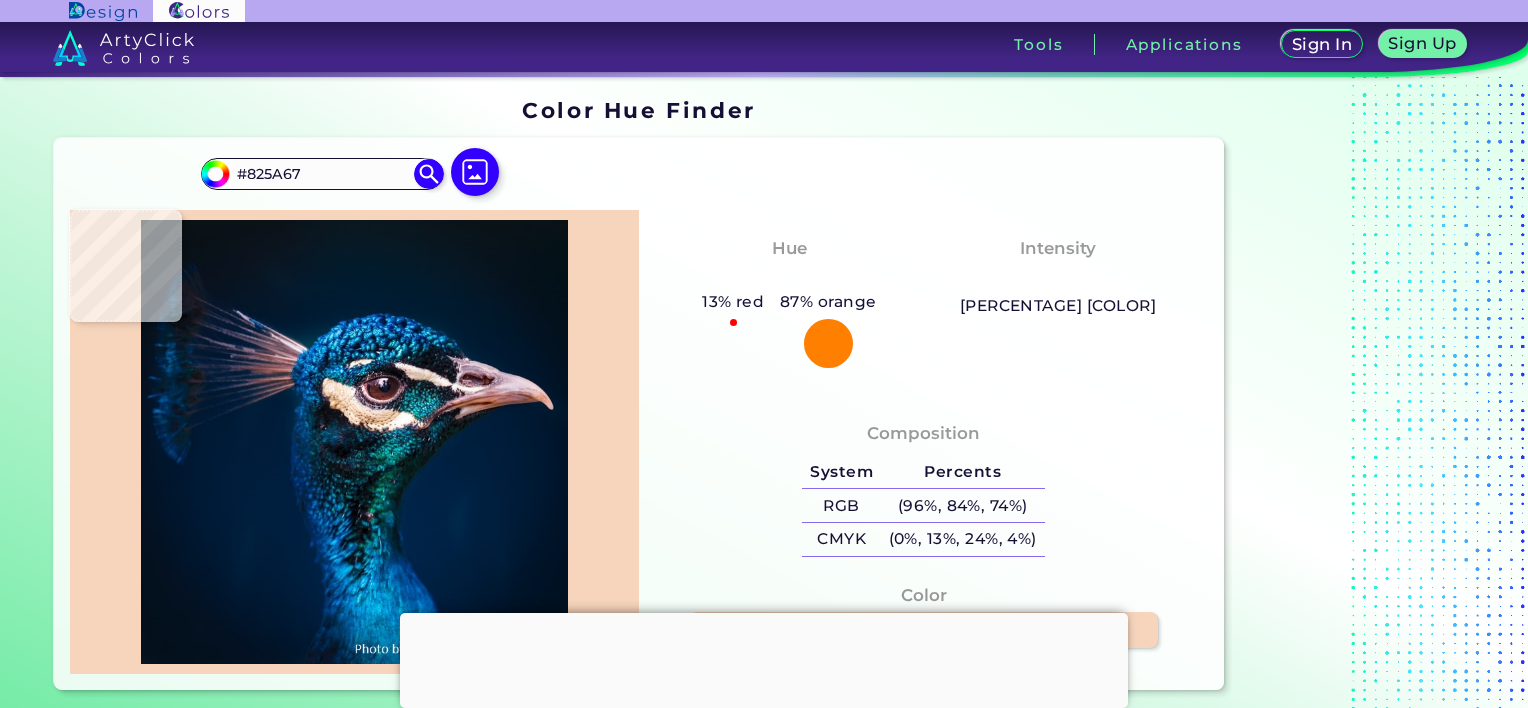 type on "[HEX]" 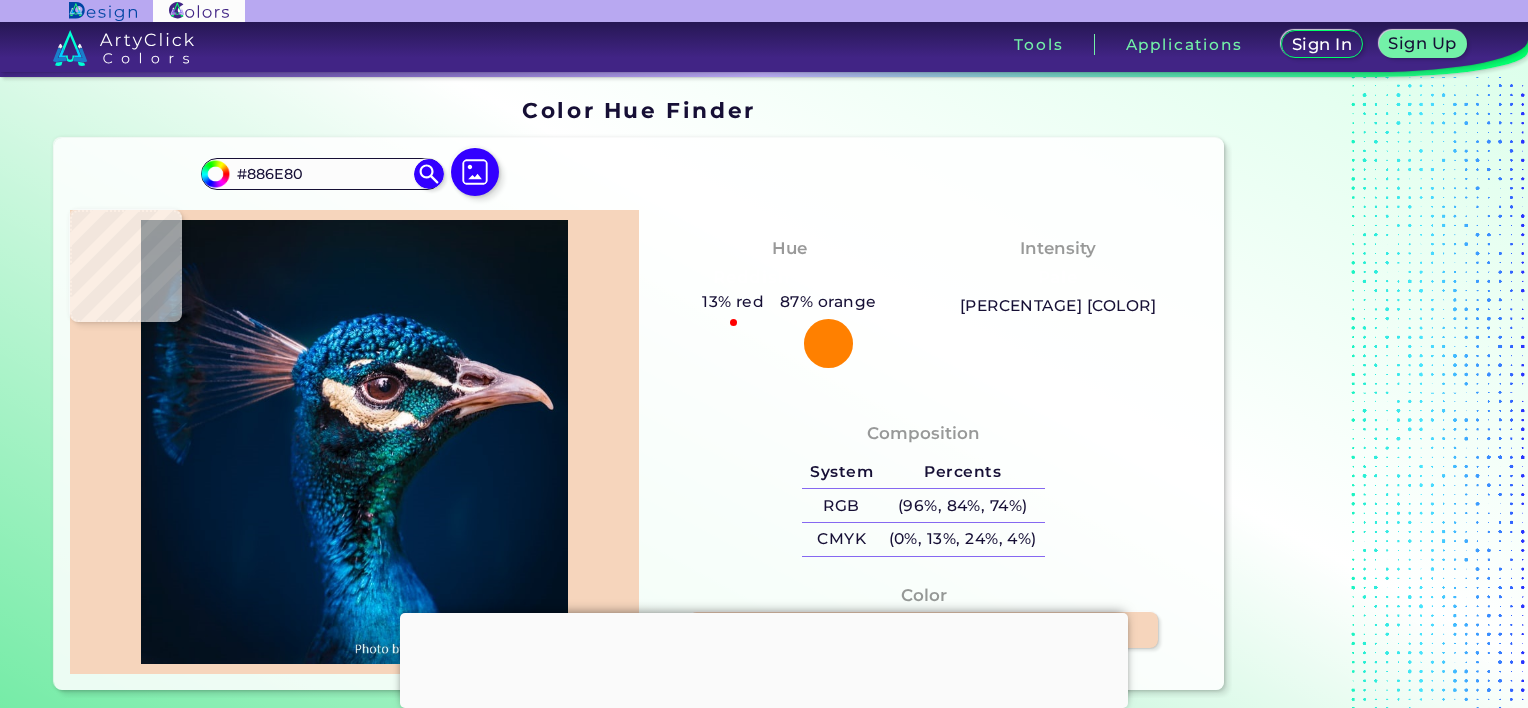 type on "#071835" 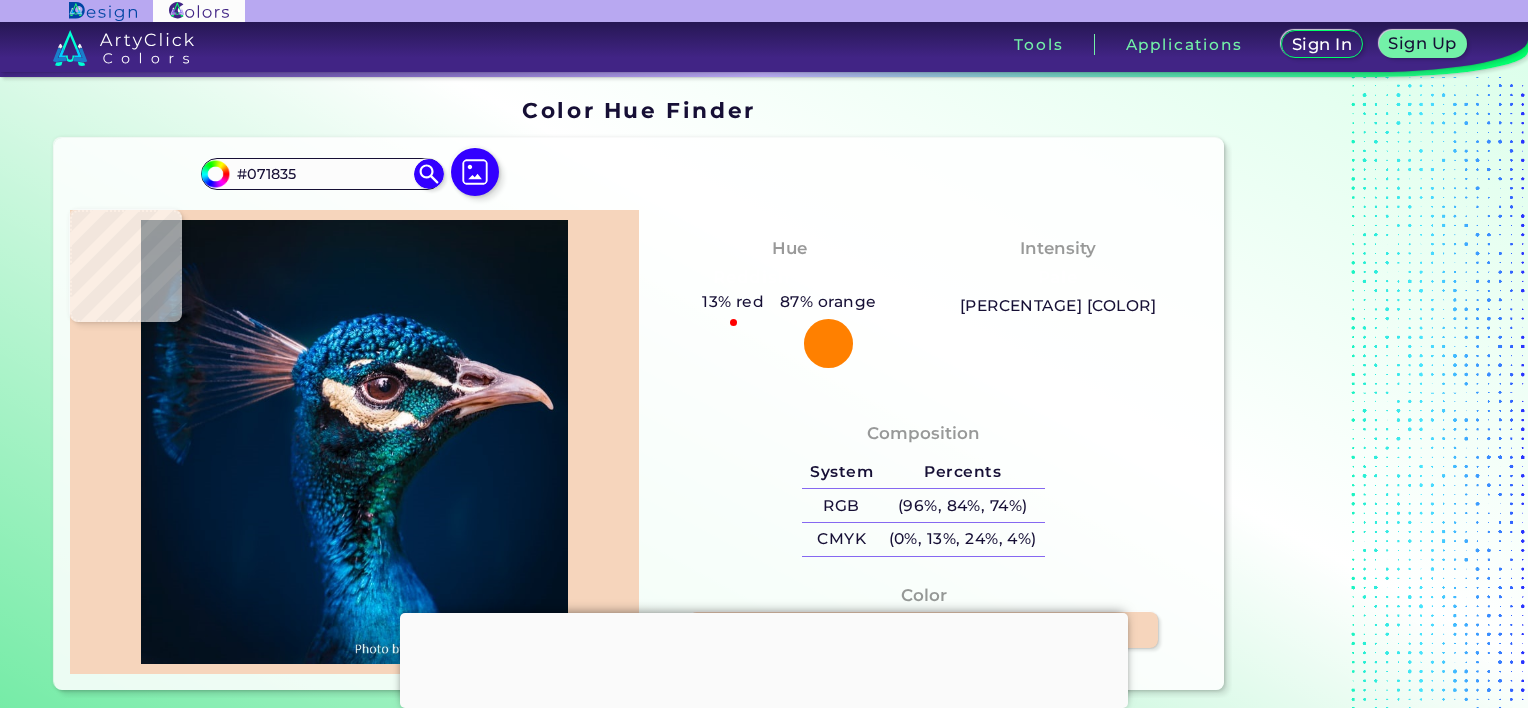 type on "#3e3a5a" 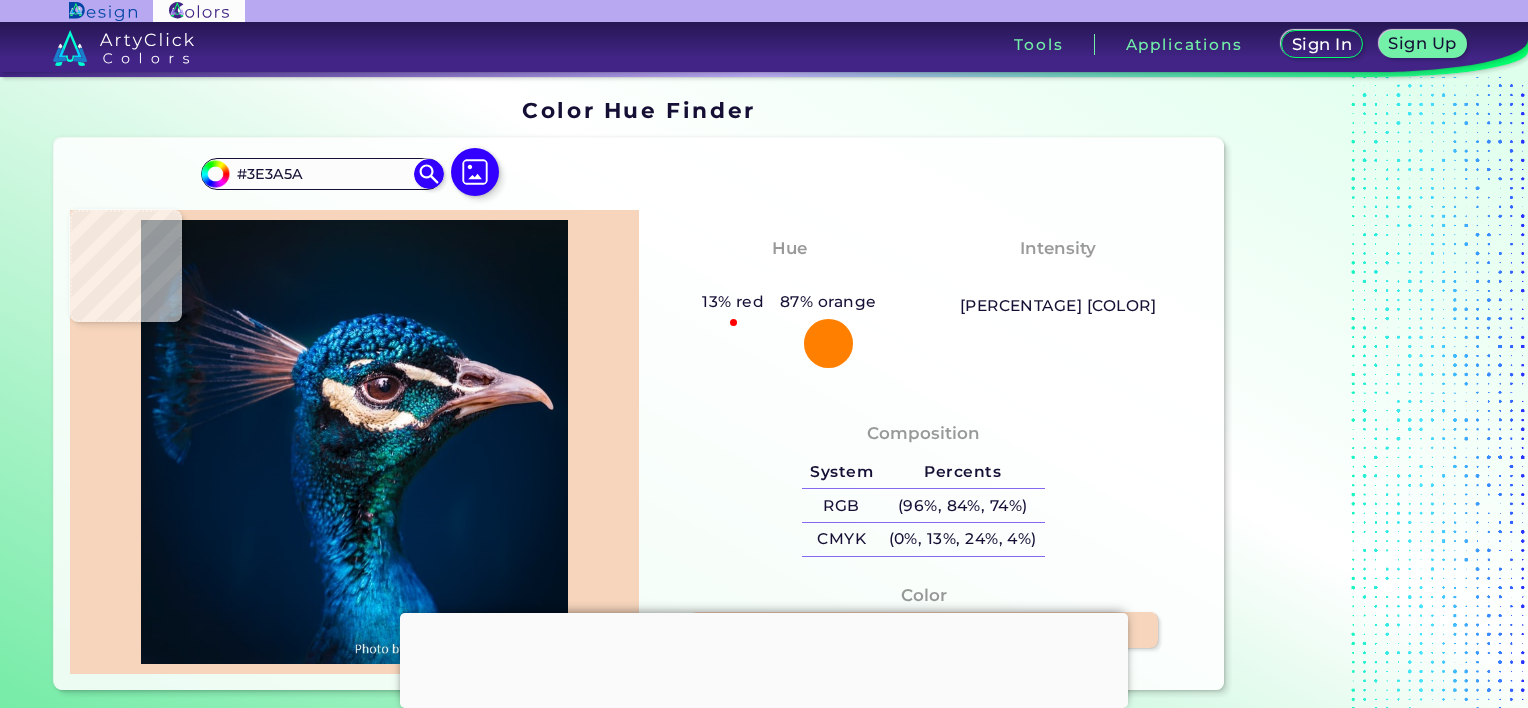 type on "#383455" 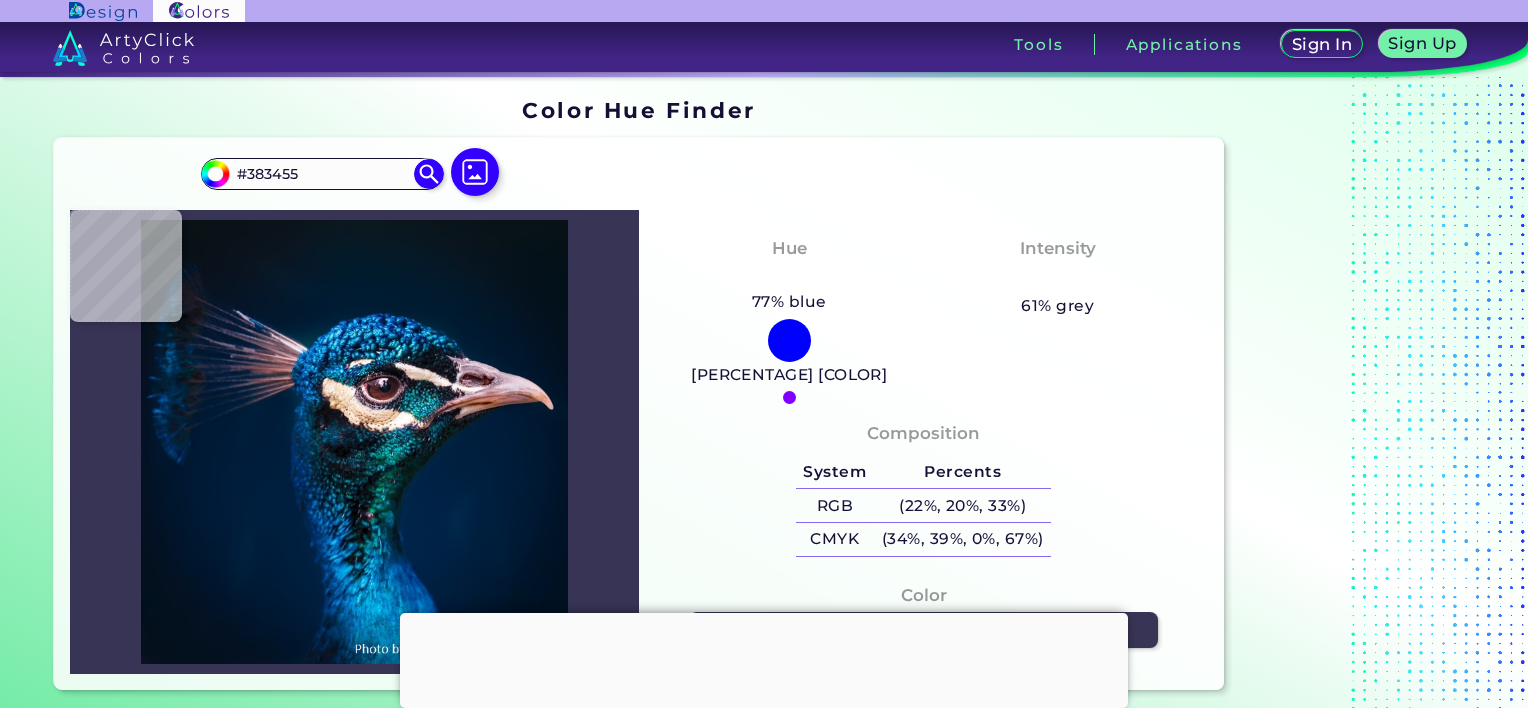 type on "#0c1a32" 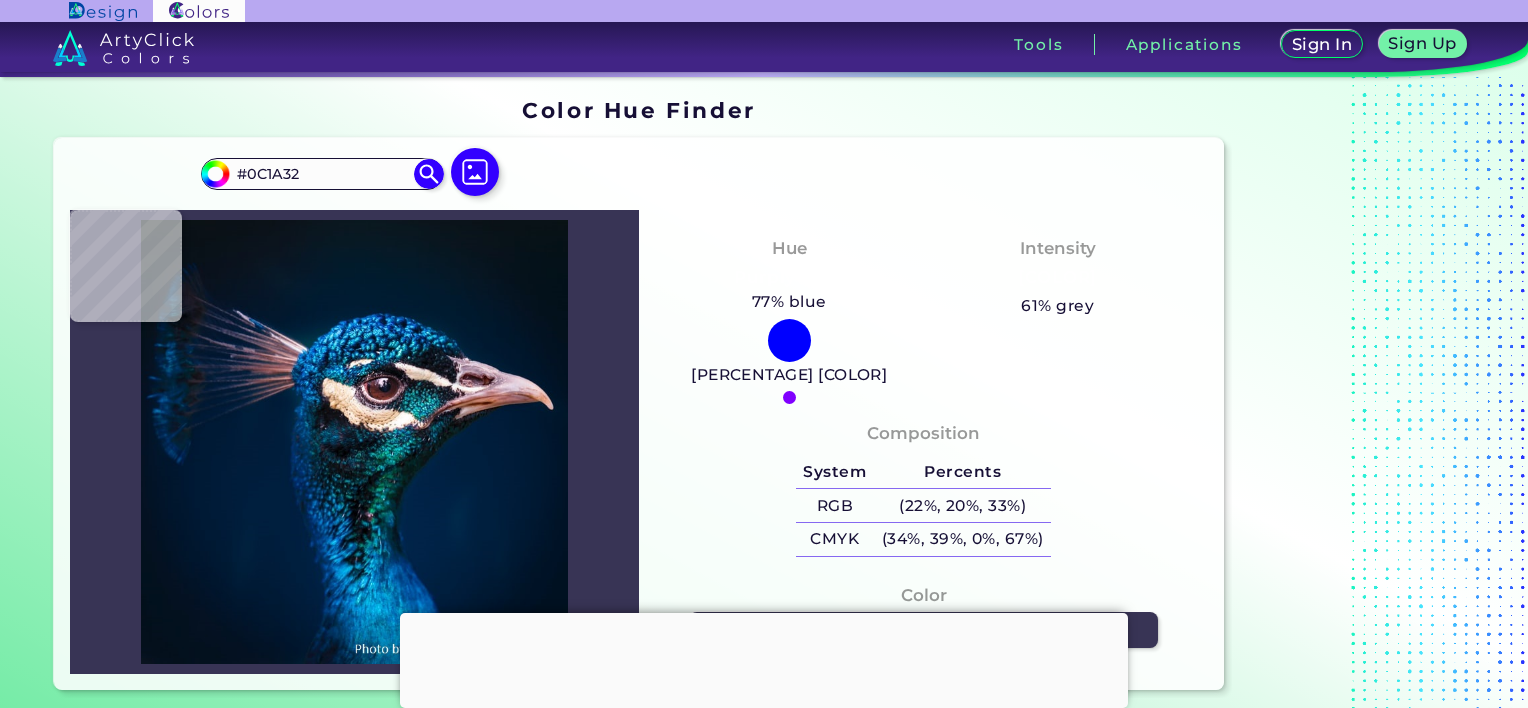 type on "#09233e" 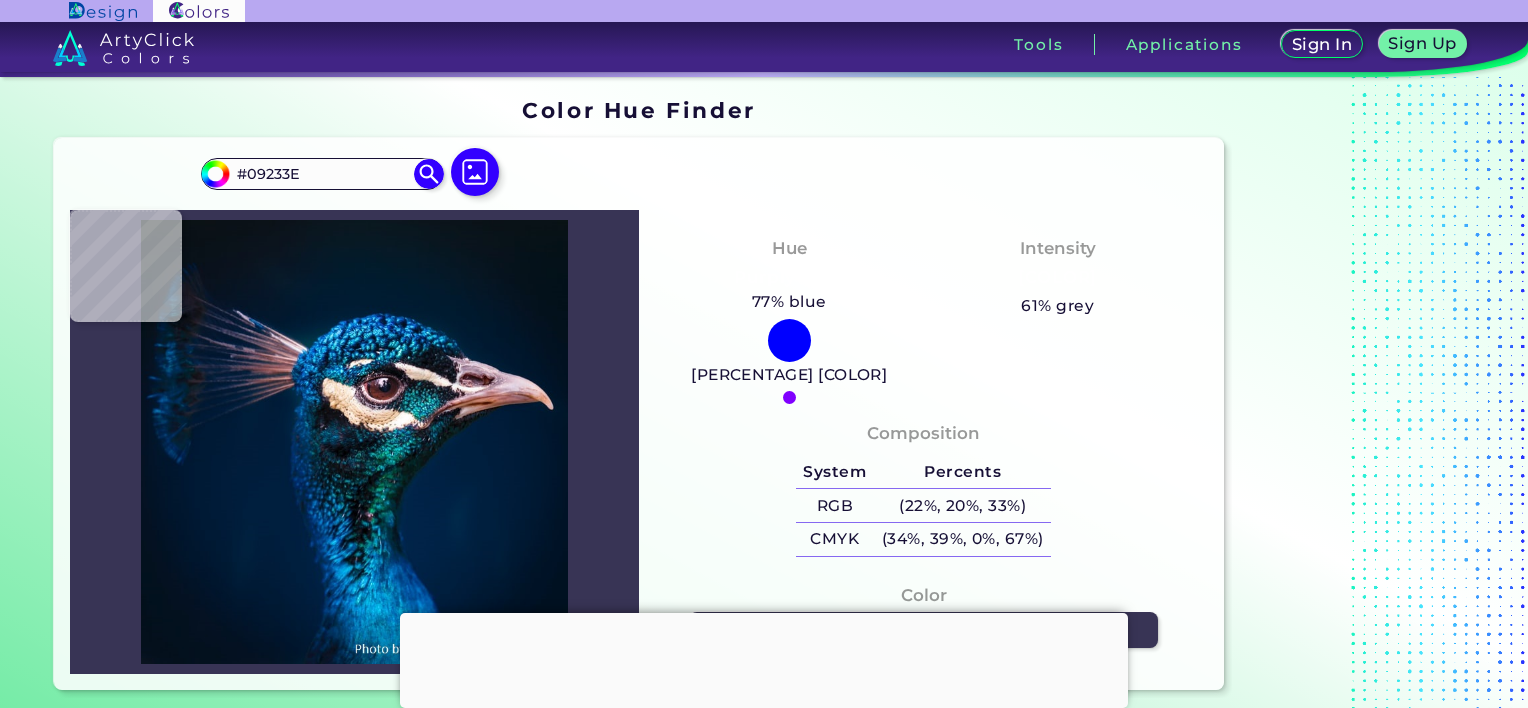 type on "#6c5667" 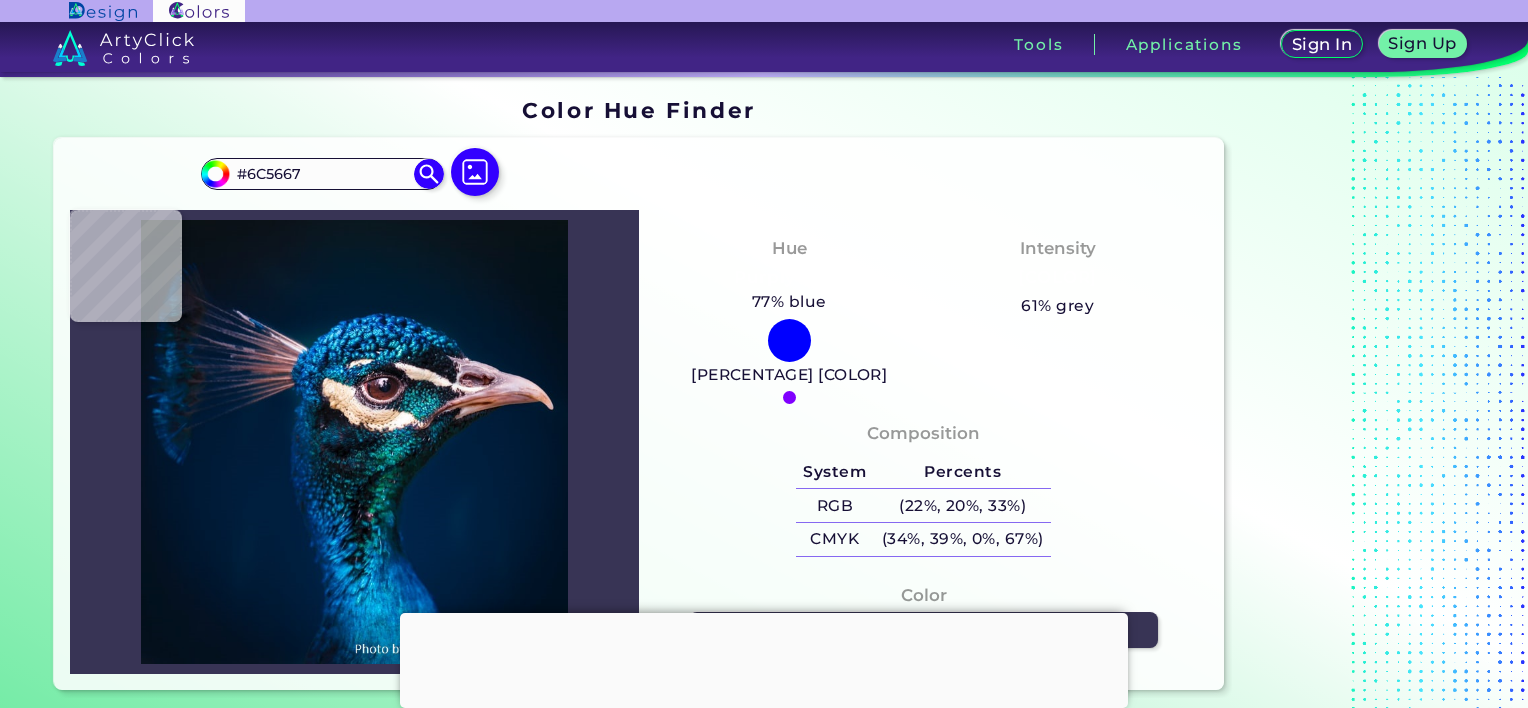 type on "[HEX]" 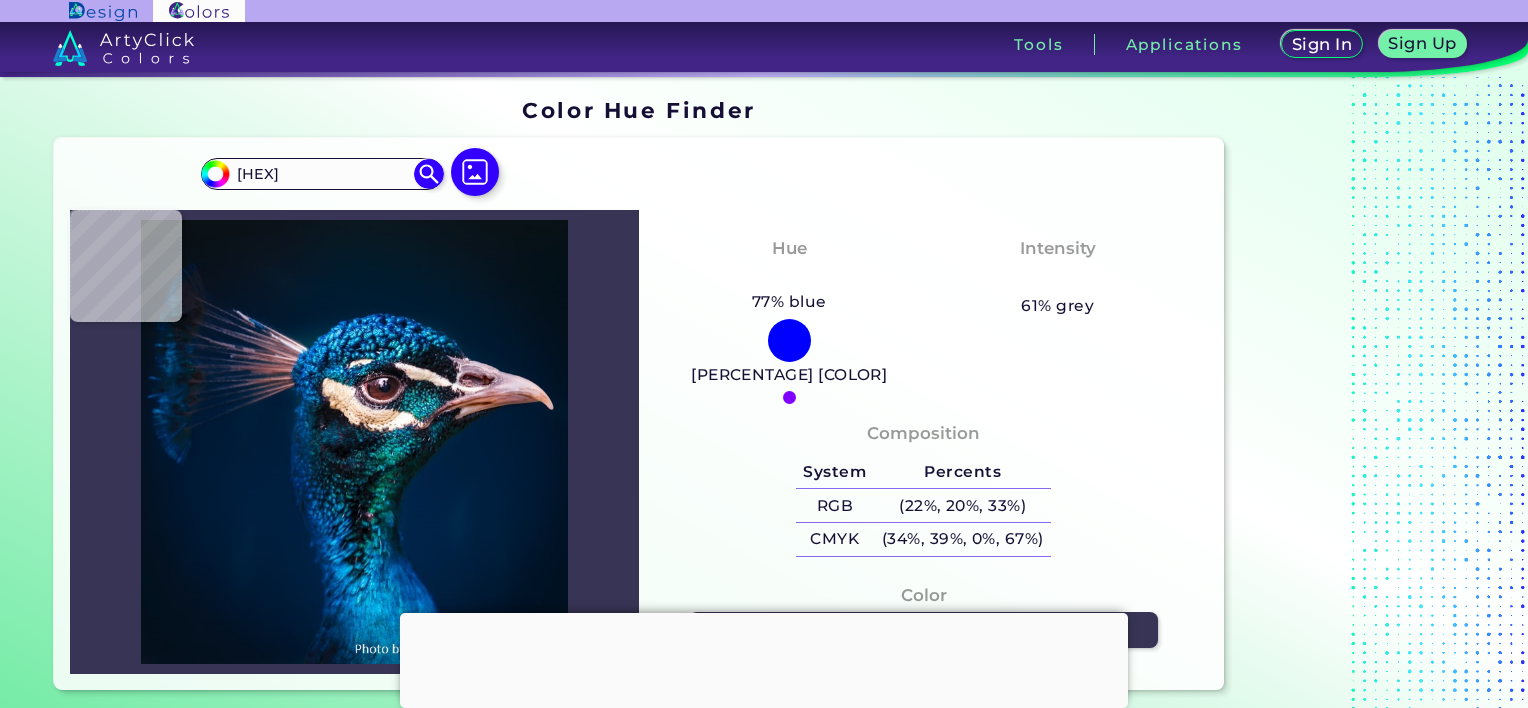 type on "#4d4a5c" 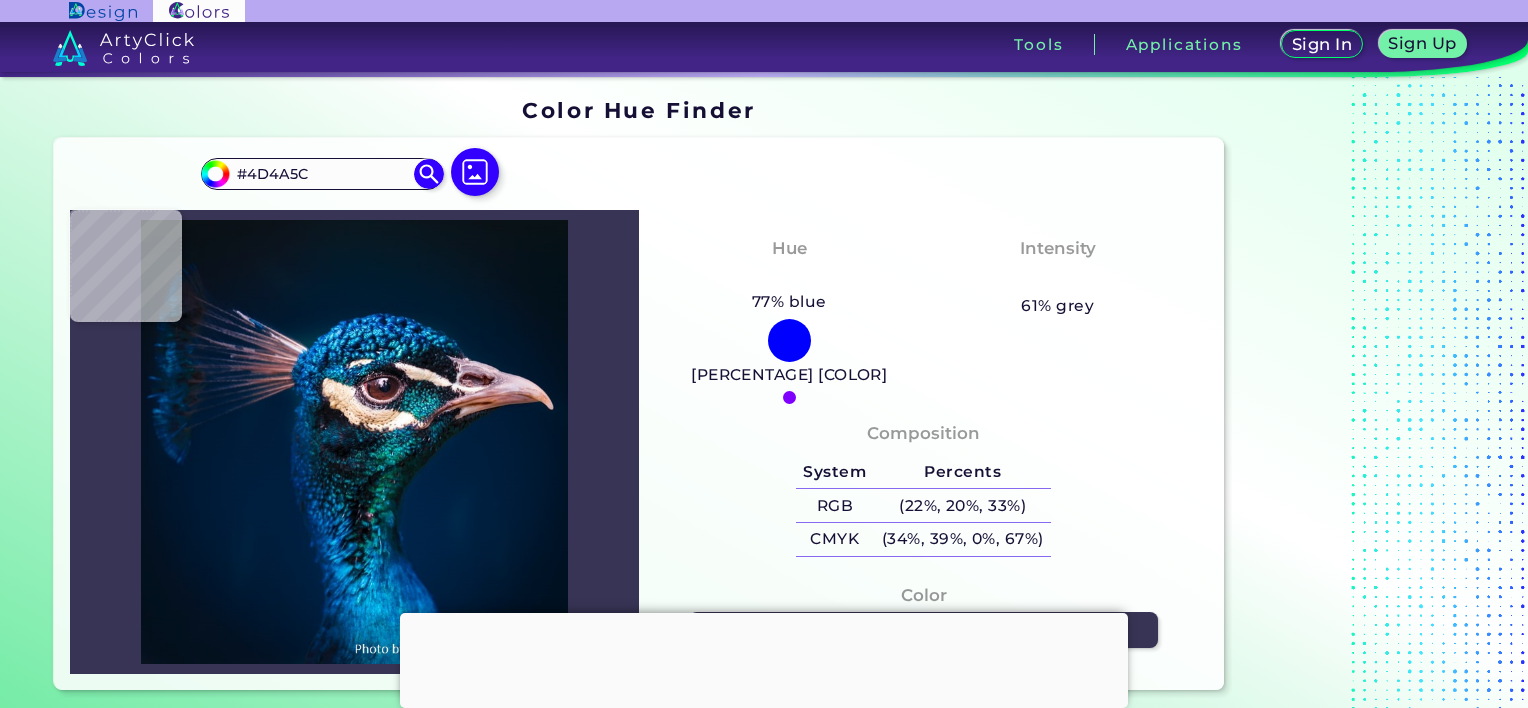 type on "#704e54" 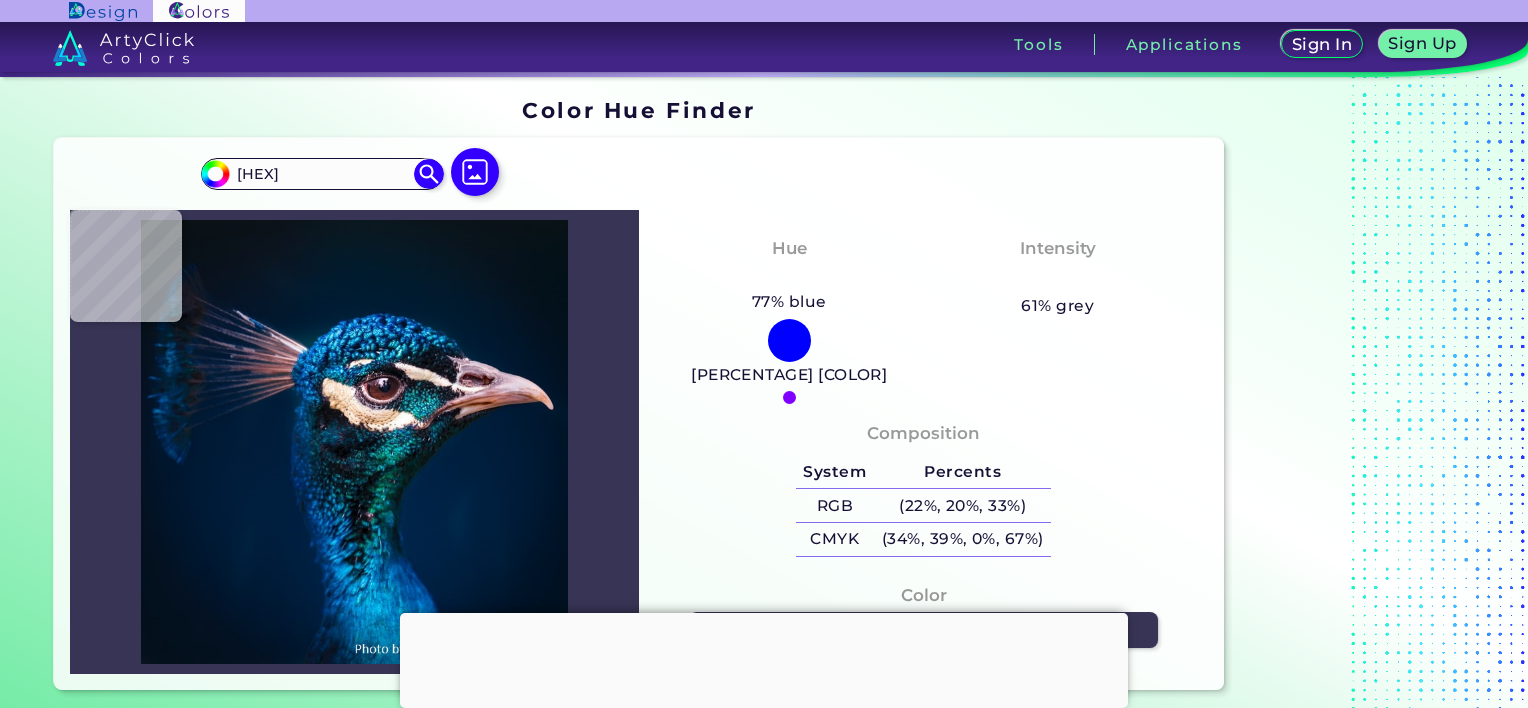 type on "#4b3e4b" 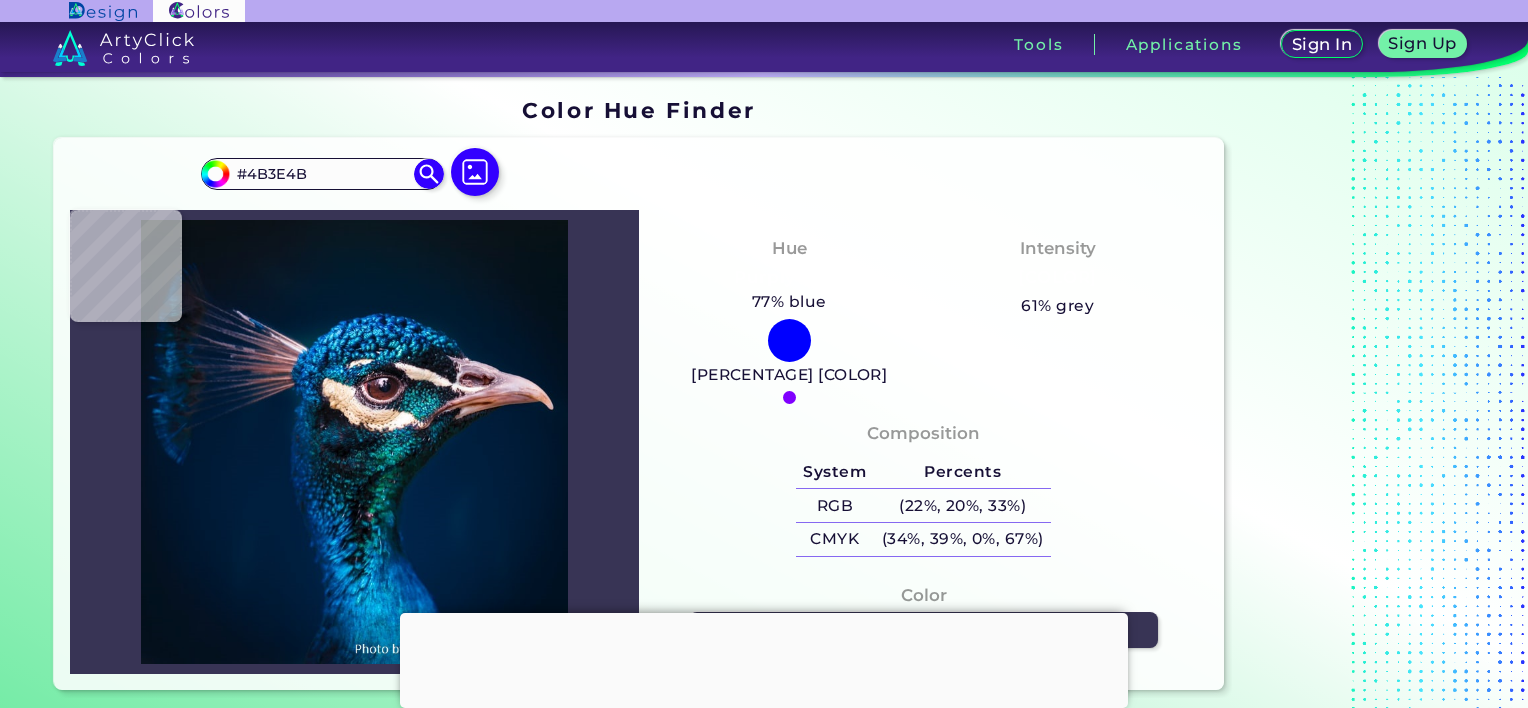 type on "#063f74" 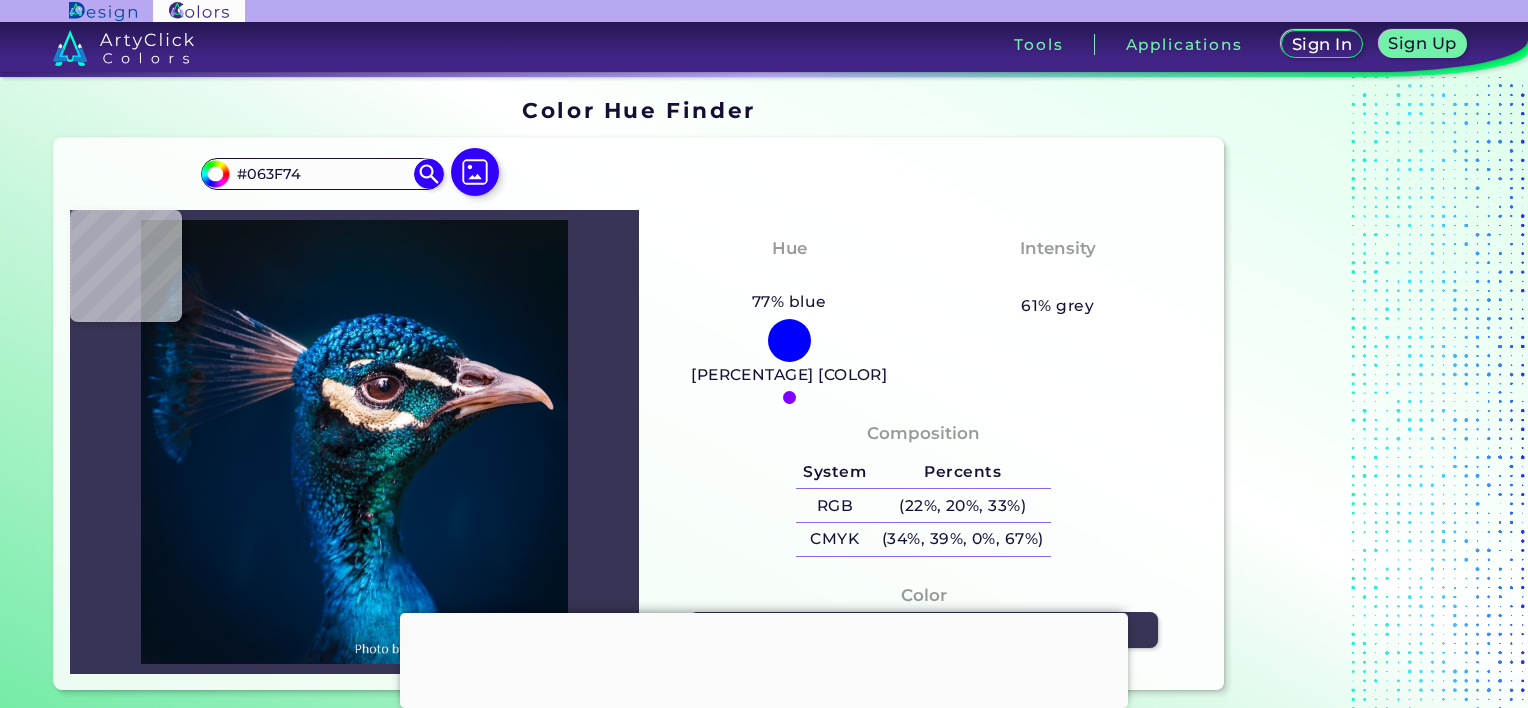 type on "#075ea9" 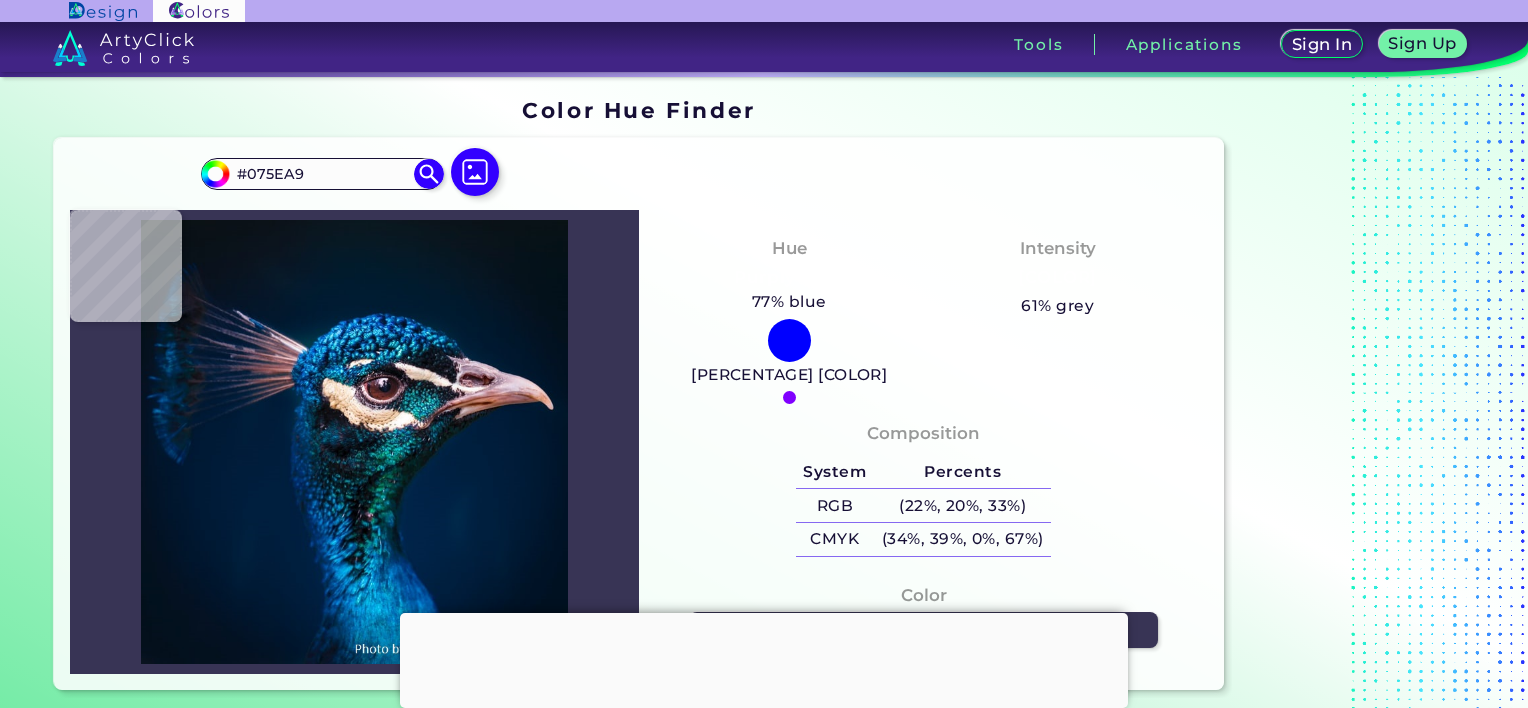 type on "[HEX]" 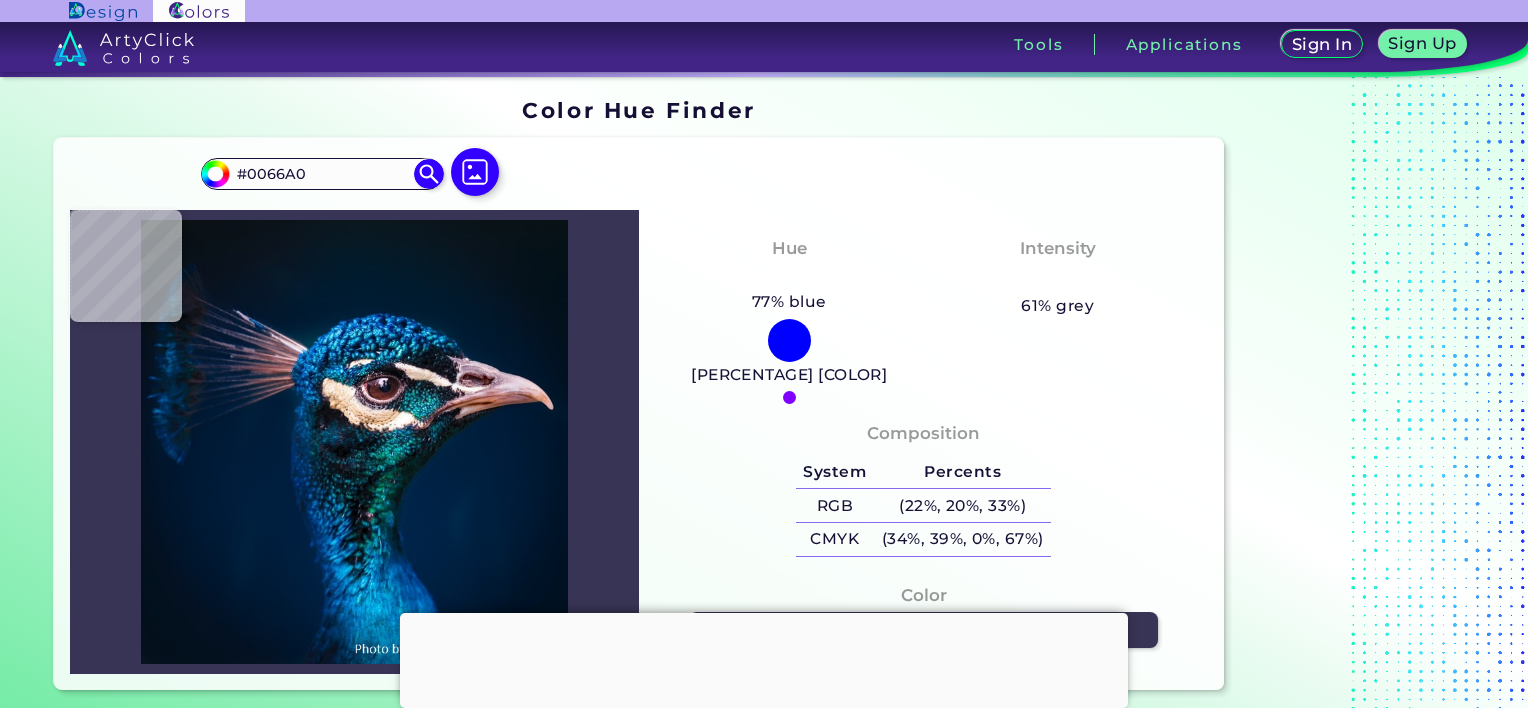 type on "#185980" 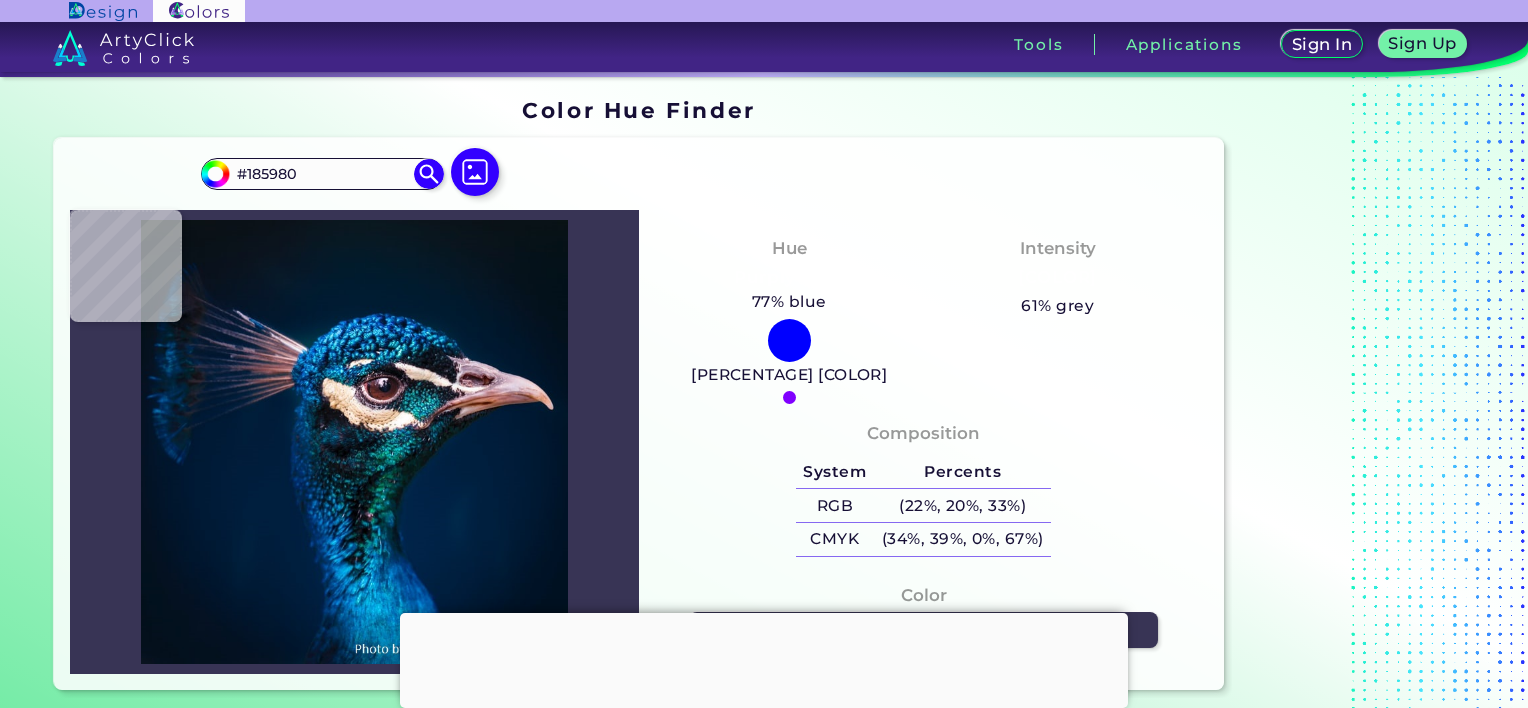 type on "#02293e" 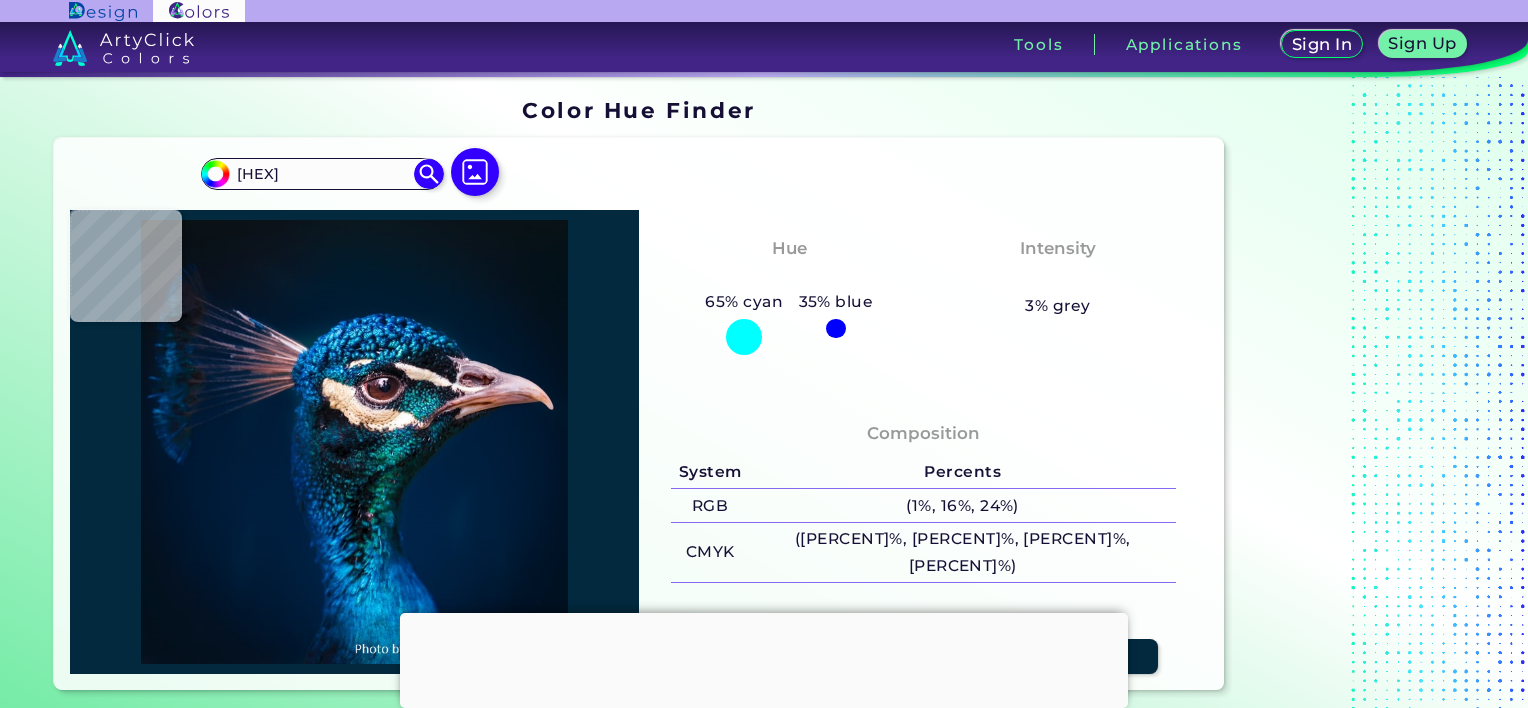 type on "#0d1325" 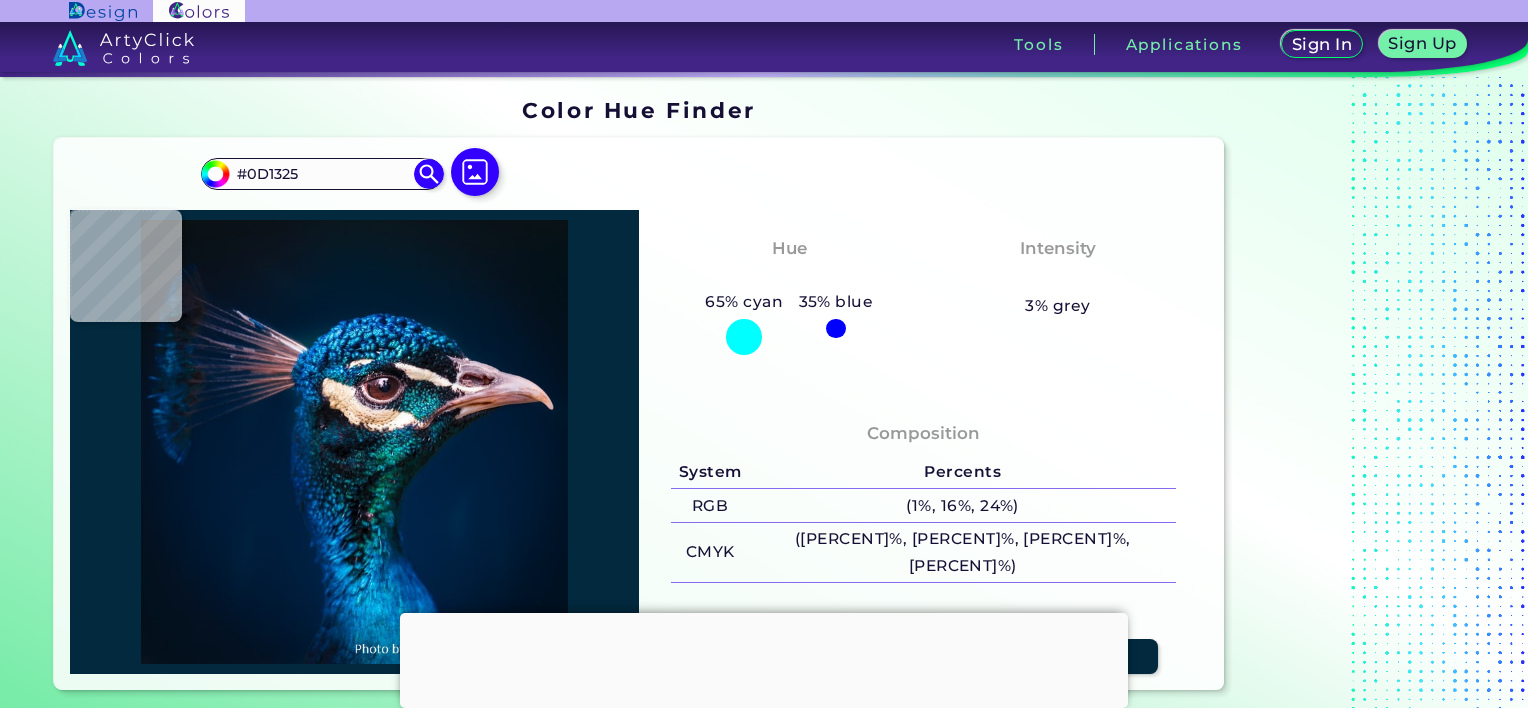 type on "[HEX]" 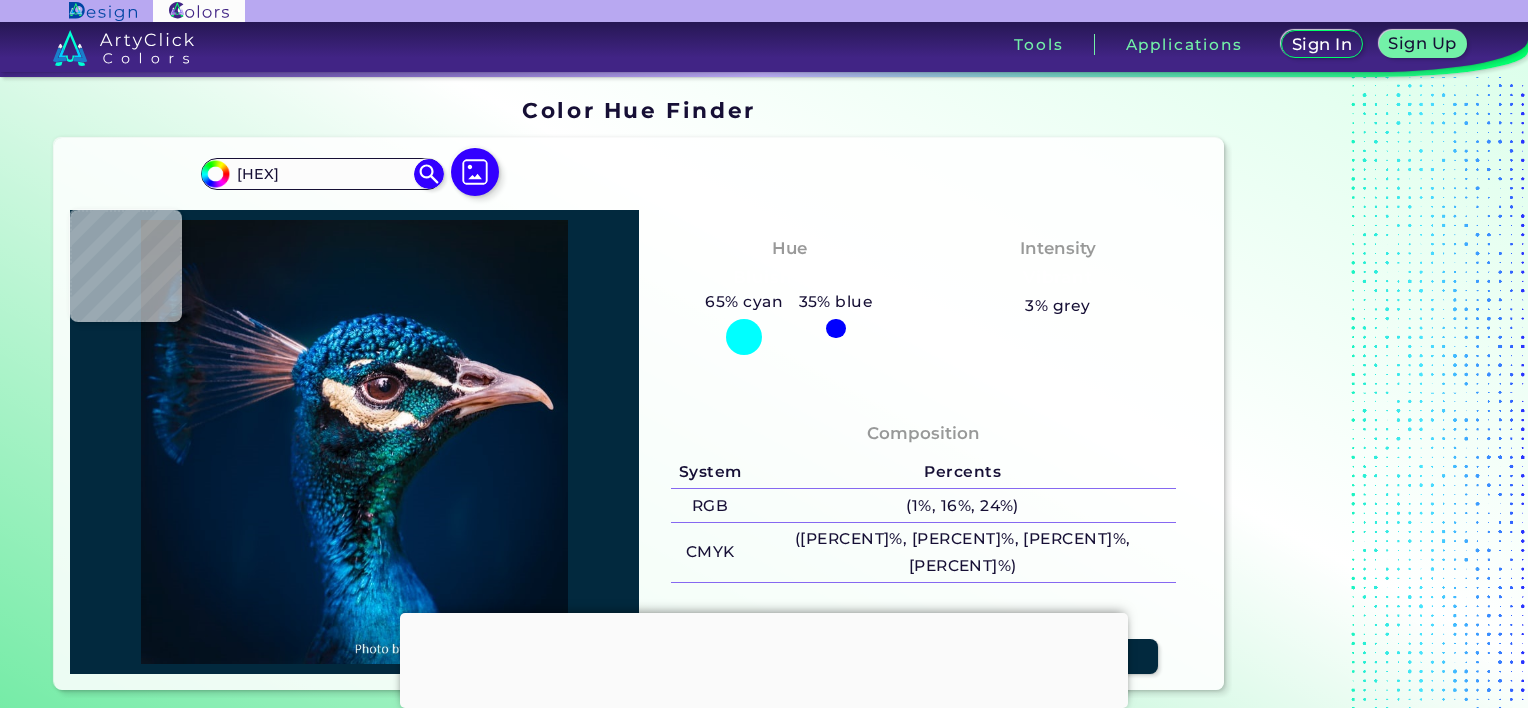 type on "[HEX]" 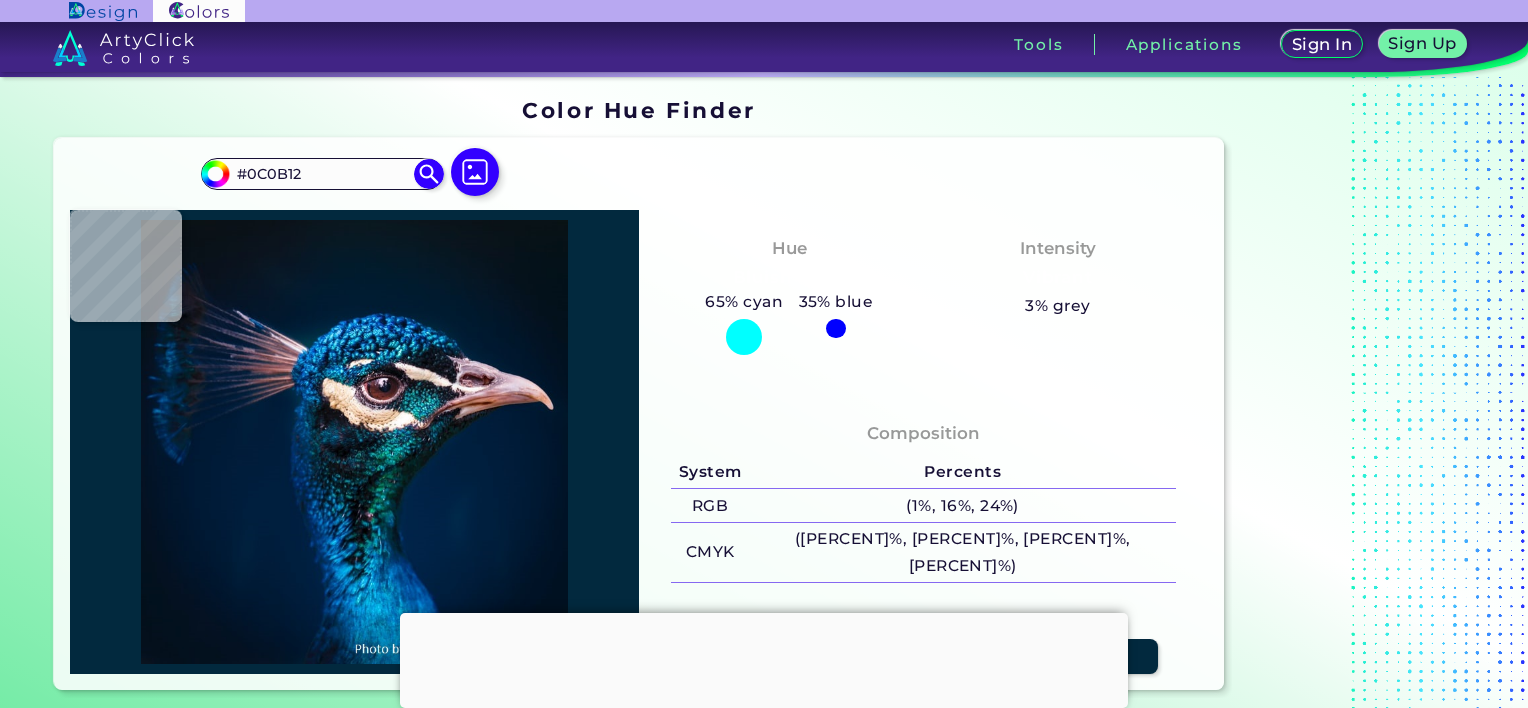 type on "#100e10" 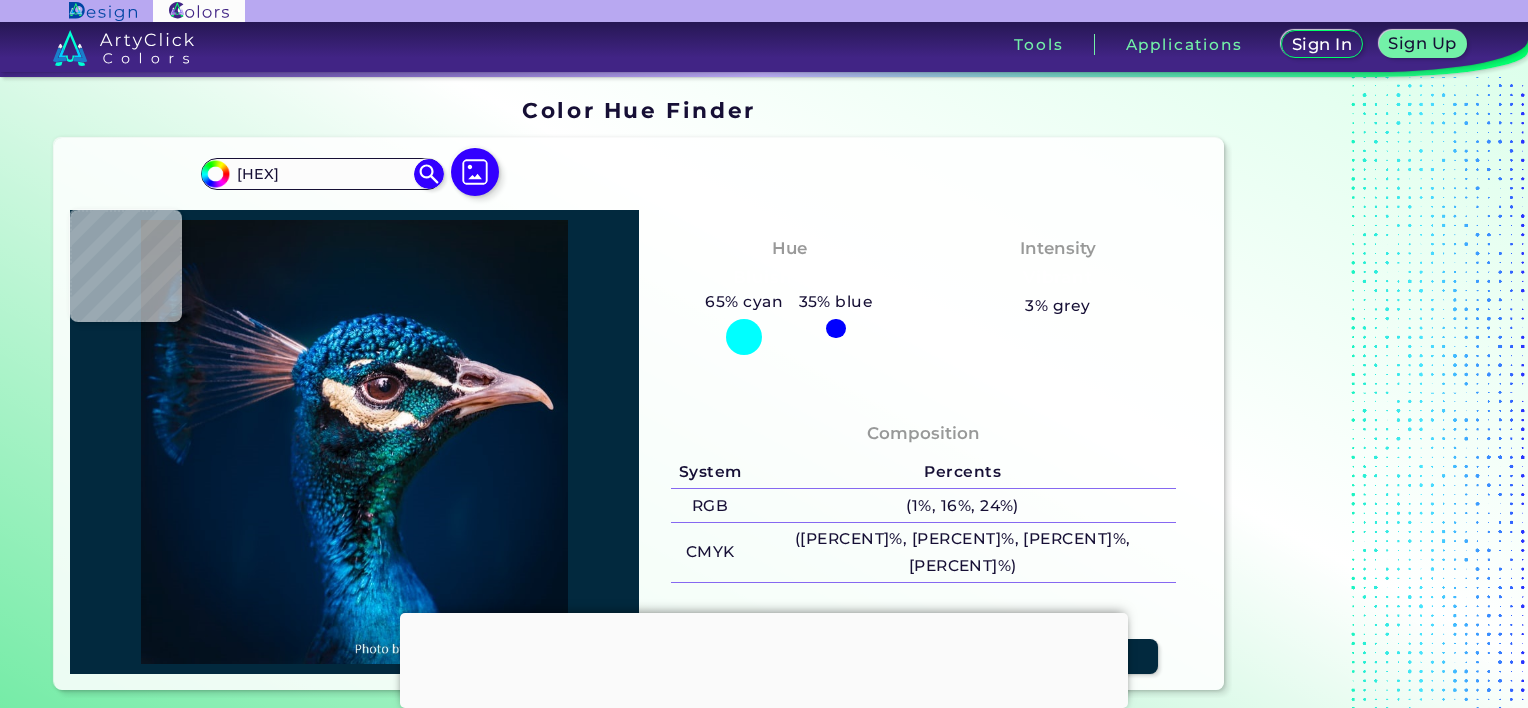 type on "[HEX]" 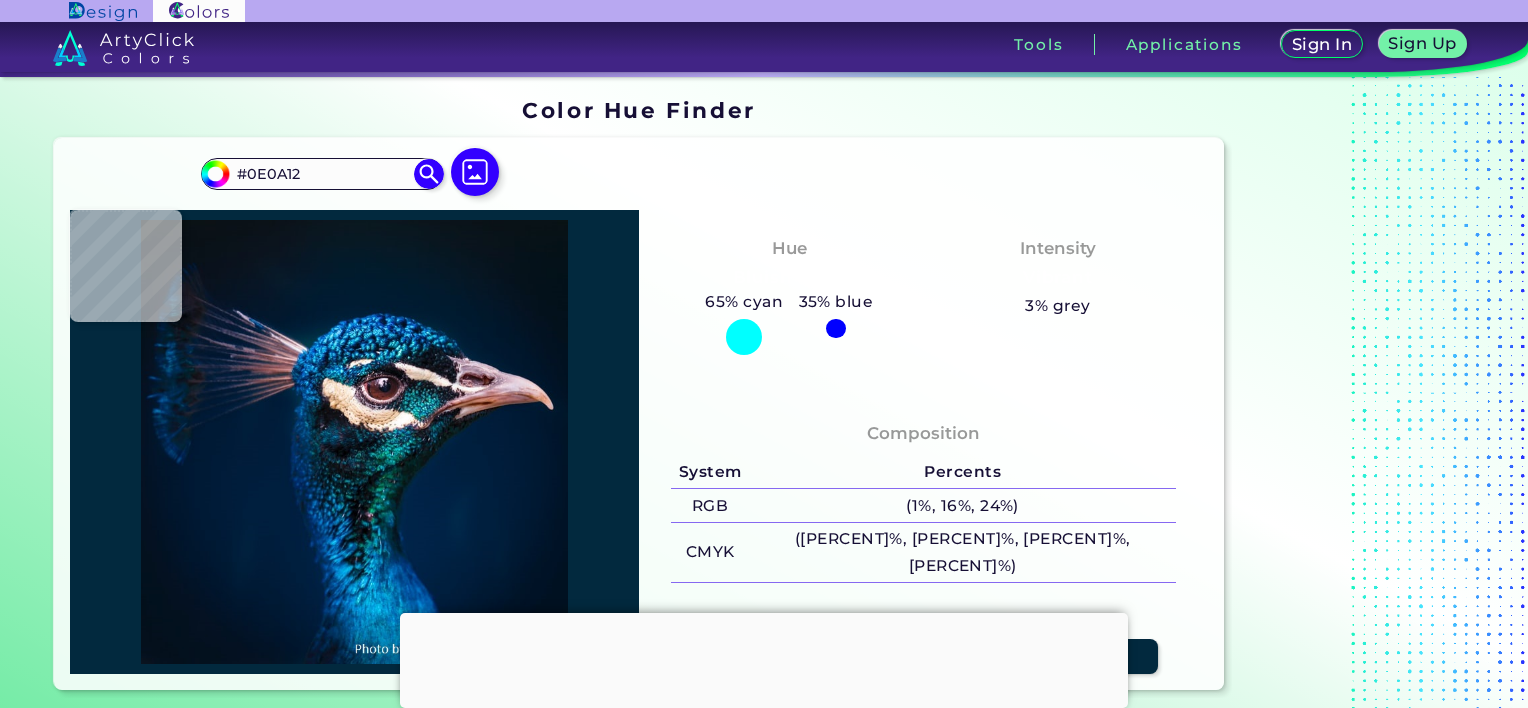 type on "#13141a" 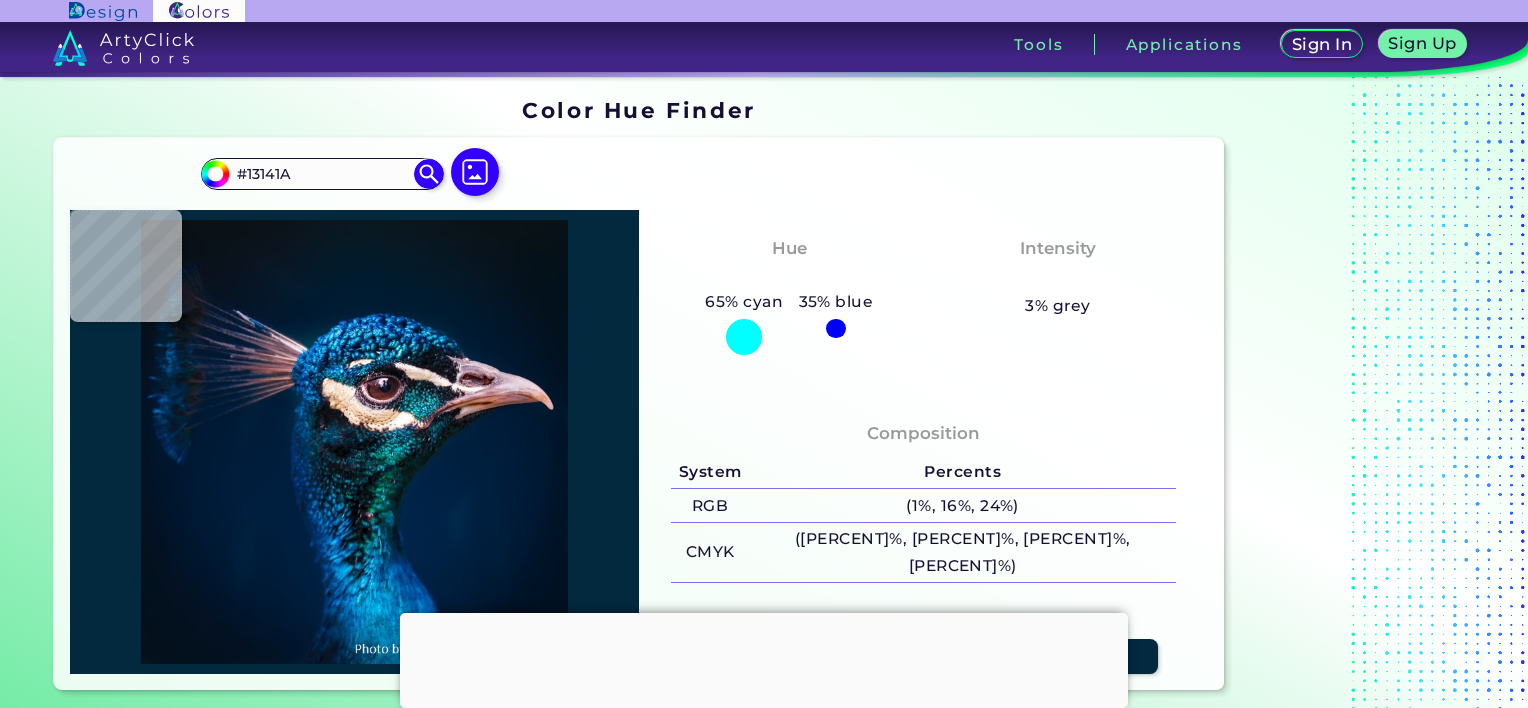 type on "#111217" 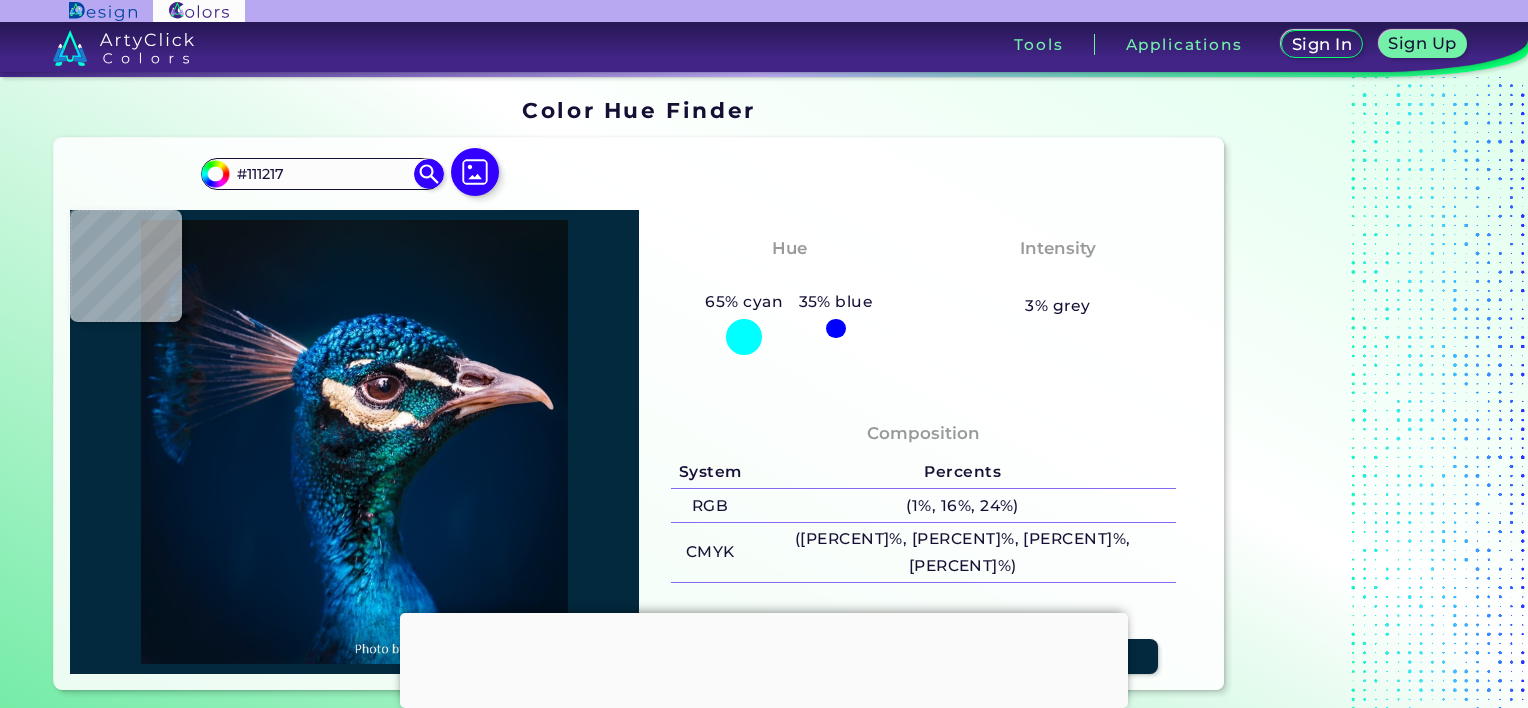 type on "#0e1013" 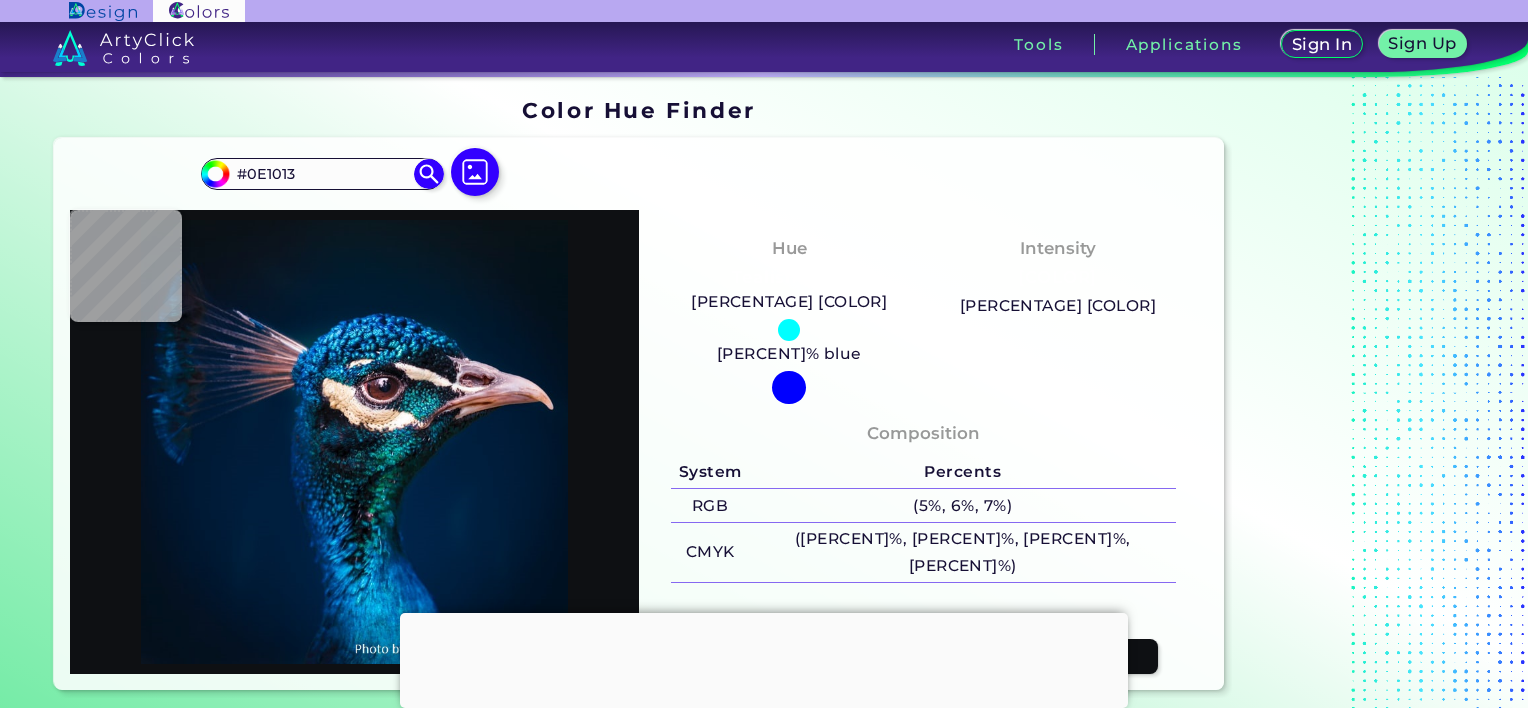 type on "#161510" 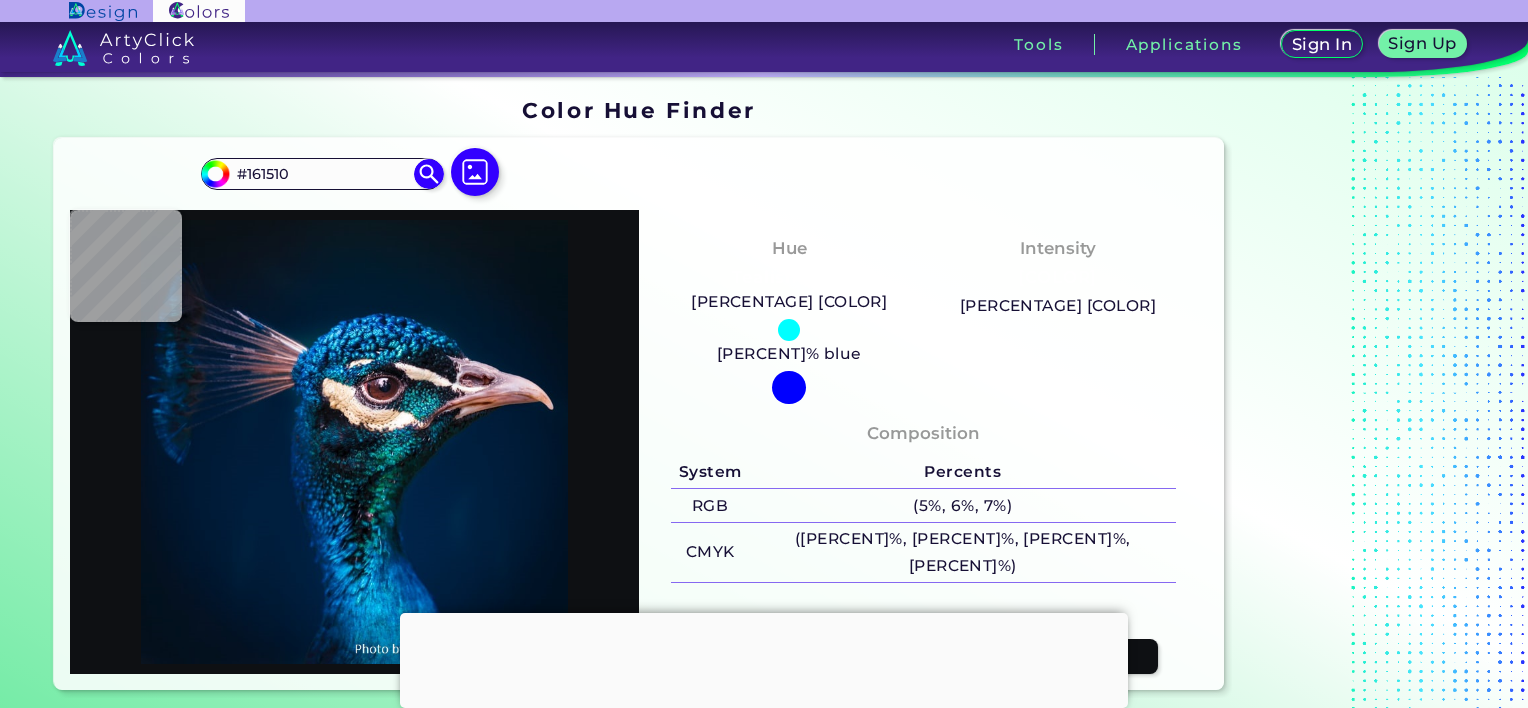 type on "#caa784" 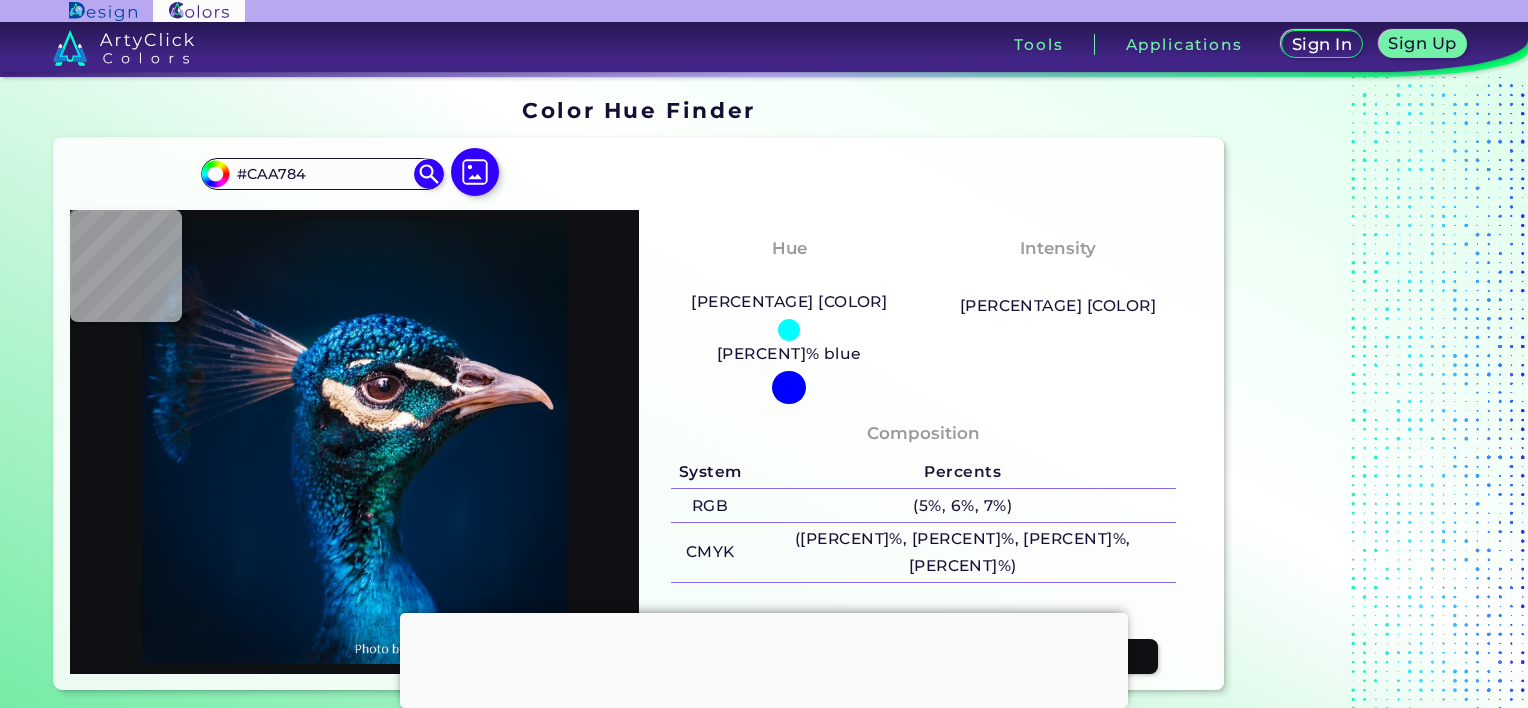 type on "#ecc79b" 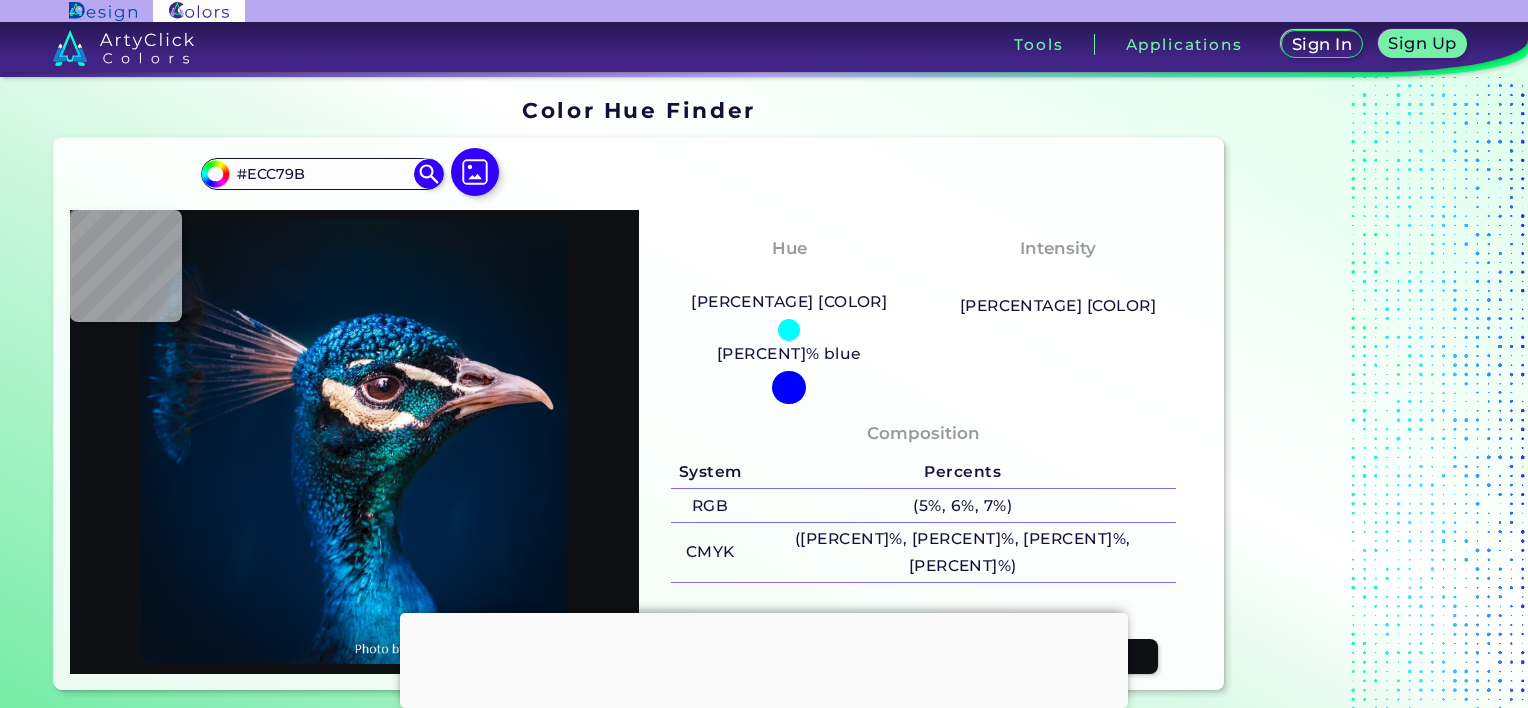 type on "#fad8bc" 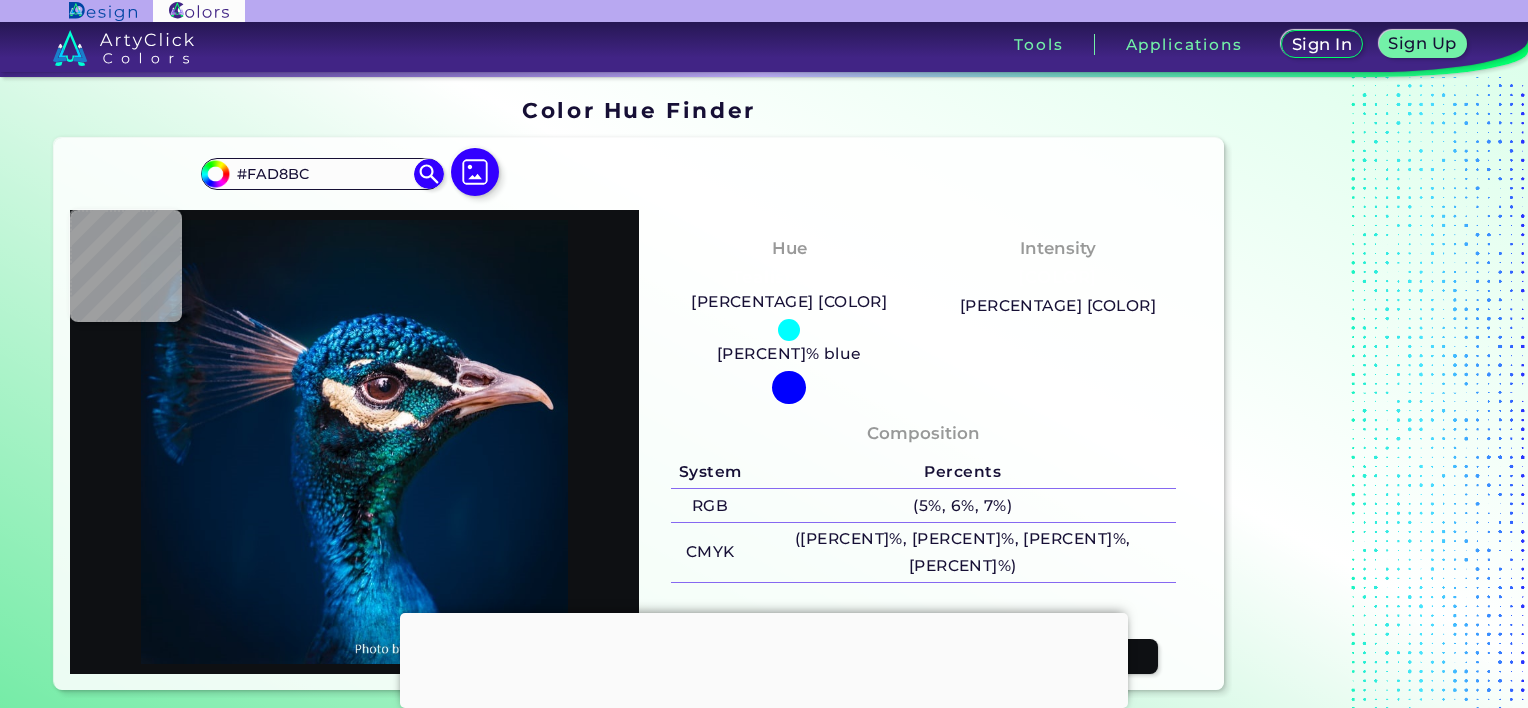 type on "#f5d5b6" 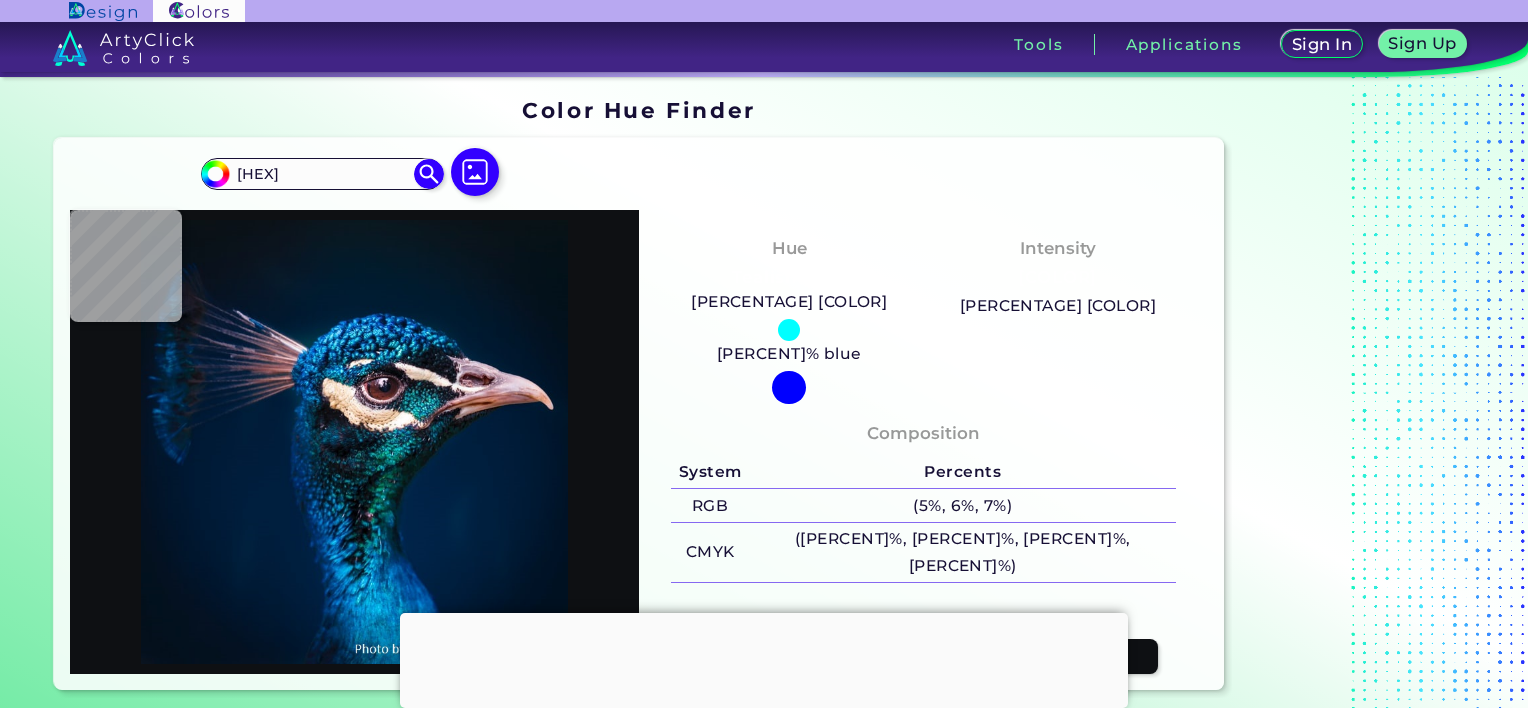 type on "#edcfb0" 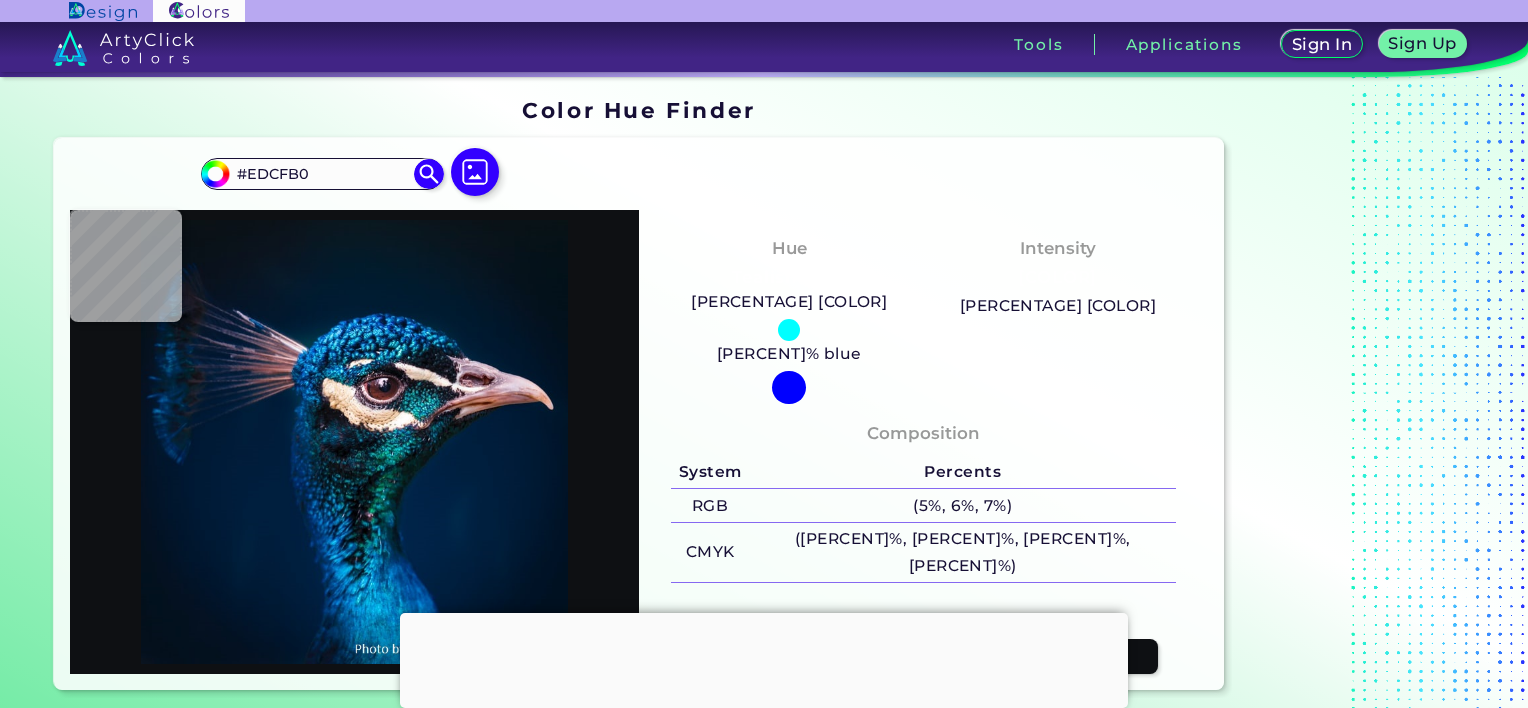type on "#e7ceb2" 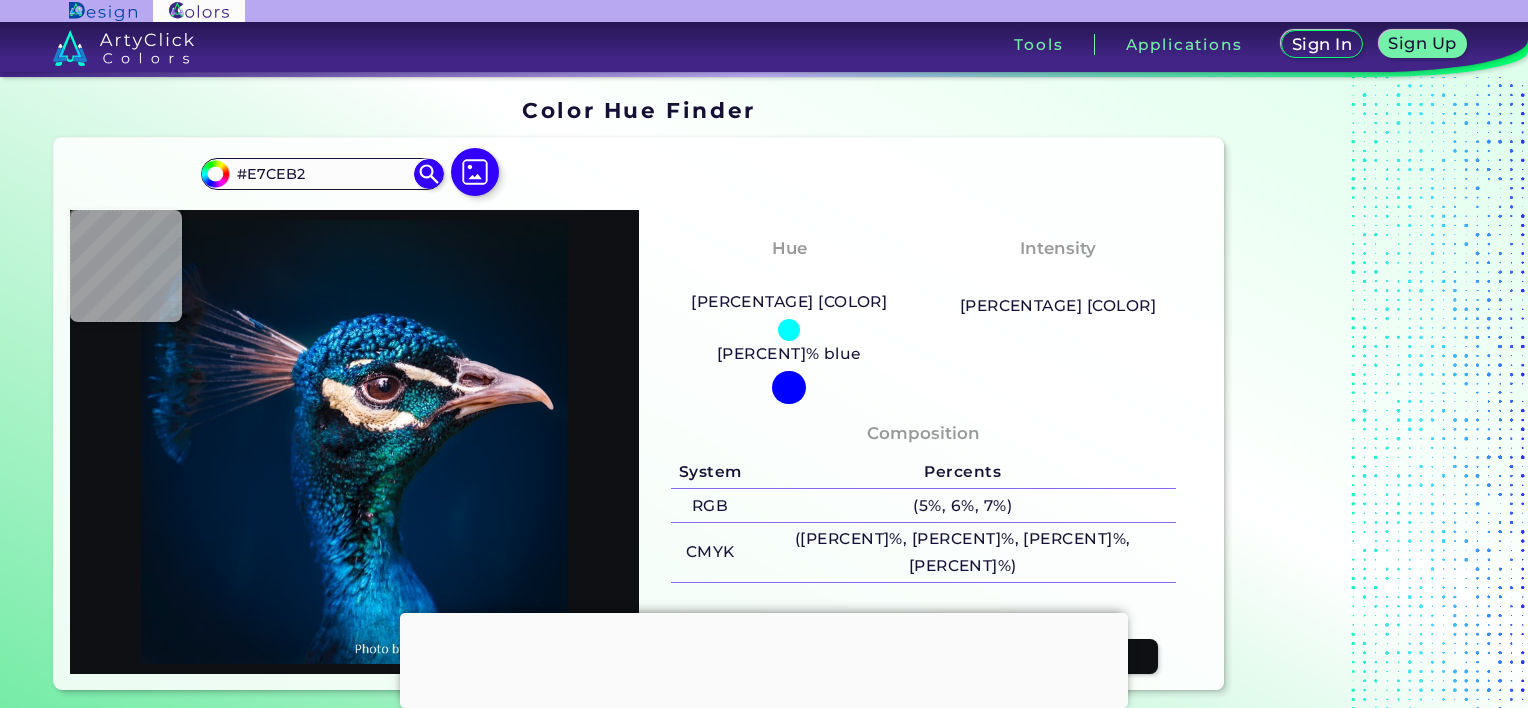 type on "#eed9be" 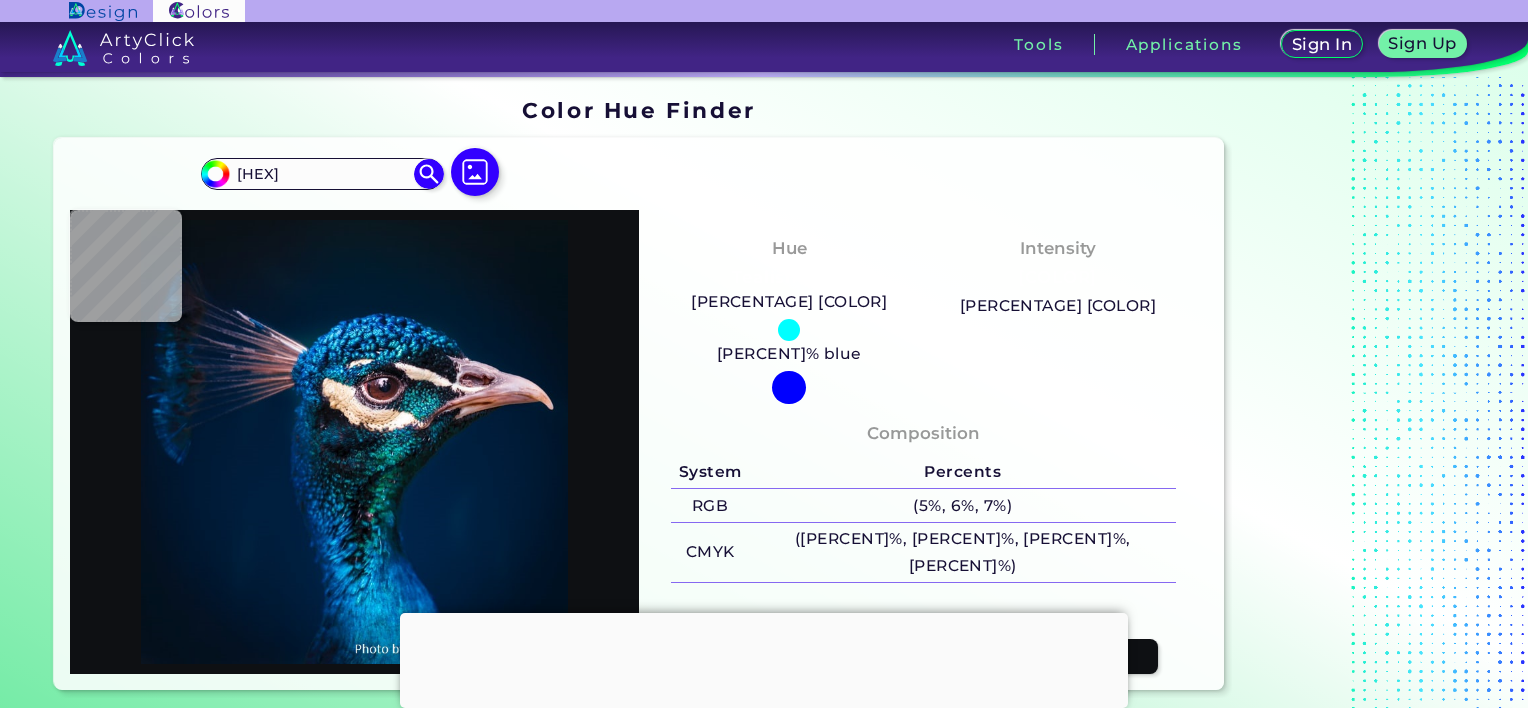 type on "#dec2a5" 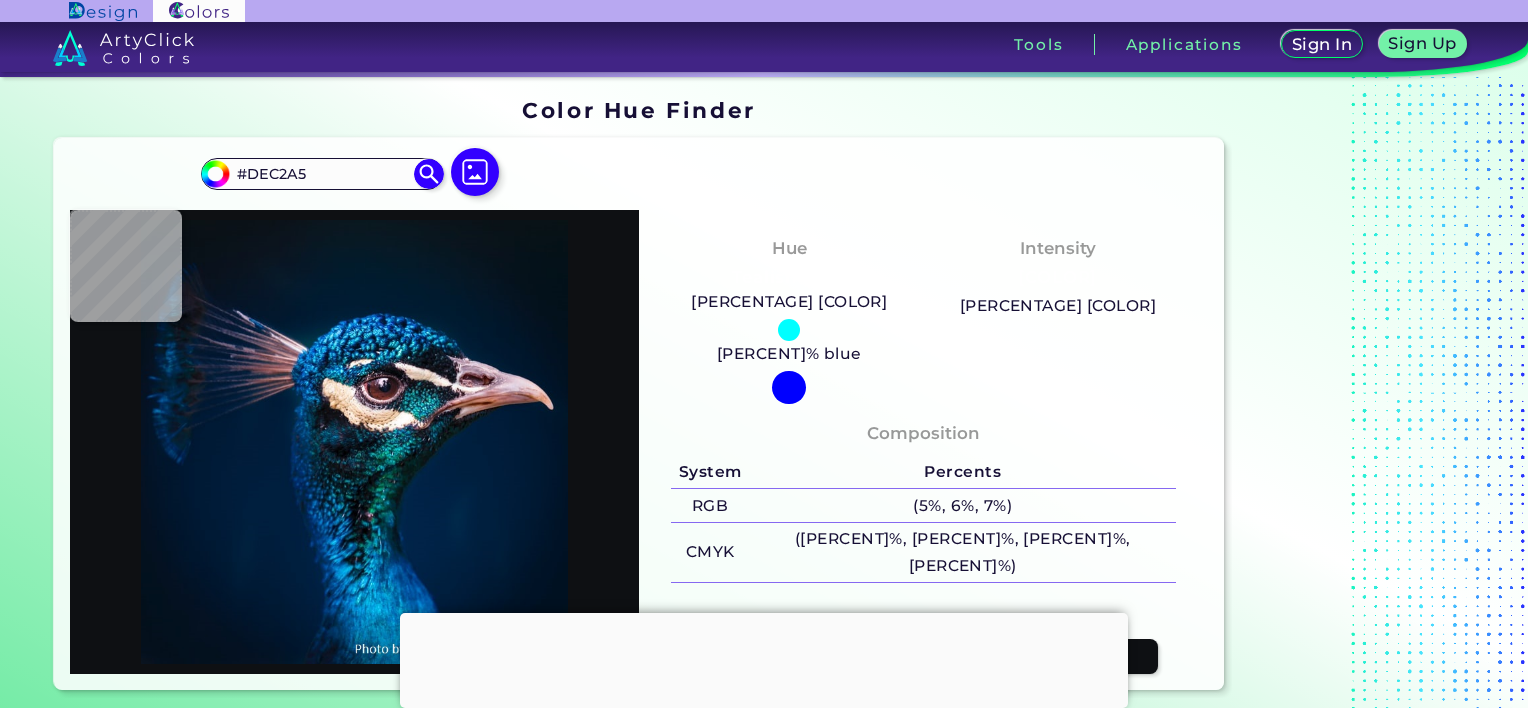 type on "#e7ceb2" 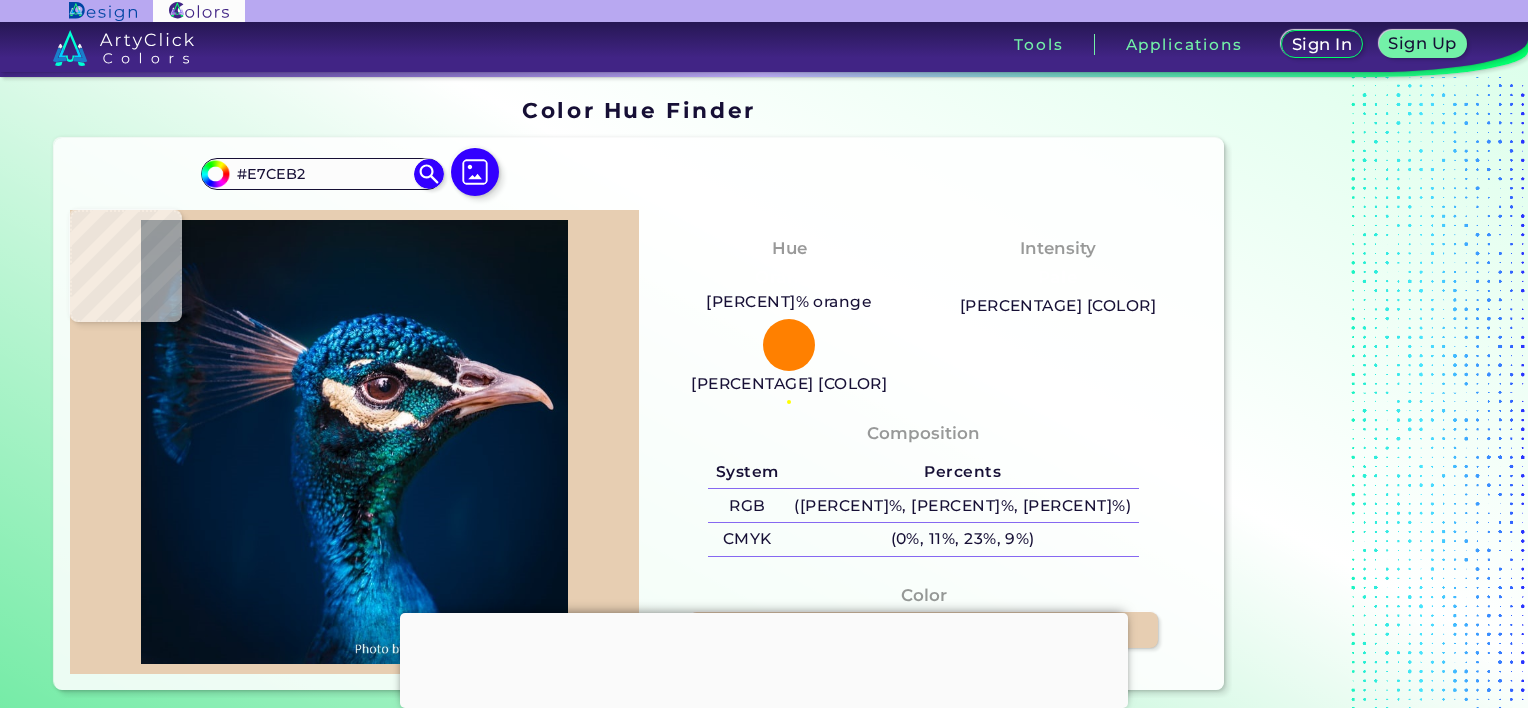 type on "#f6e2cc" 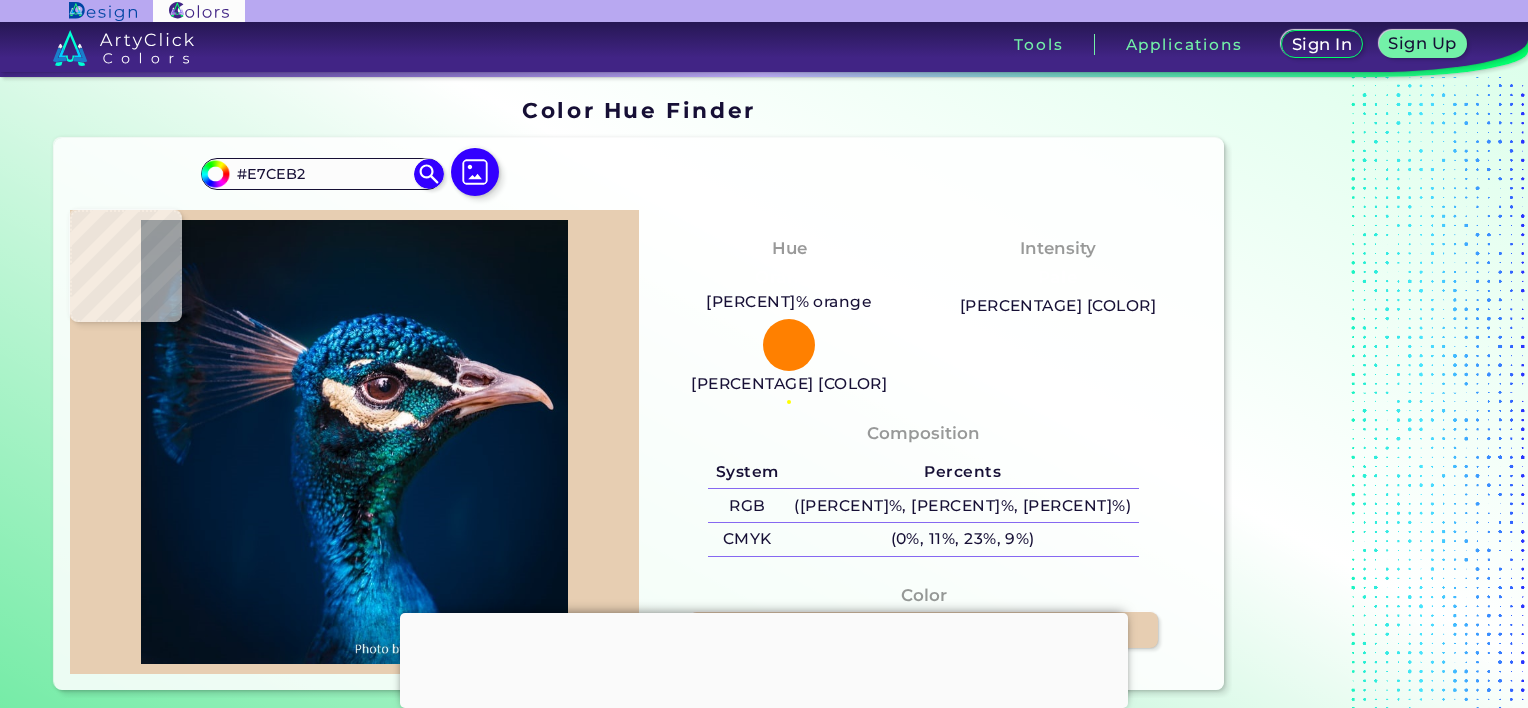 type on "#F6E2CC" 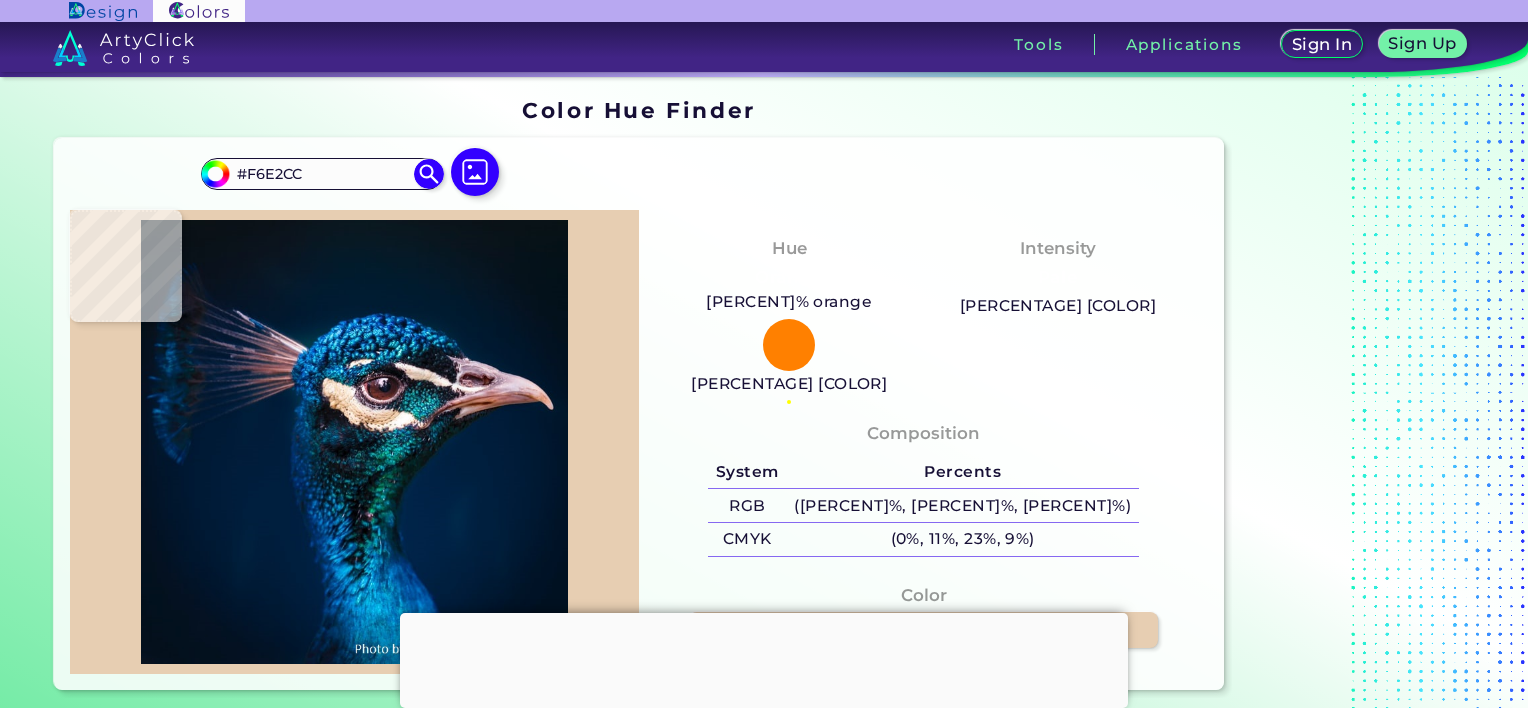 type on "#f7ead8" 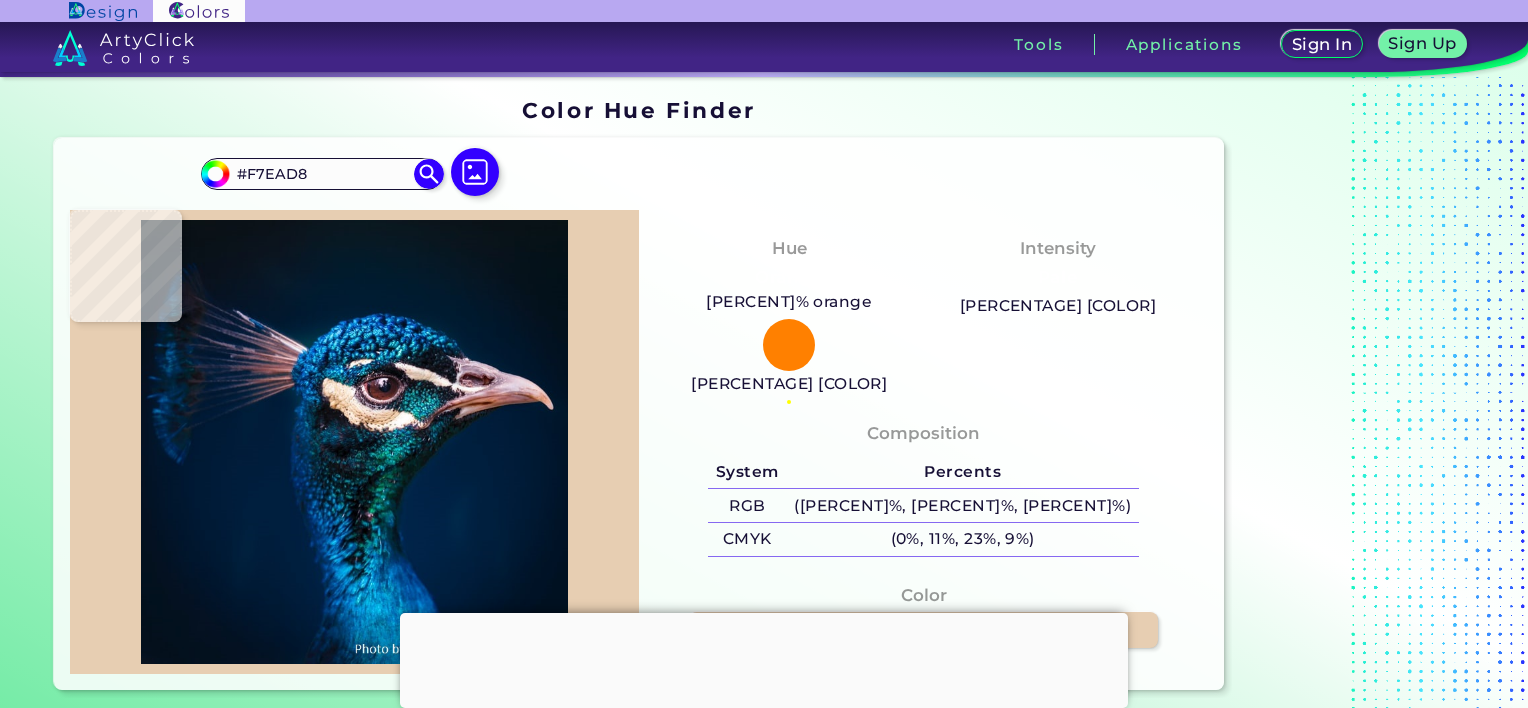 type on "#f2e7da" 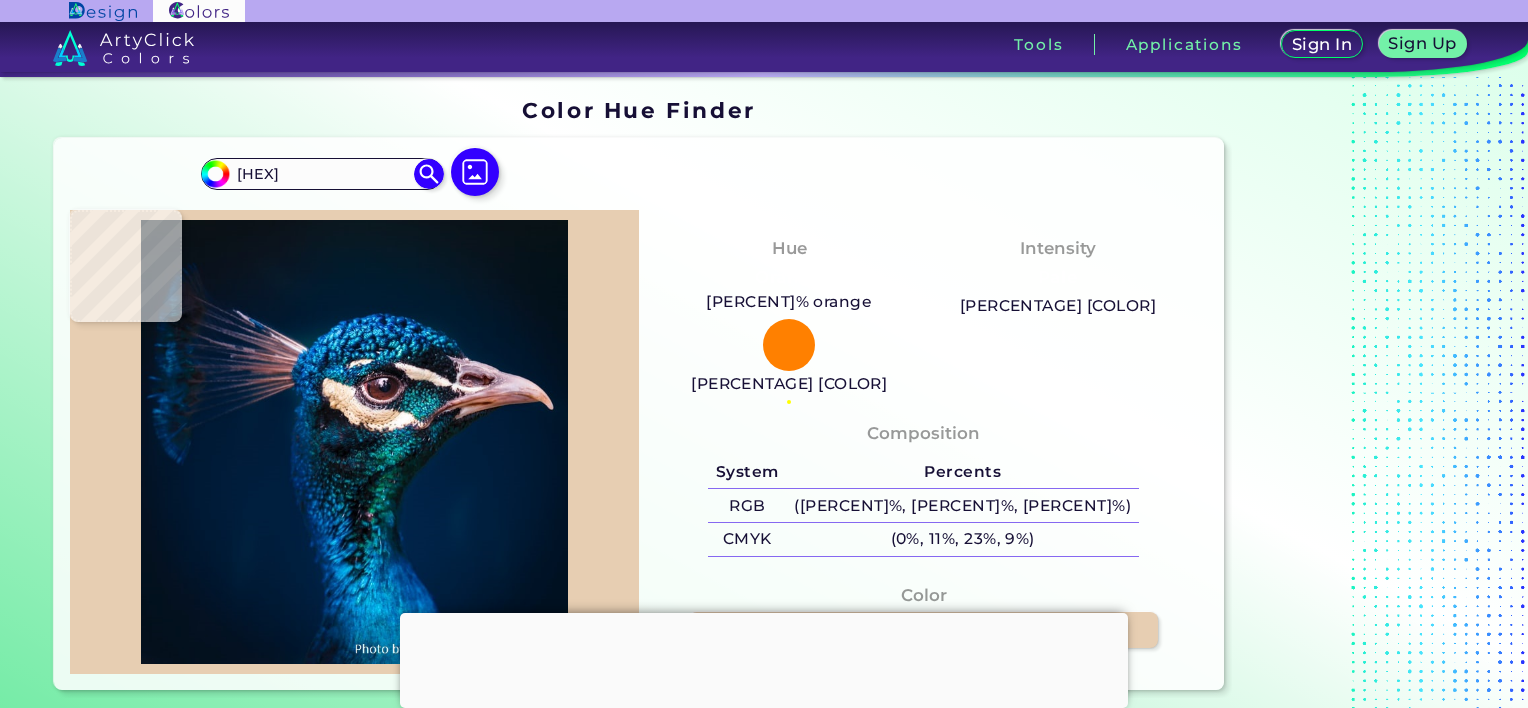 type on "#f9f3e9" 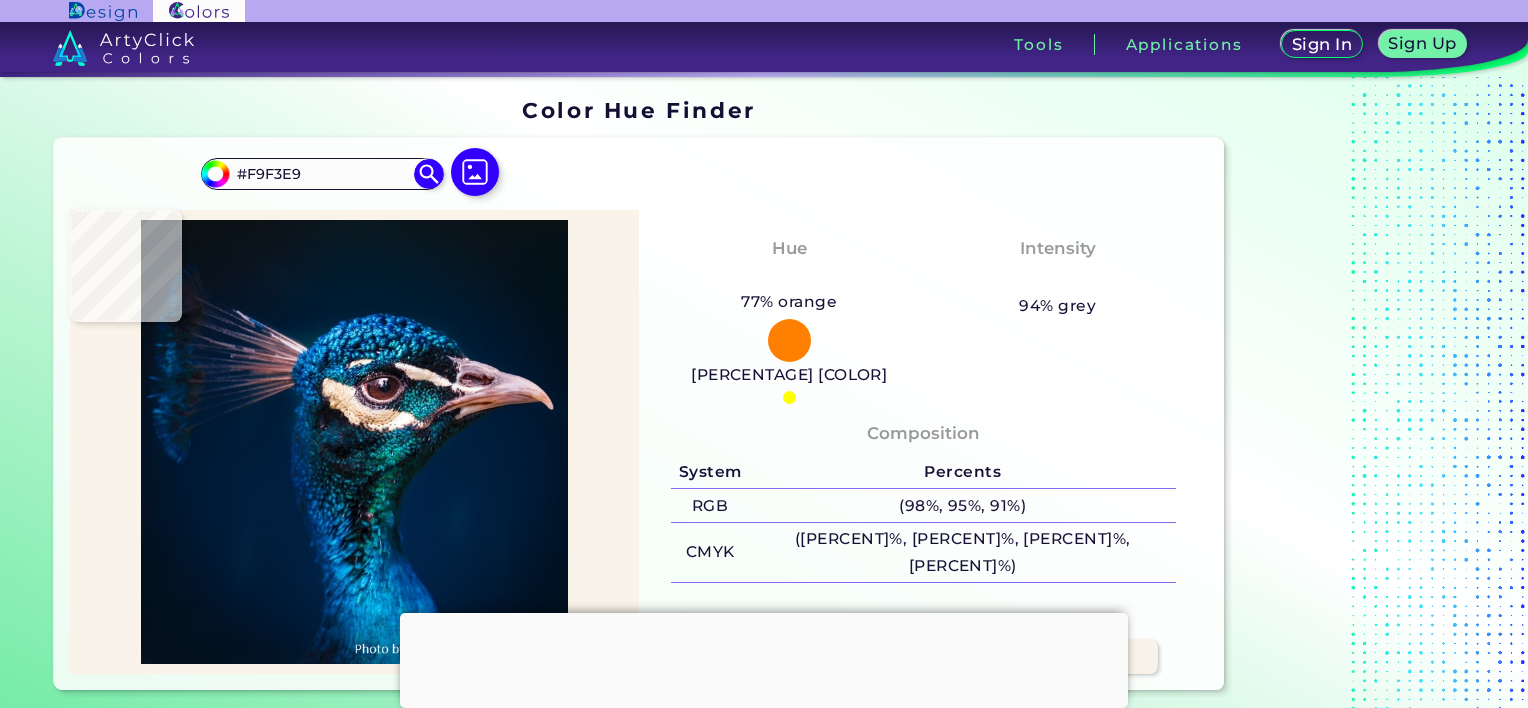 type on "[HEX]" 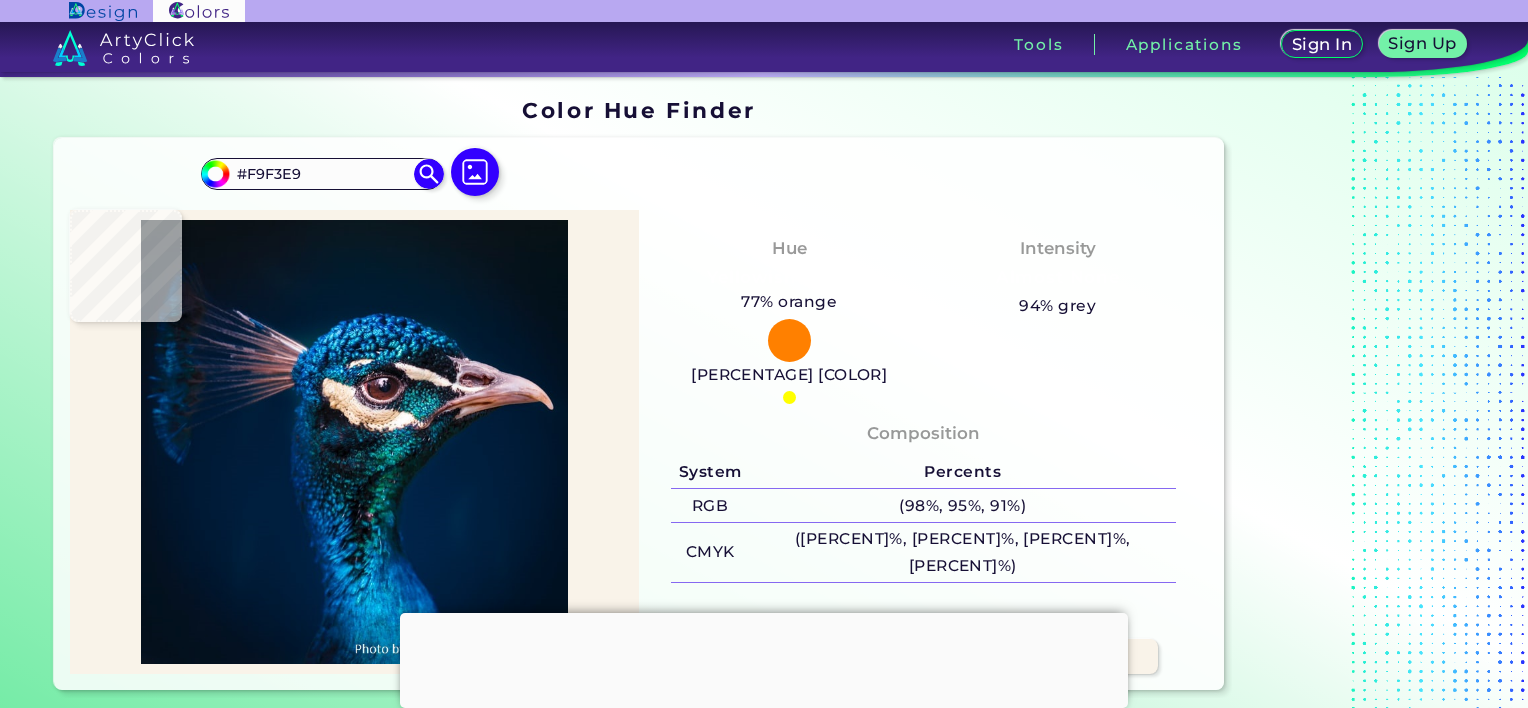 type on "#E1C8B2" 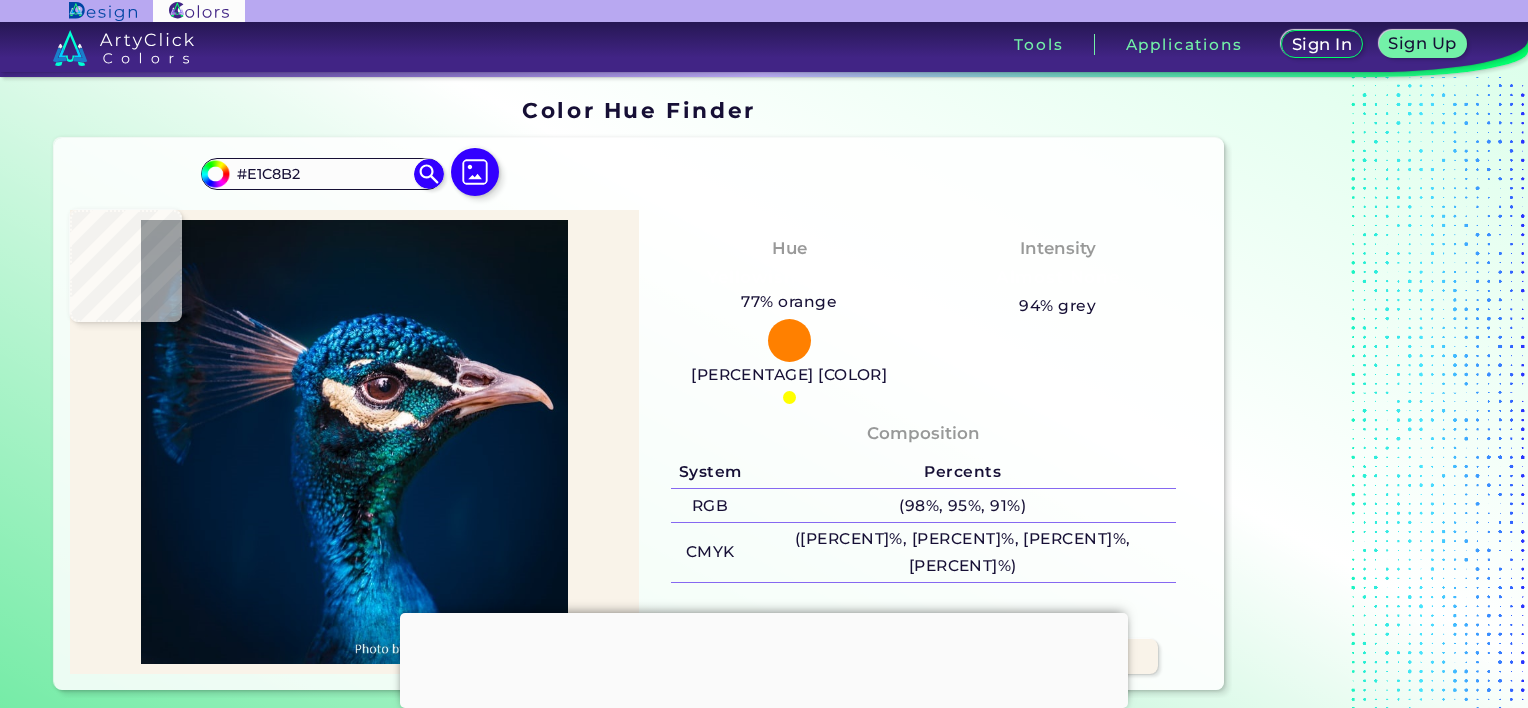 type on "#edd0b8" 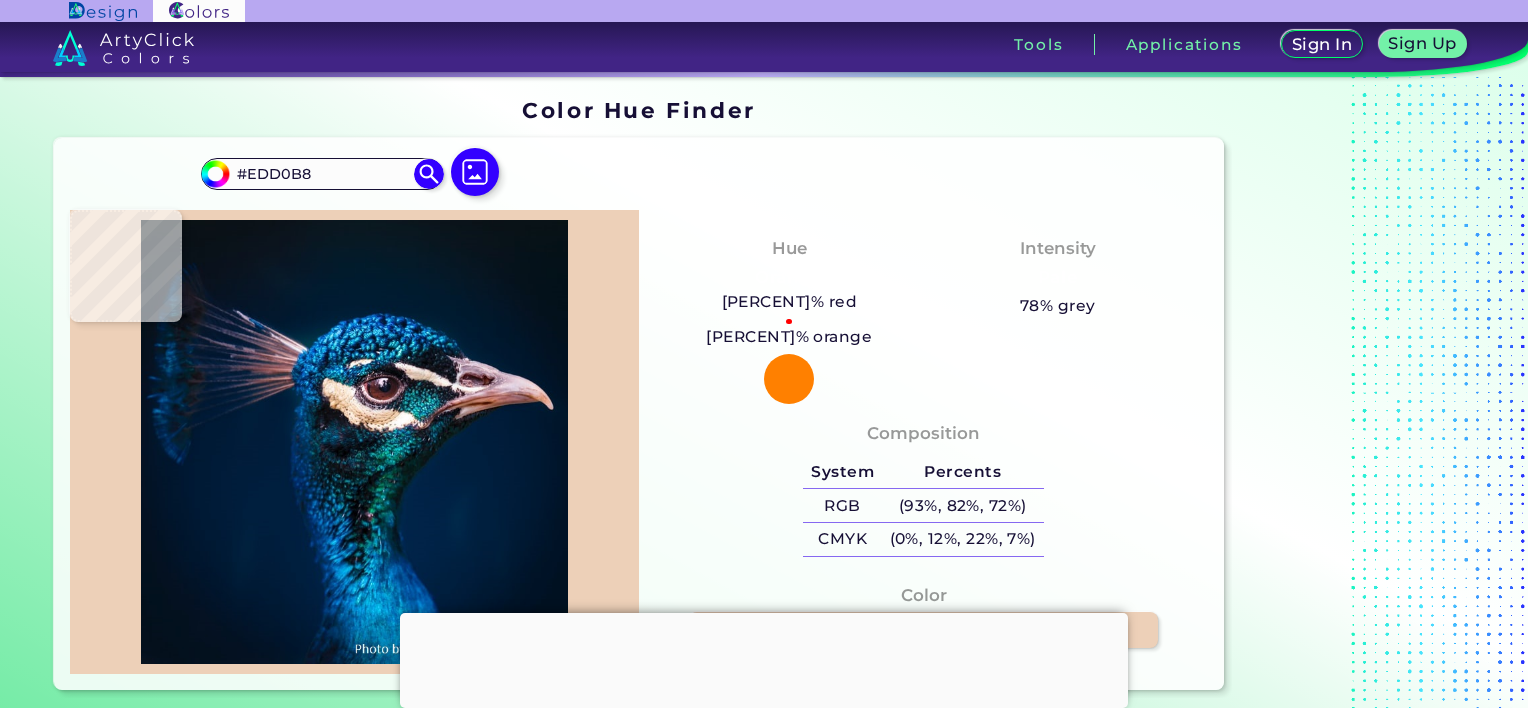 type on "[HEX]" 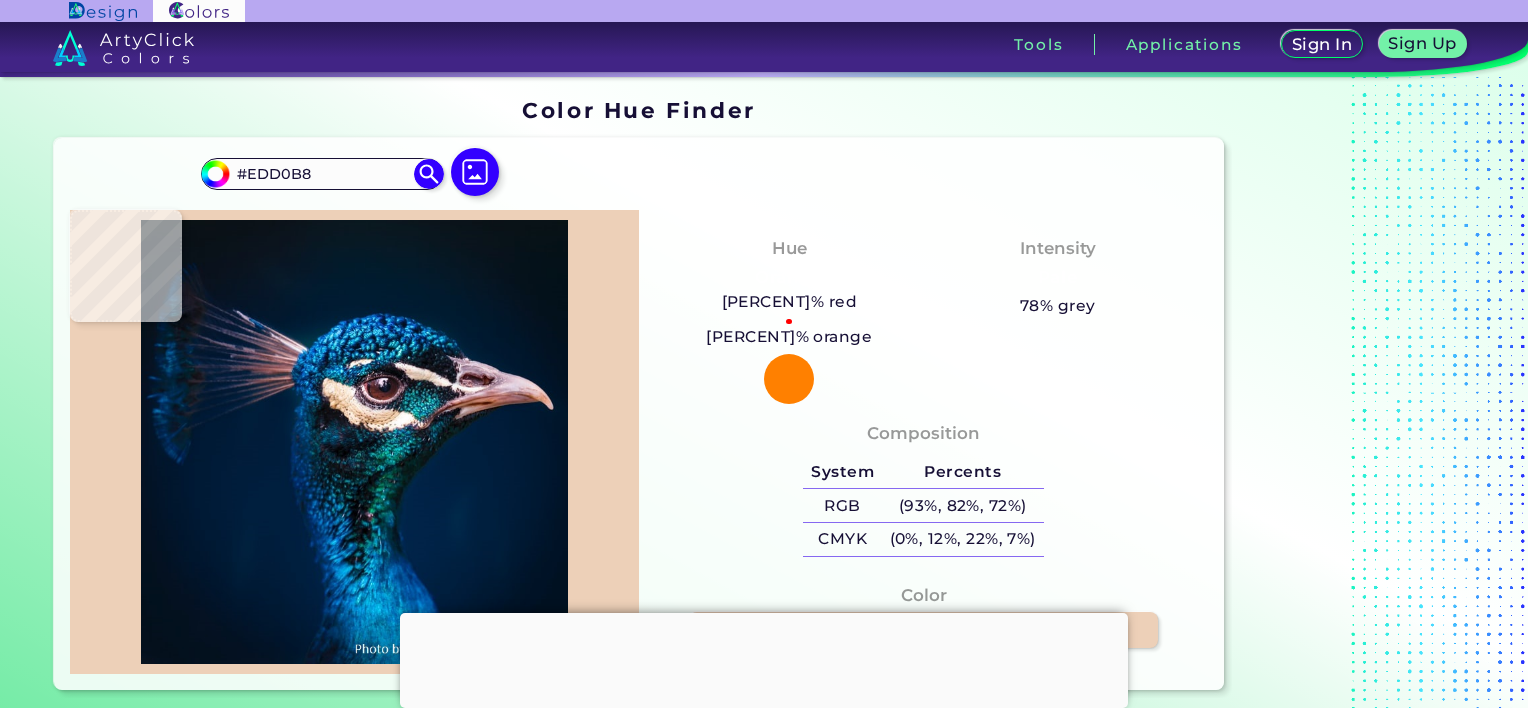 type on "#F0D8C4" 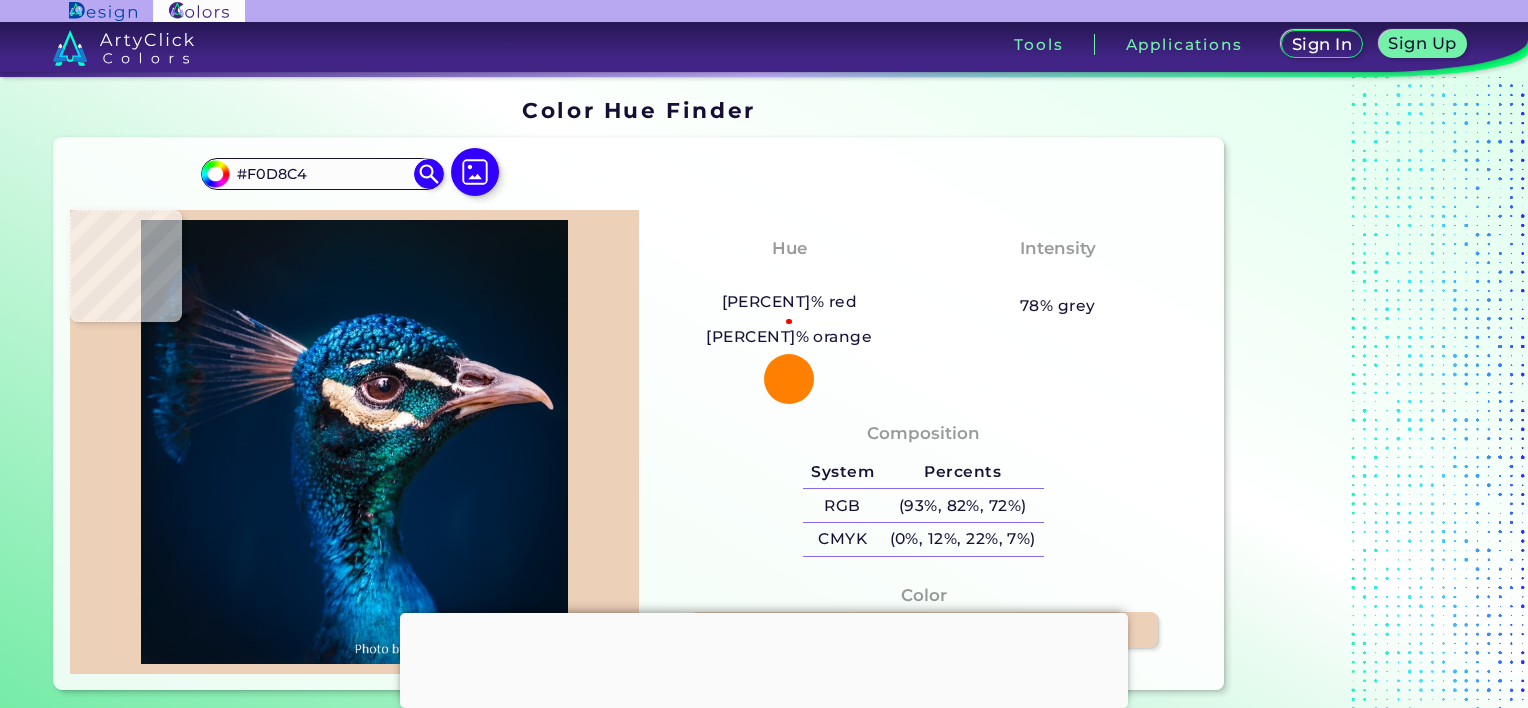 type on "#faece2" 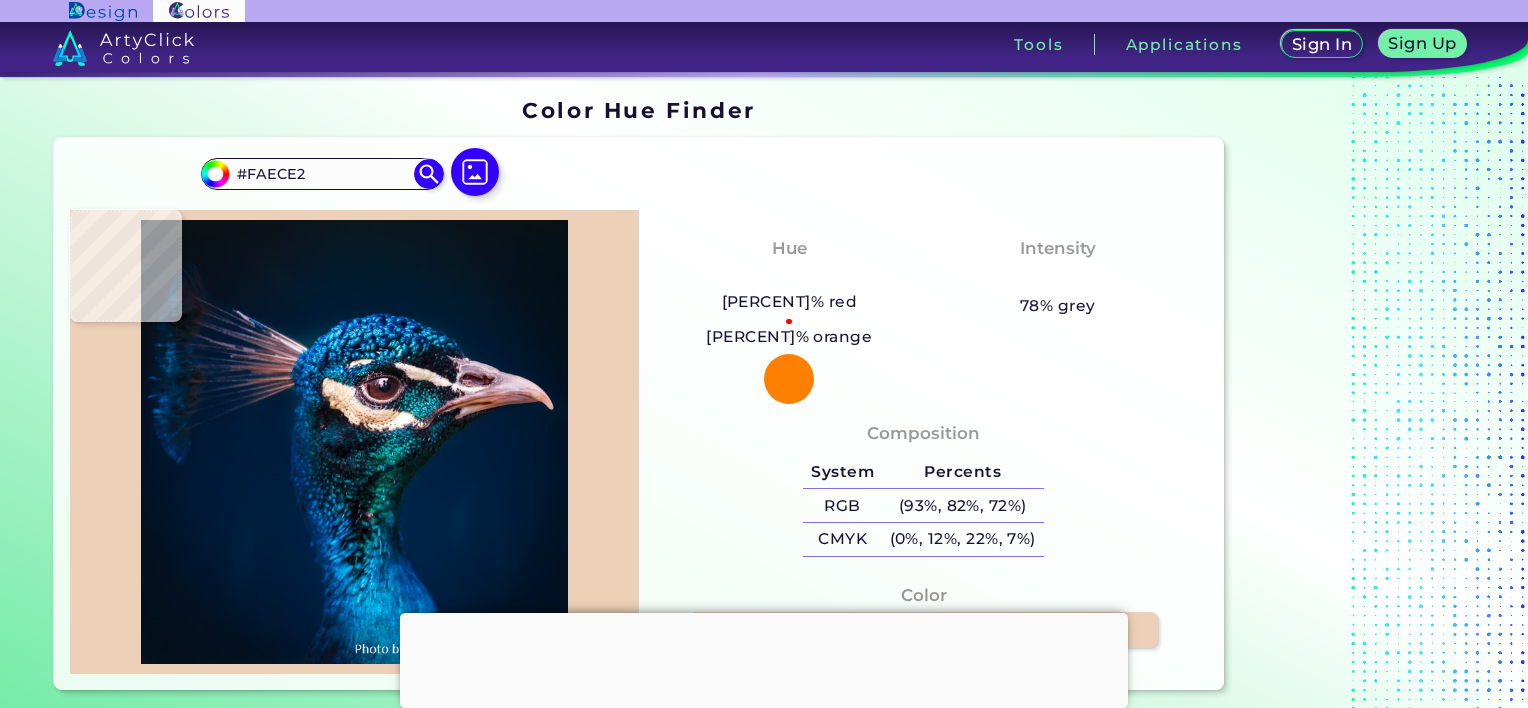 type on "#fef0e0" 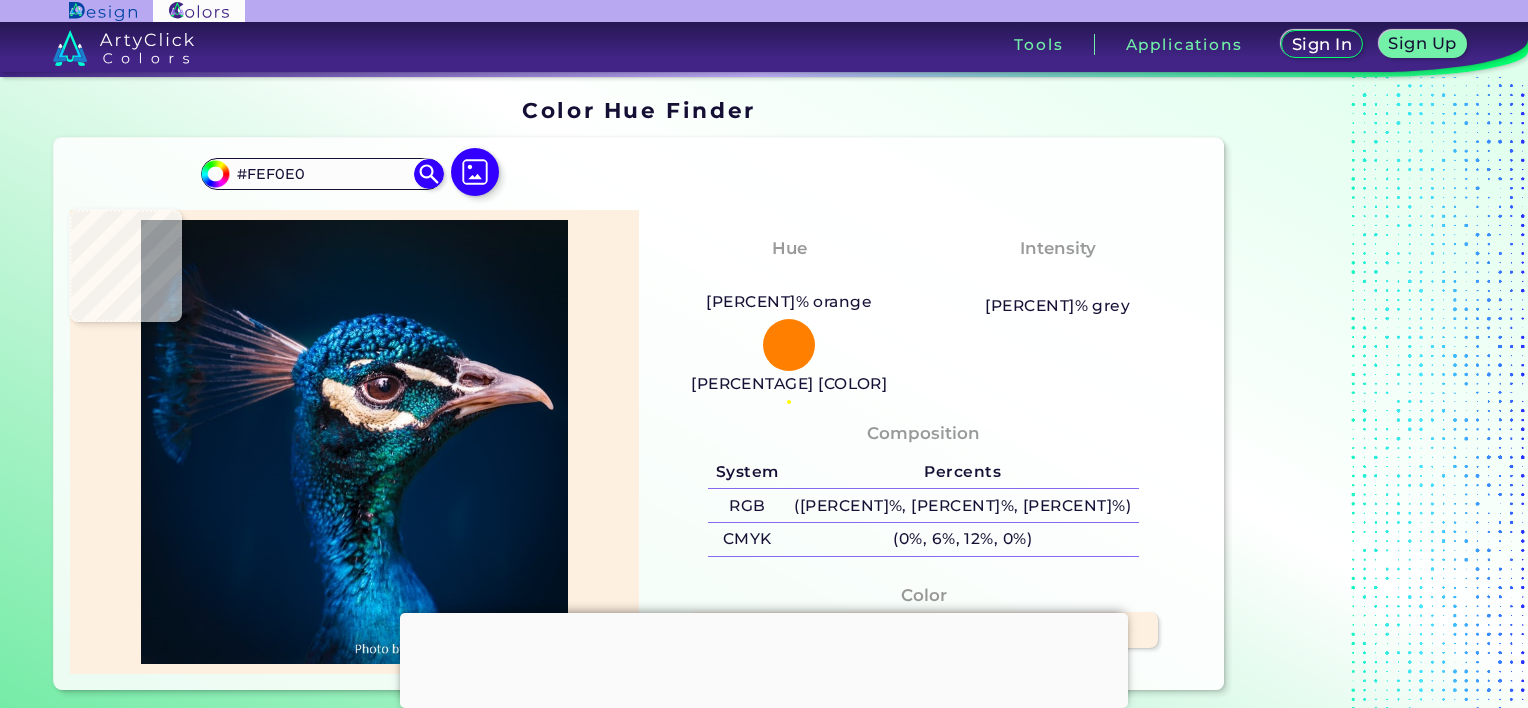 type on "[HEX]" 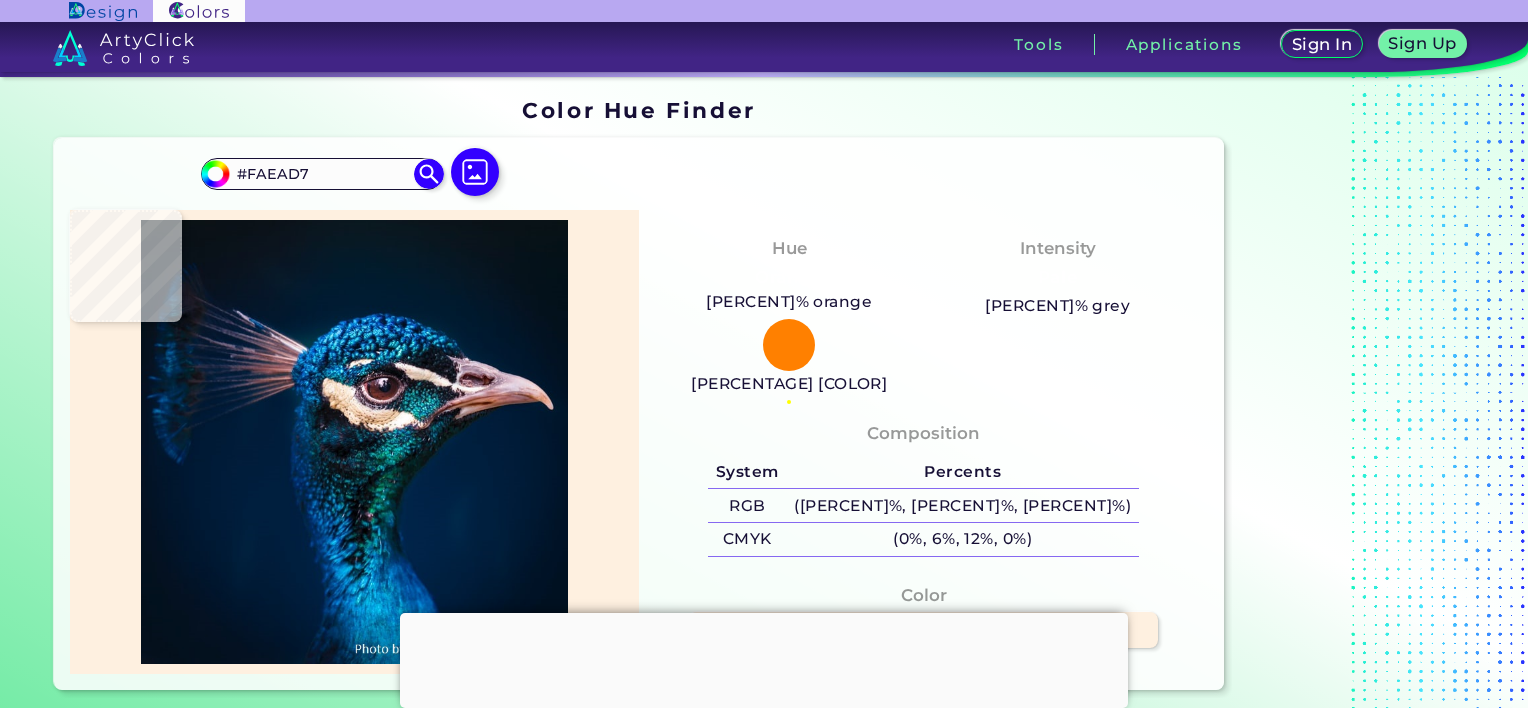 type on "#f5e1cc" 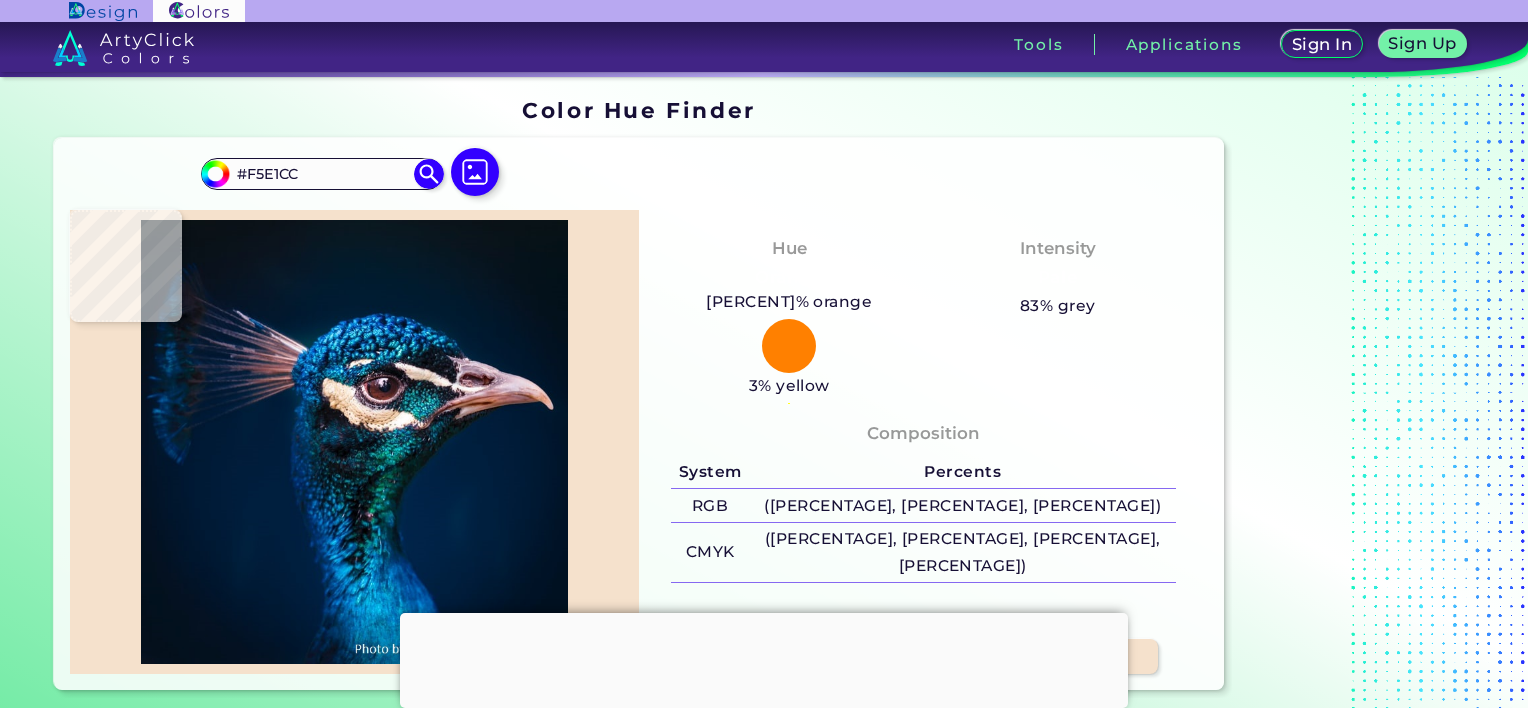type on "#feecd8" 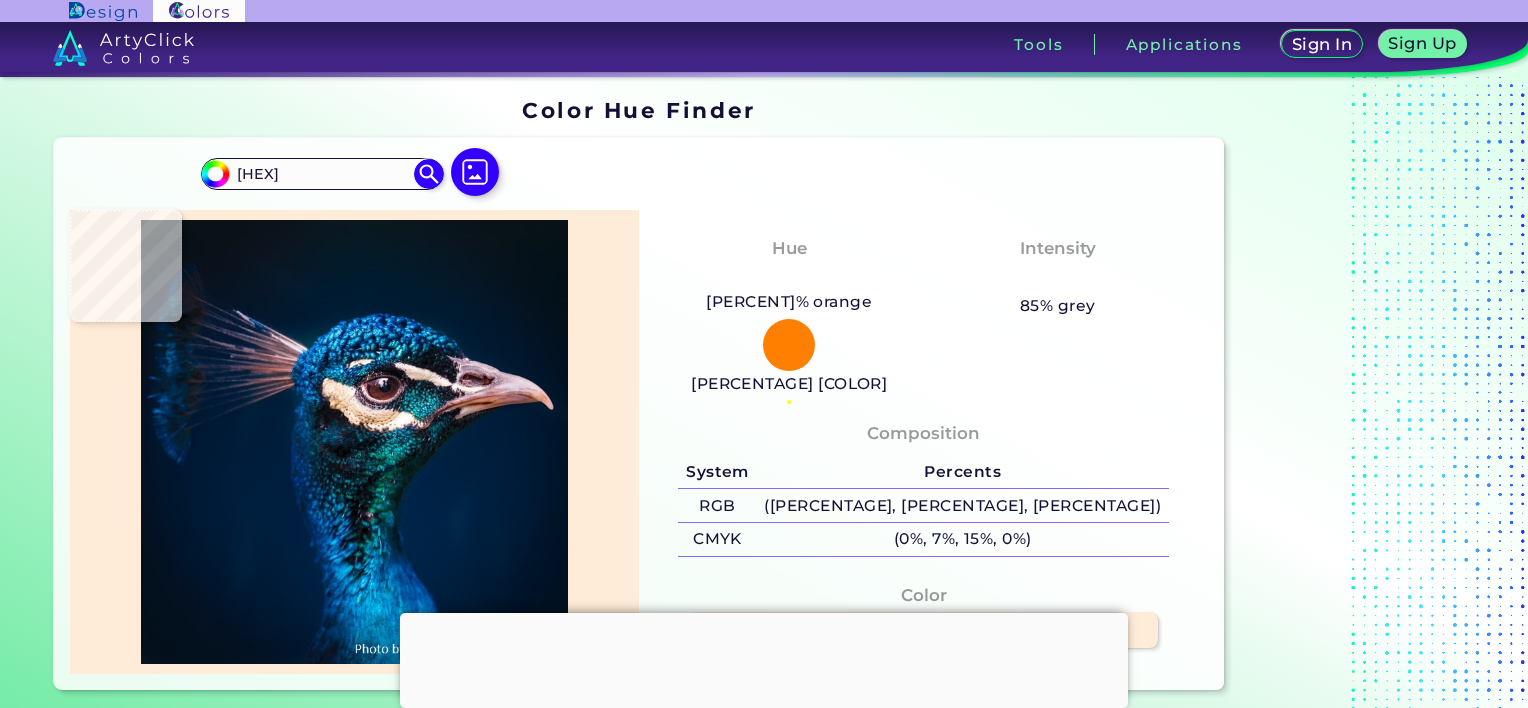 type on "#fde9d3" 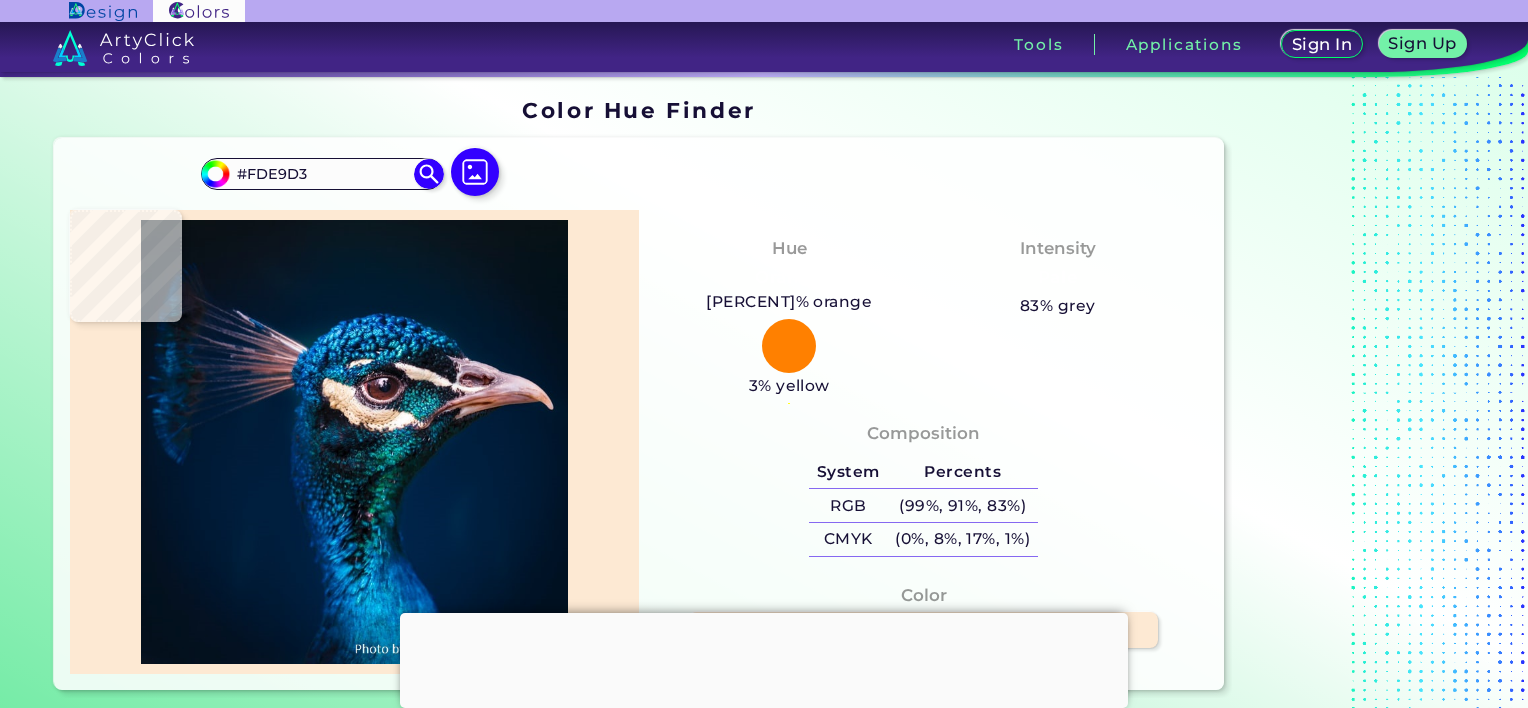 type on "#e9d6c3" 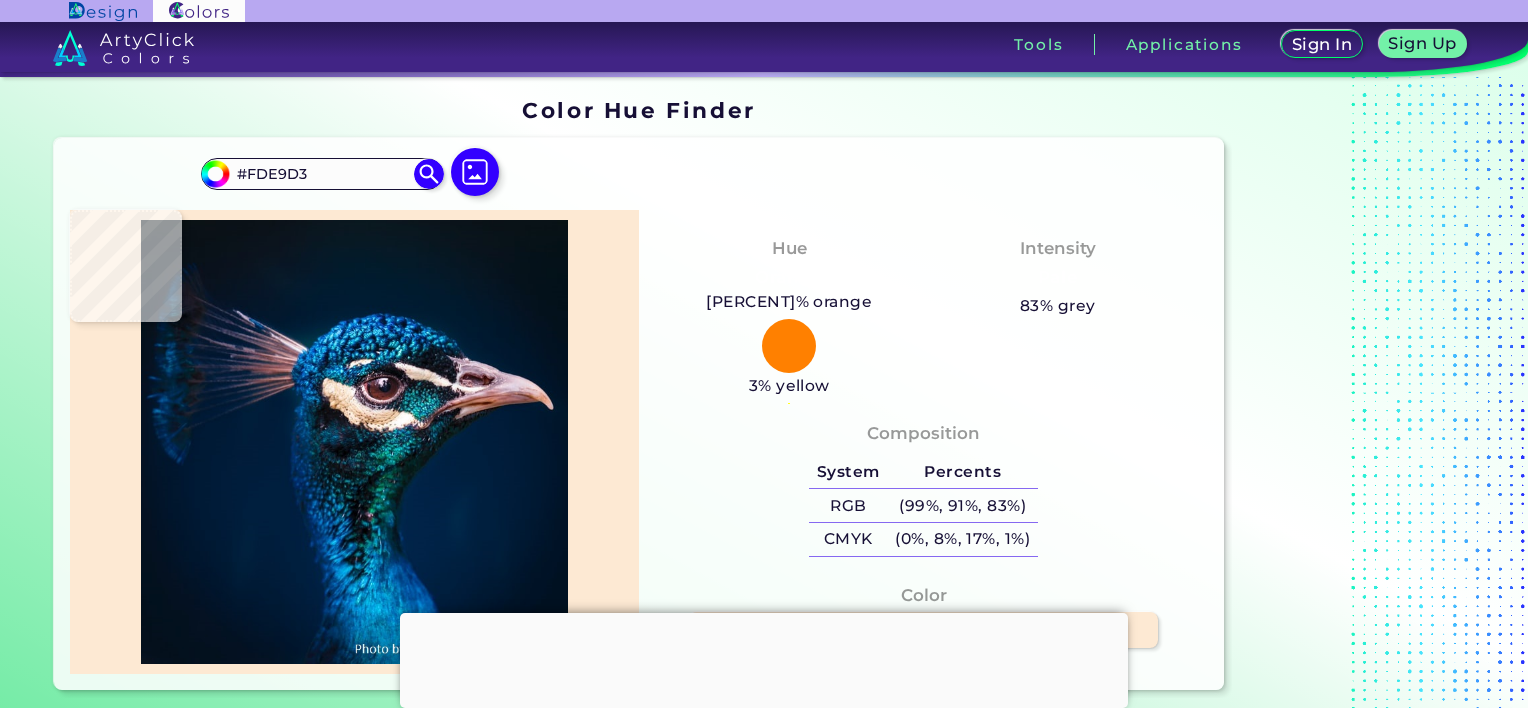 type on "#E9D6C3" 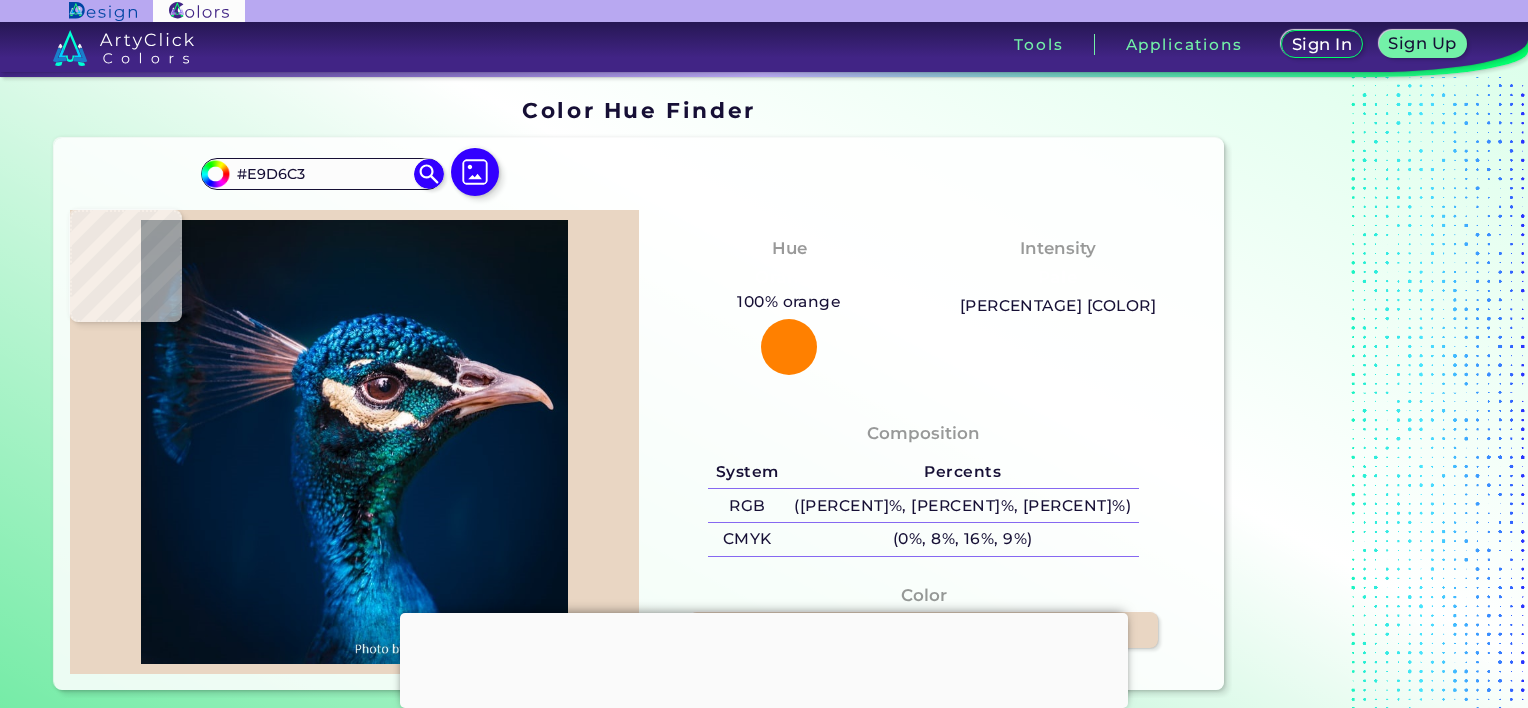 type on "#f0d5bd" 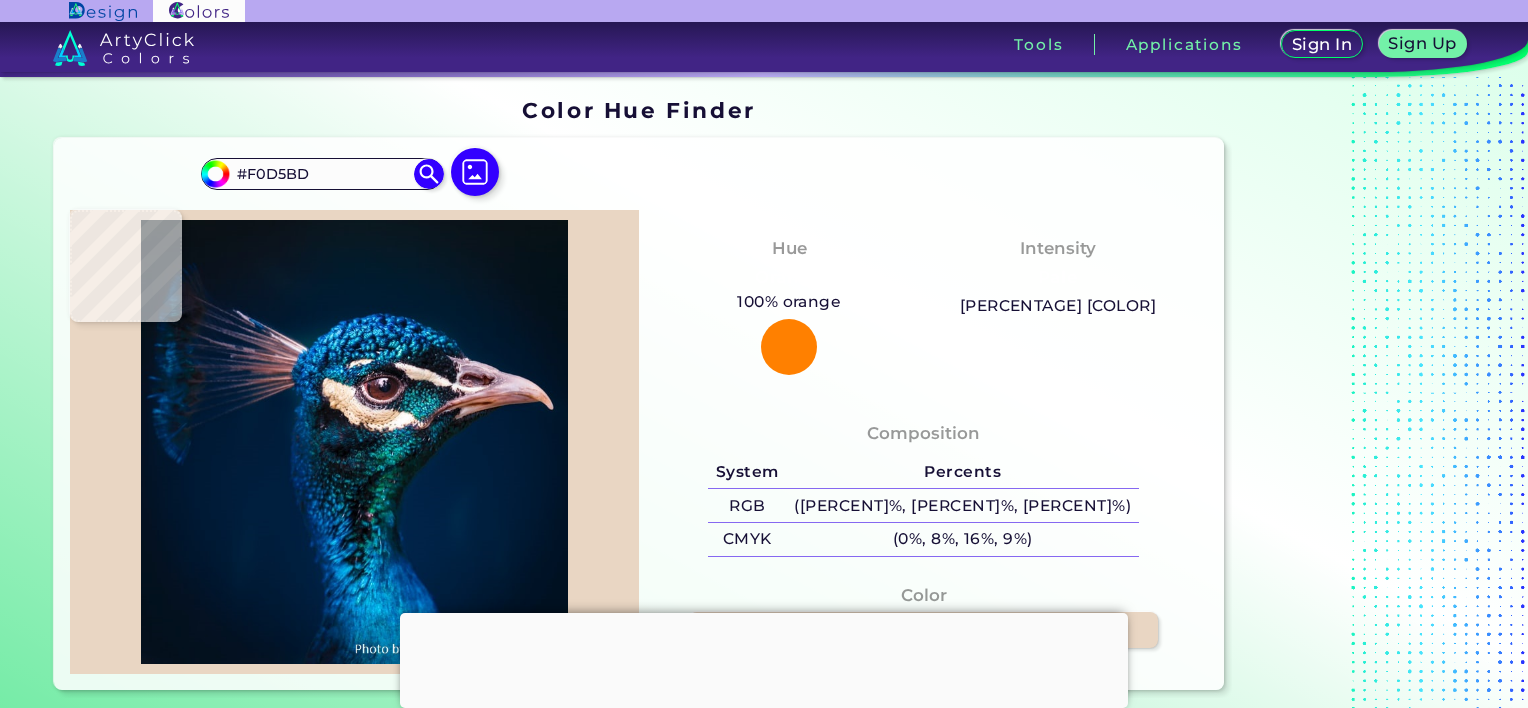 type on "#ddc0a5" 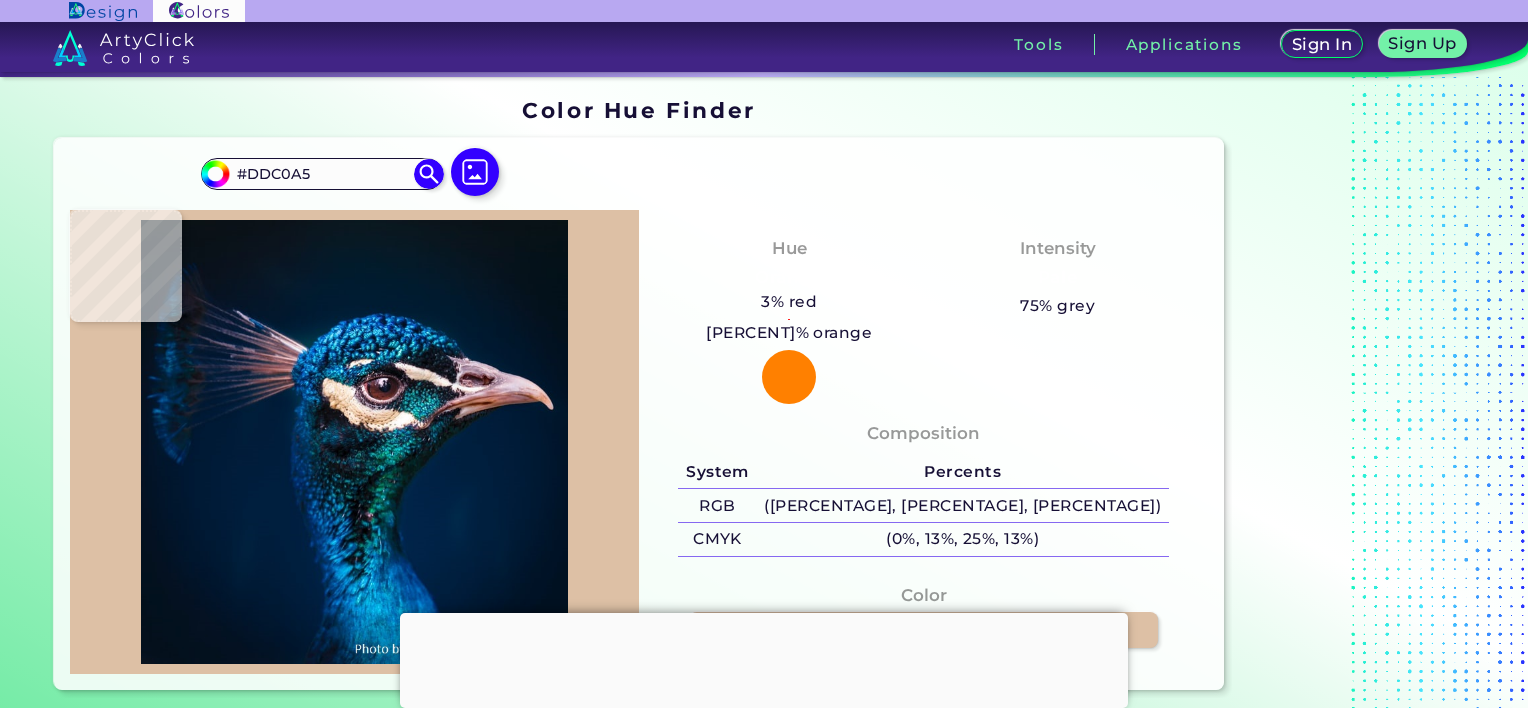 type on "#f0d5bd" 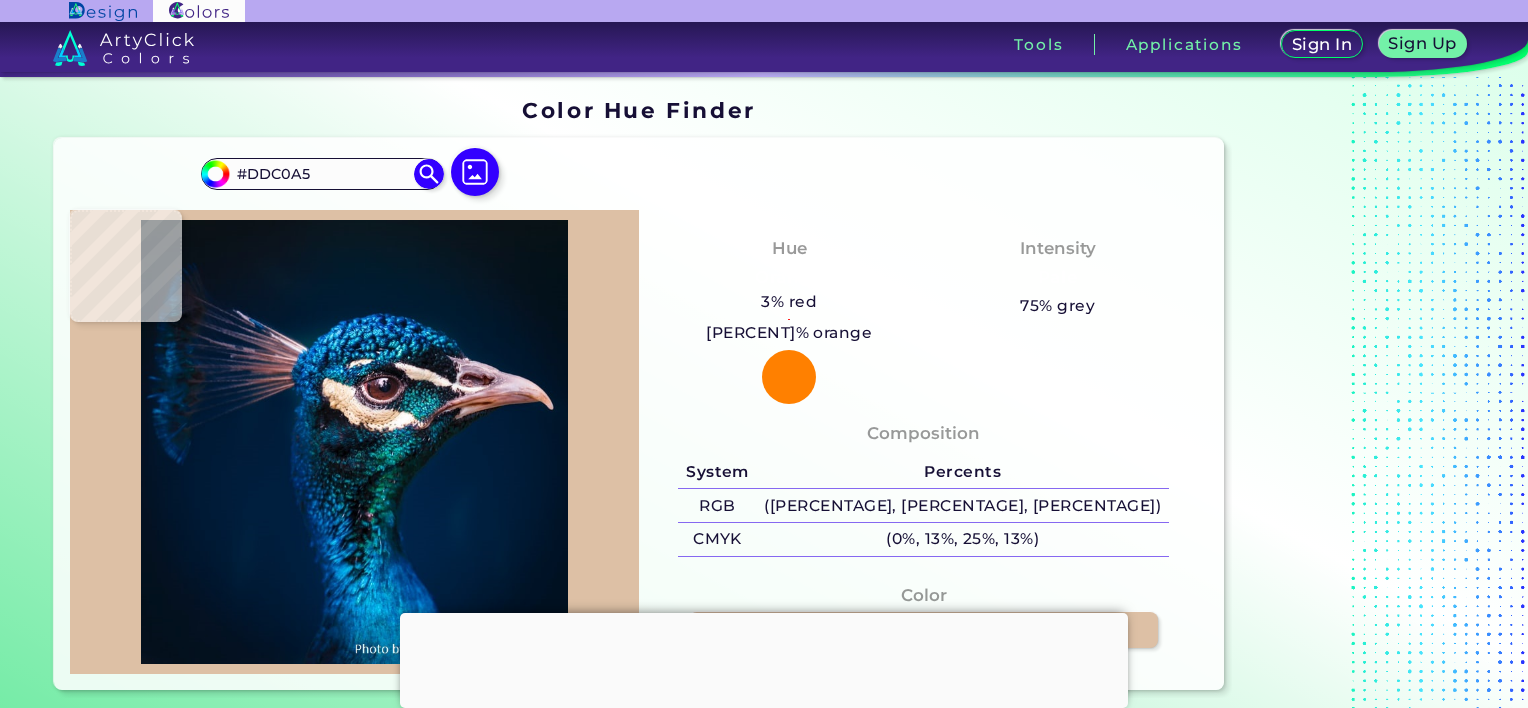type on "#F0D5BD" 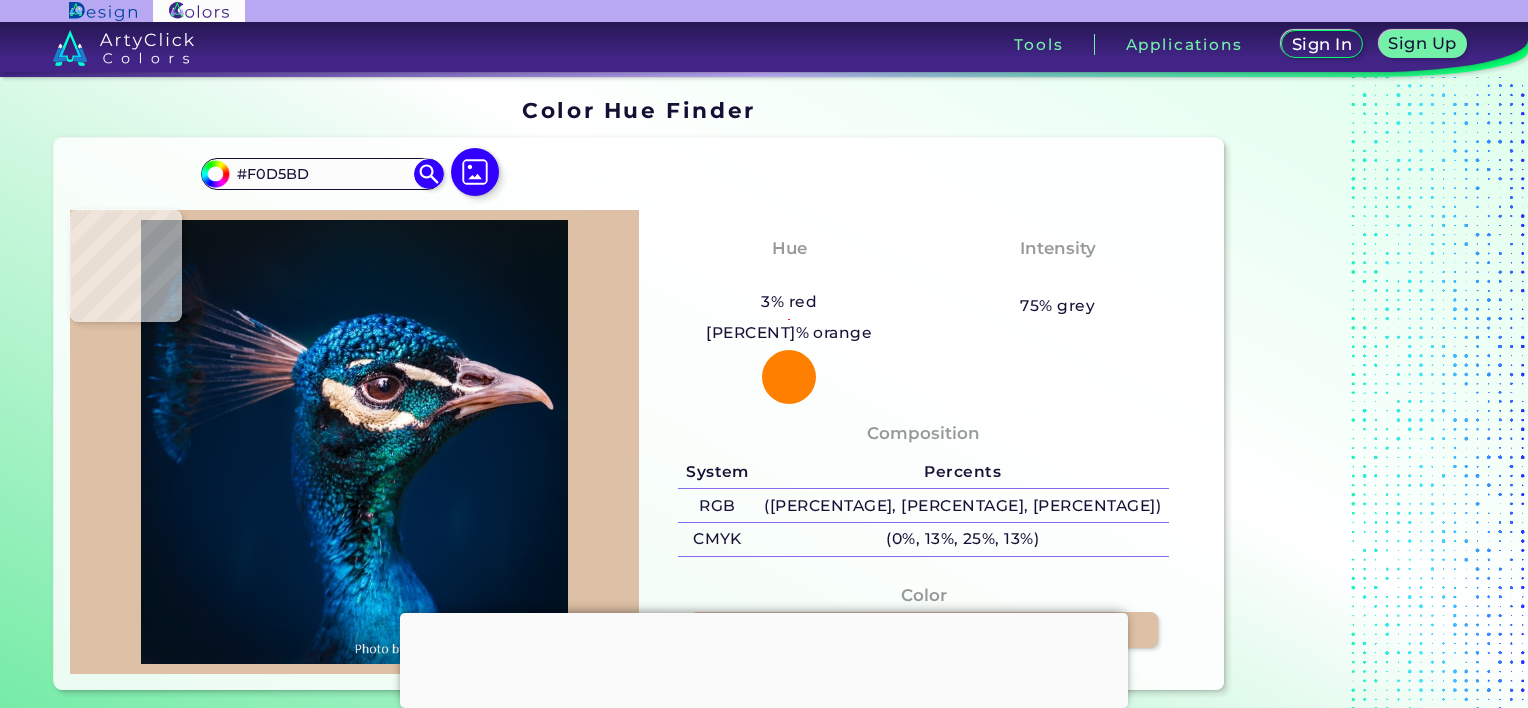 type on "[HEX]" 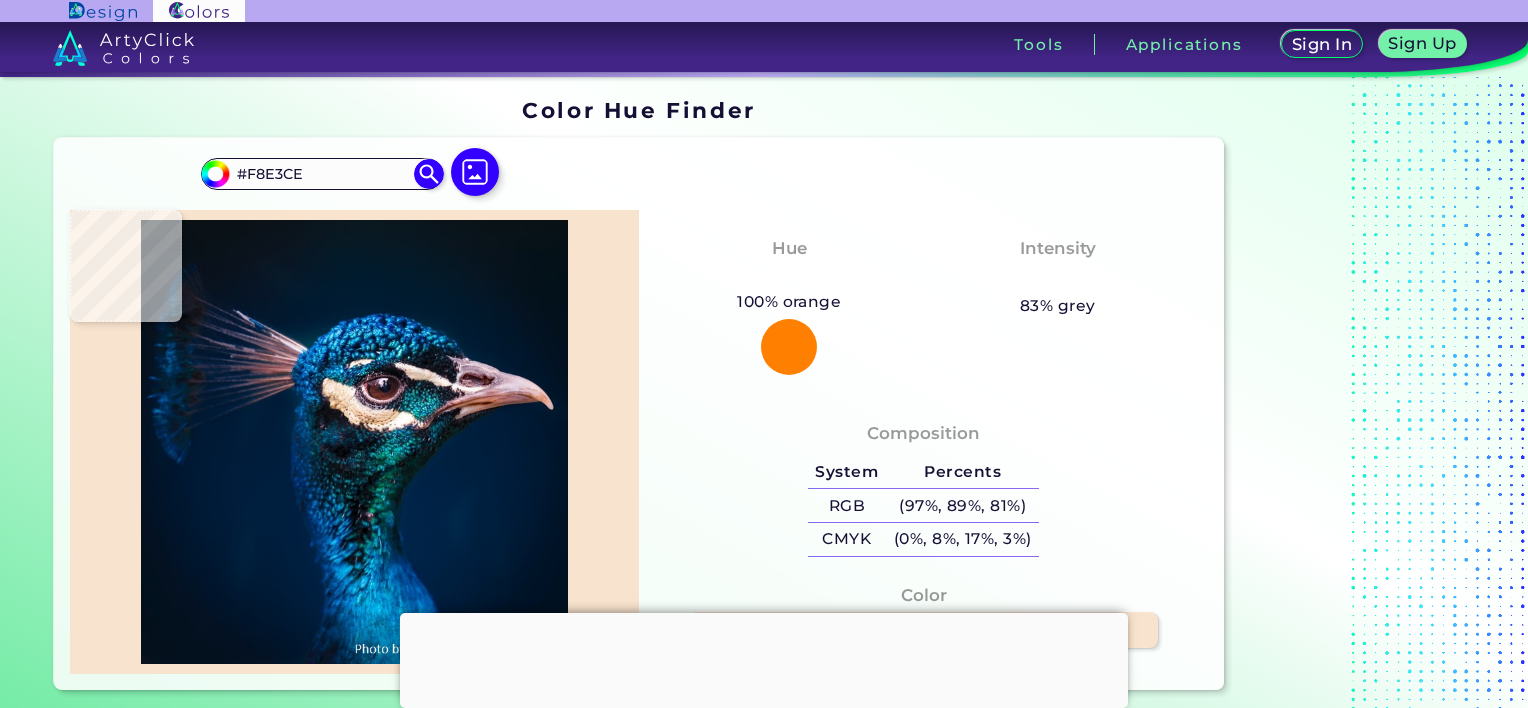 type on "[HEX]" 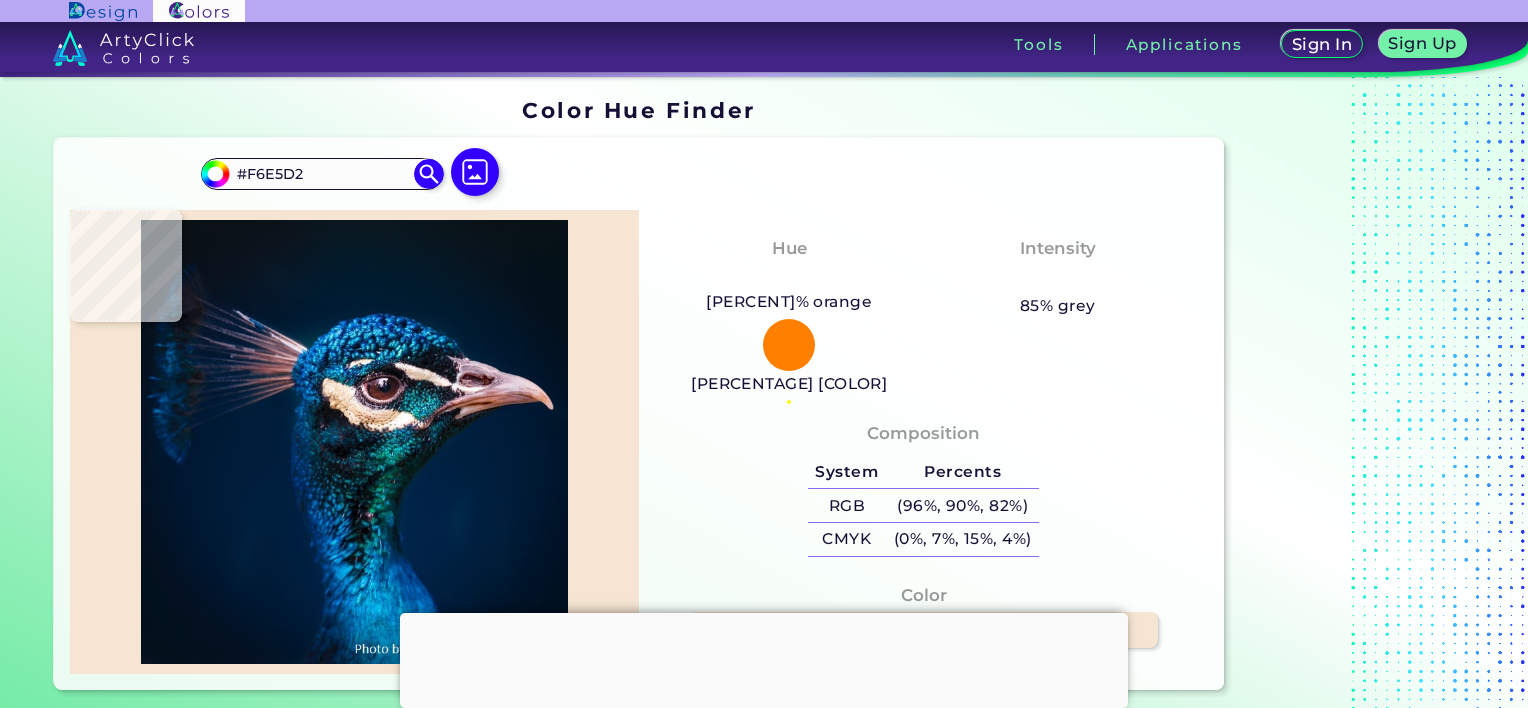 click at bounding box center (354, 442) 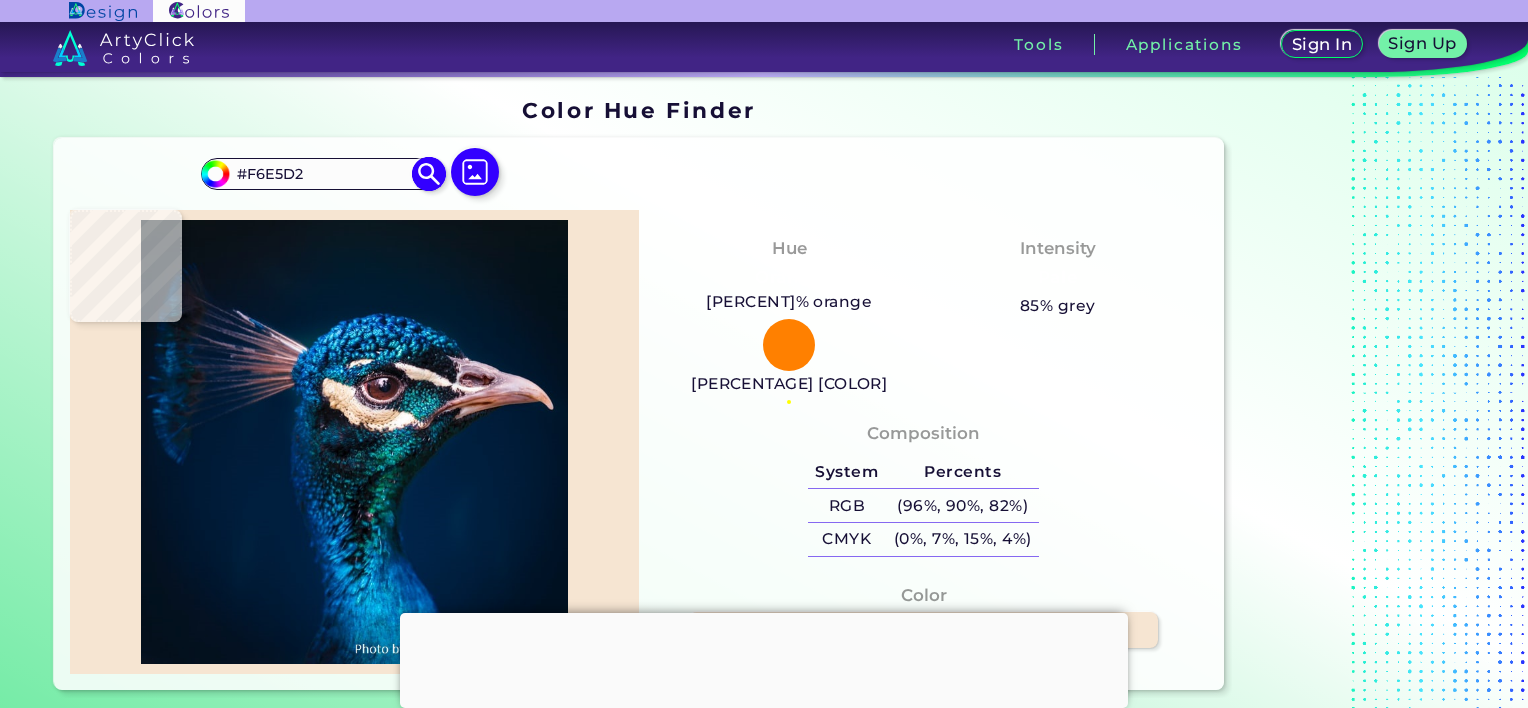 click on "#F6E5D2" at bounding box center (322, 173) 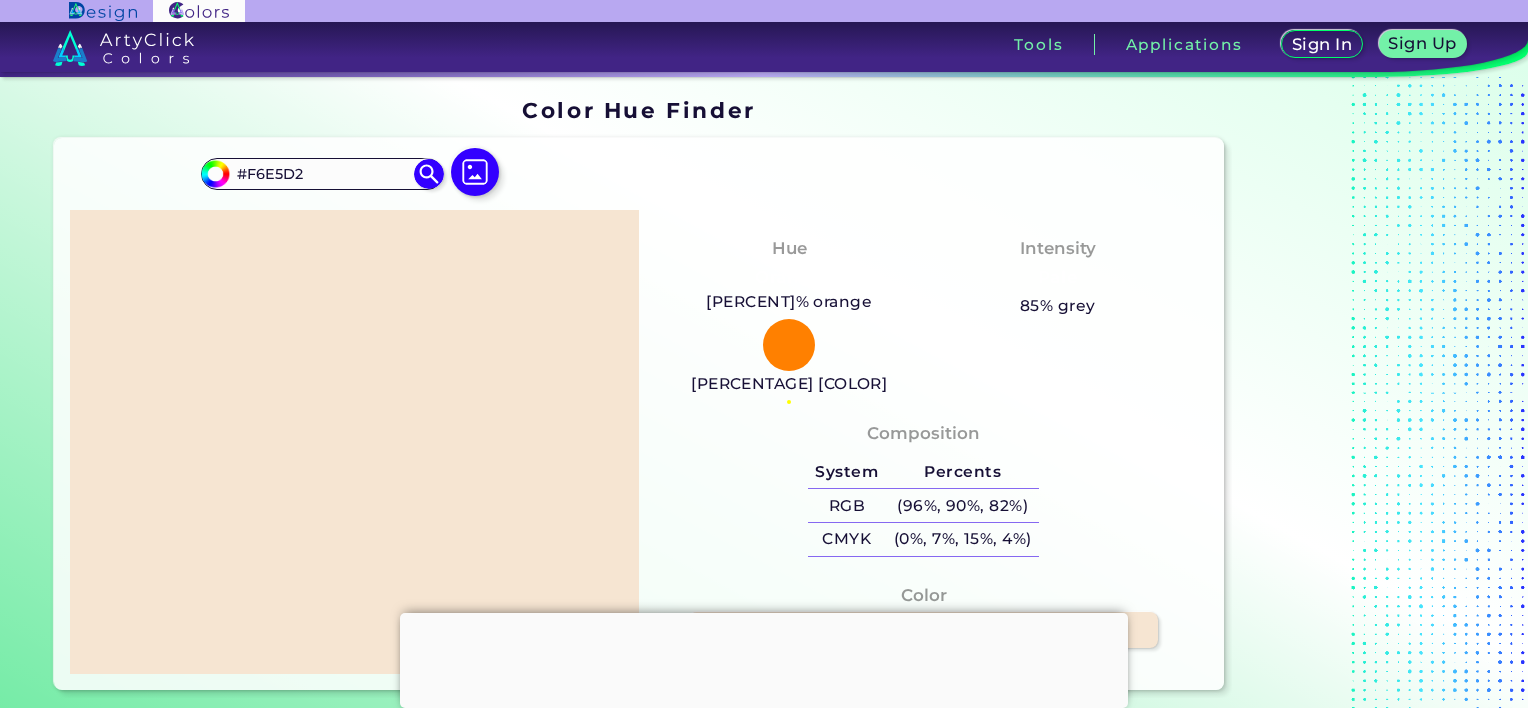 click at bounding box center [354, 442] 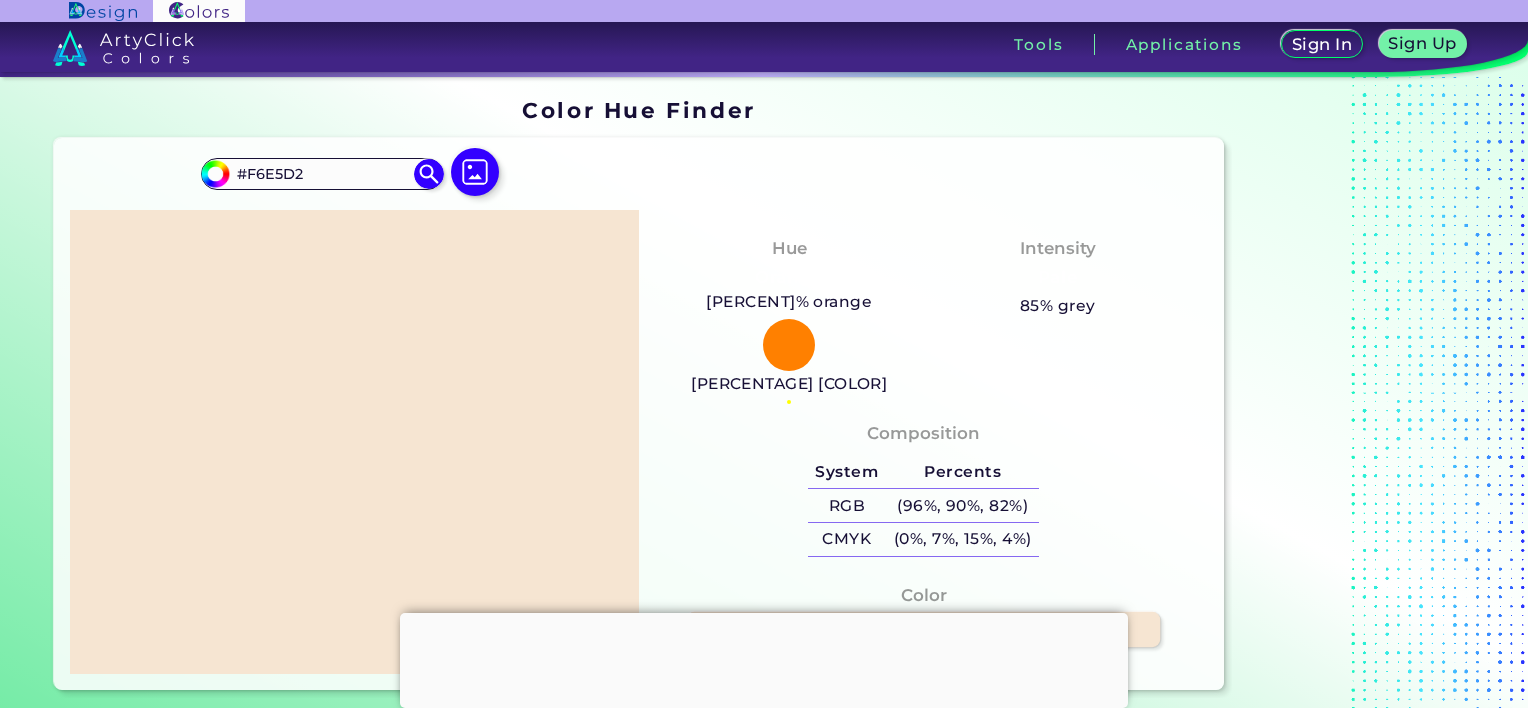 scroll, scrollTop: 500, scrollLeft: 0, axis: vertical 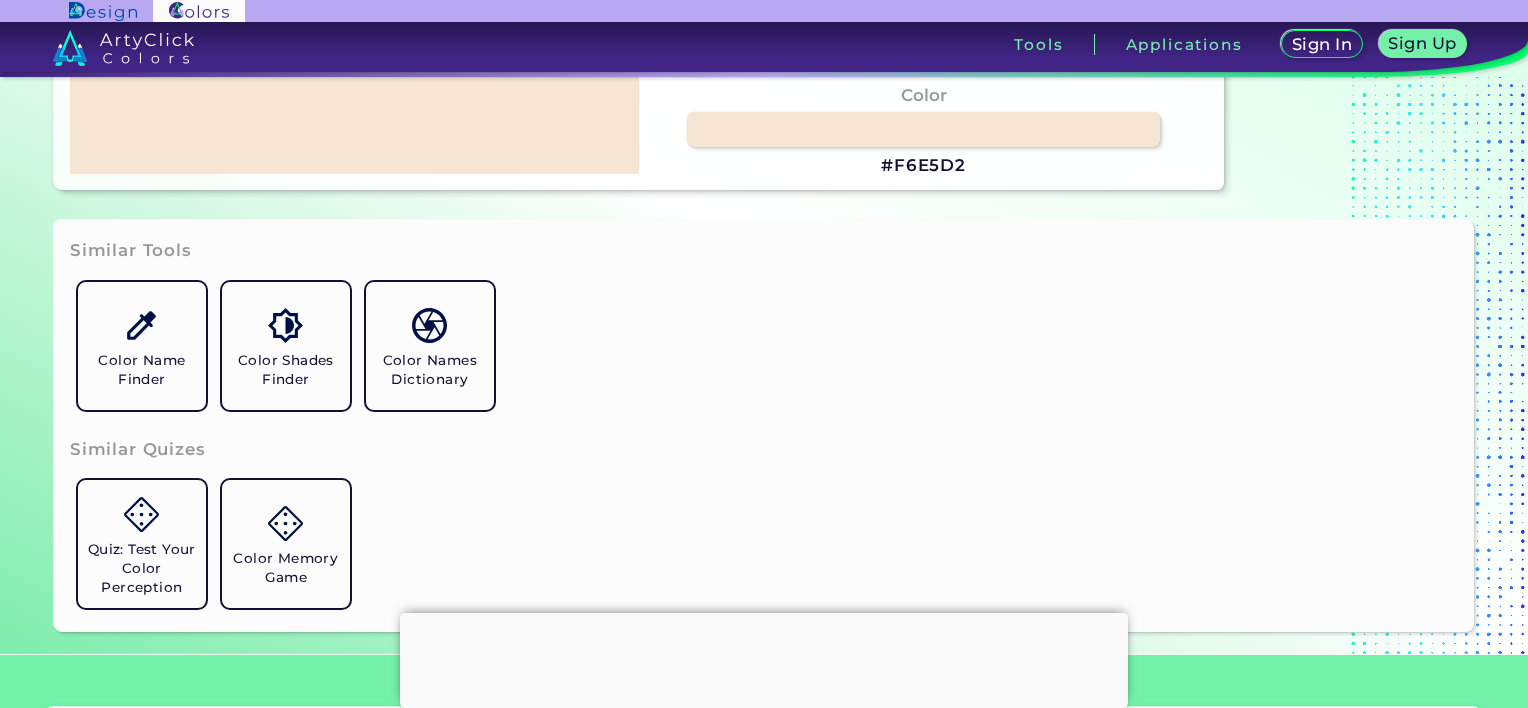 click at bounding box center [924, 130] 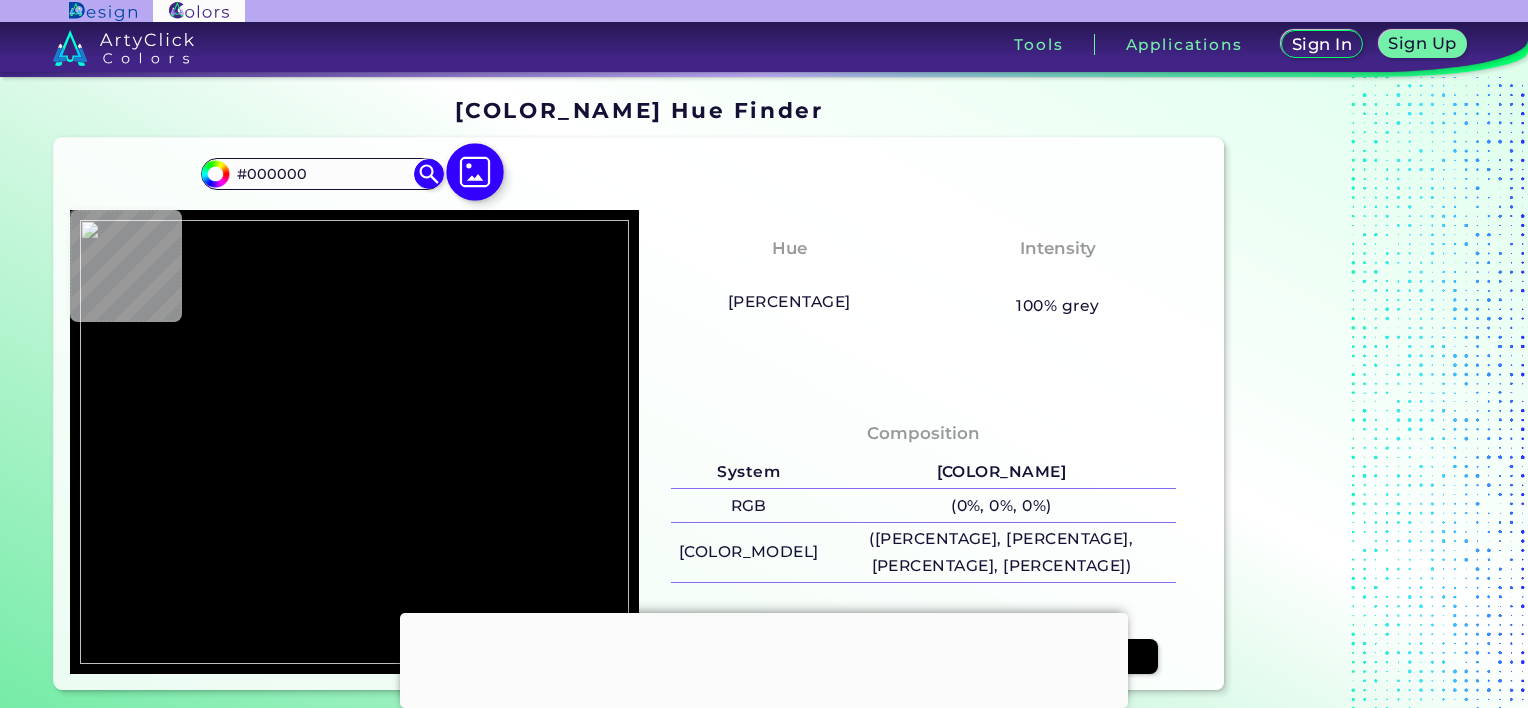 click at bounding box center (476, 172) 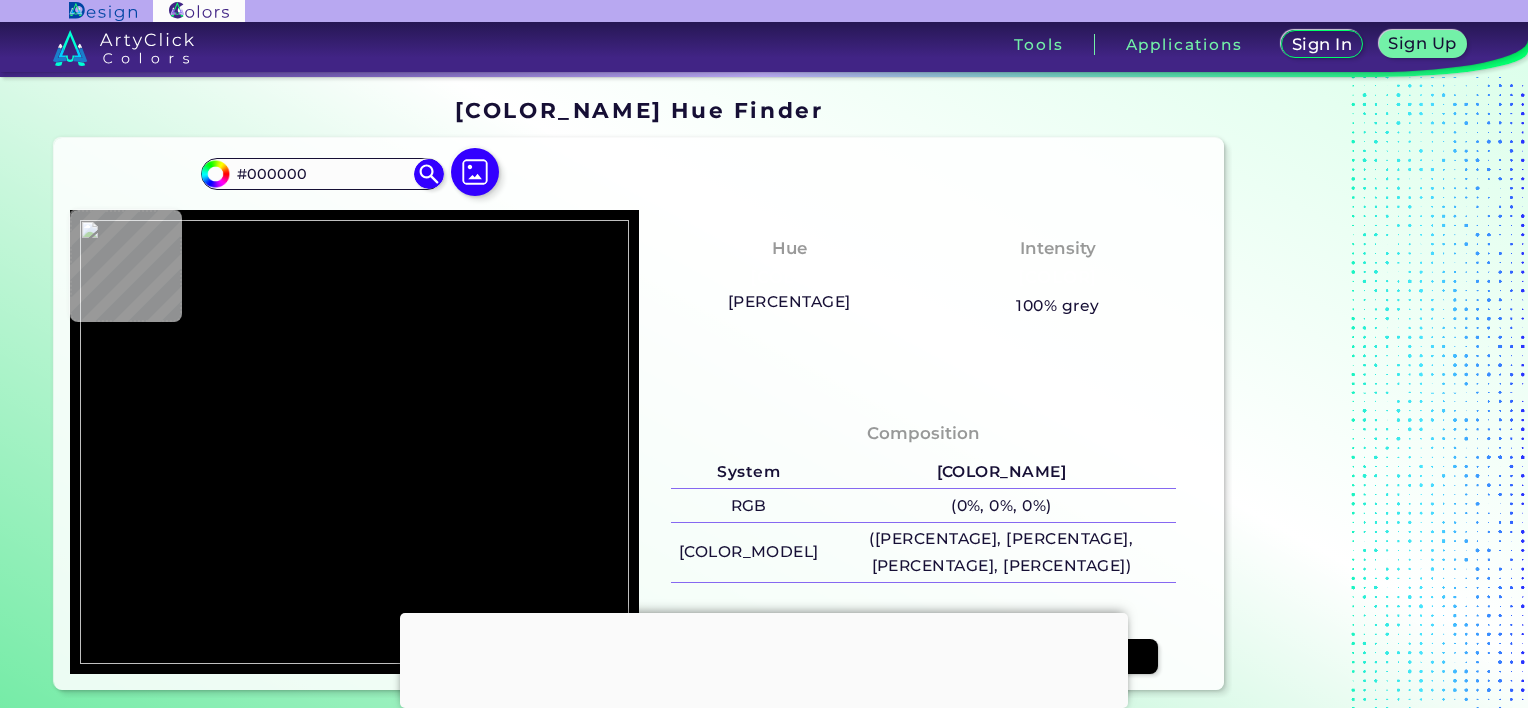 type on "[HEX_COLOR]" 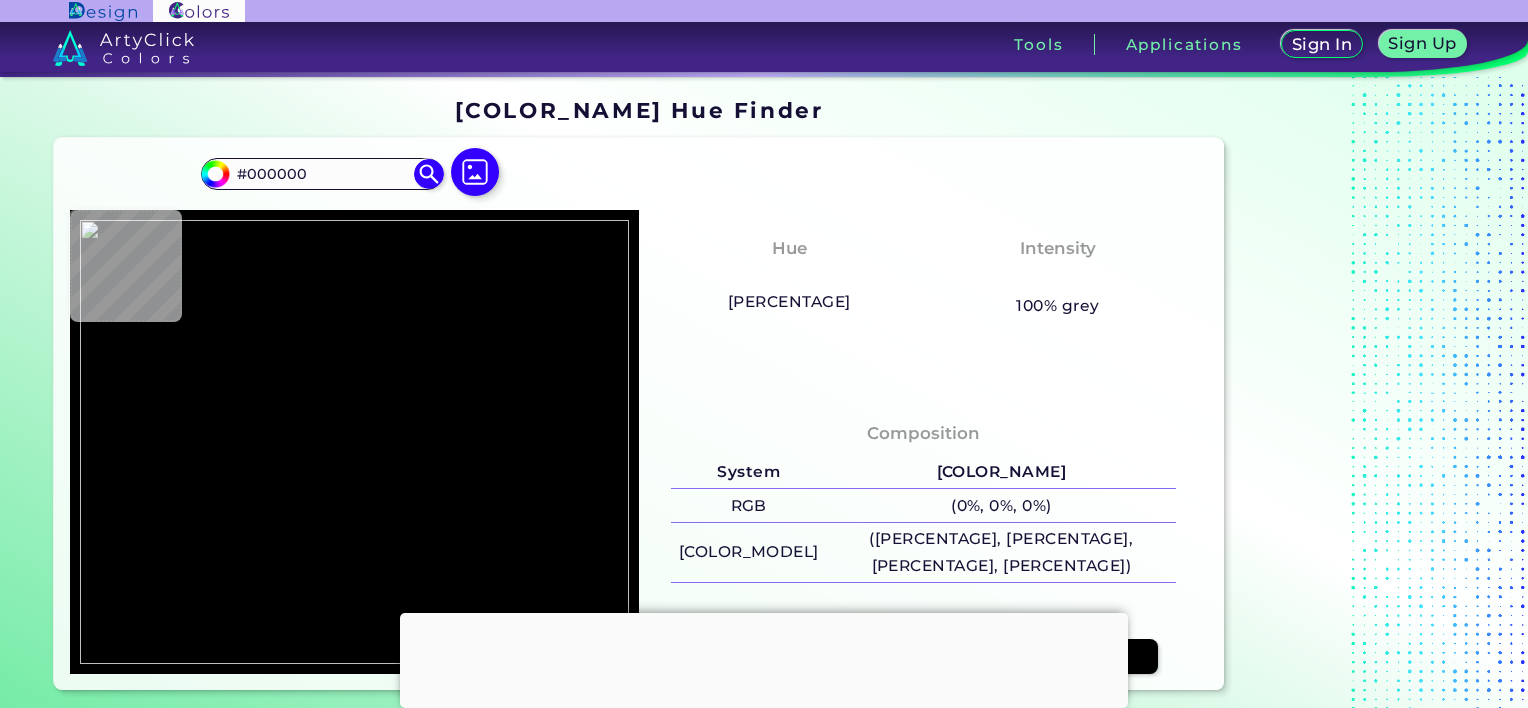 type on "[HEX_COLOR]" 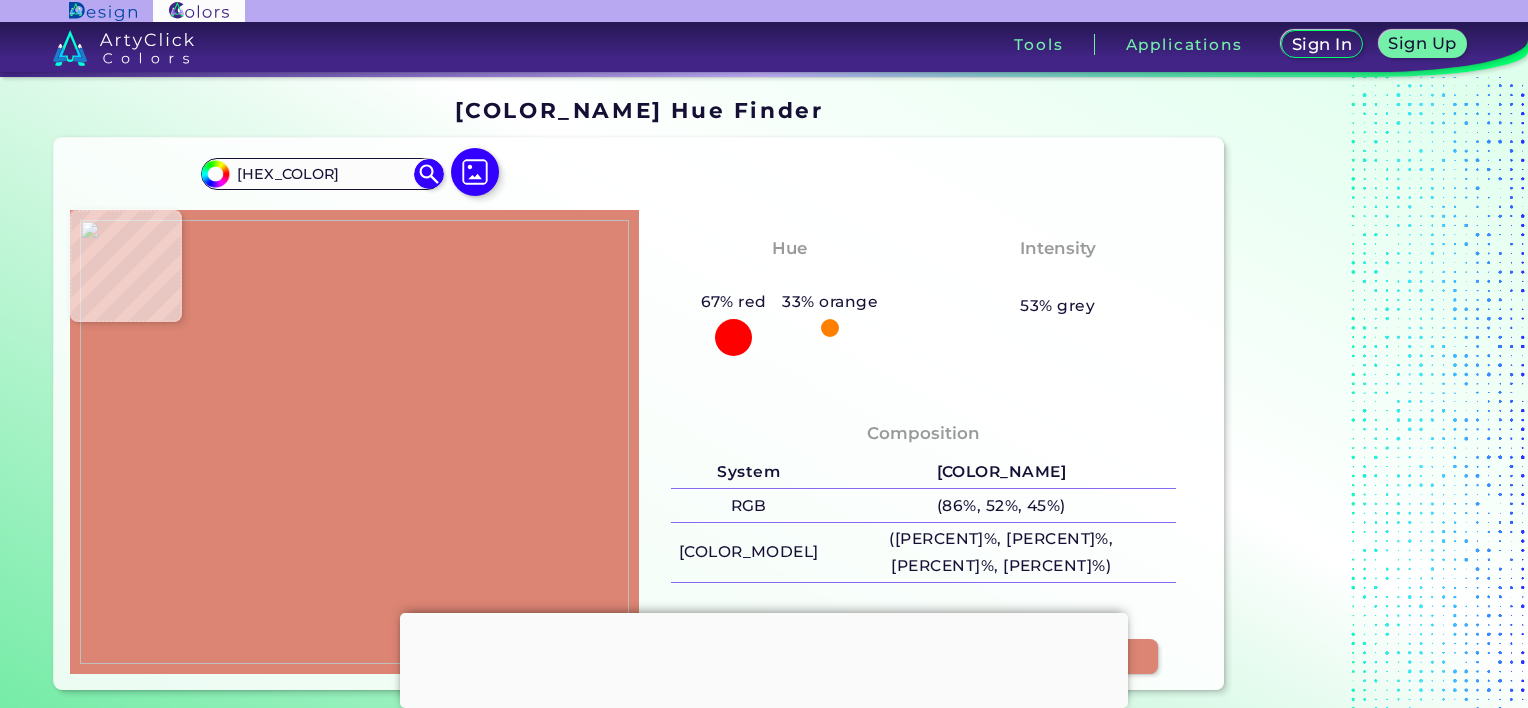 type on "[HEX_CODE]" 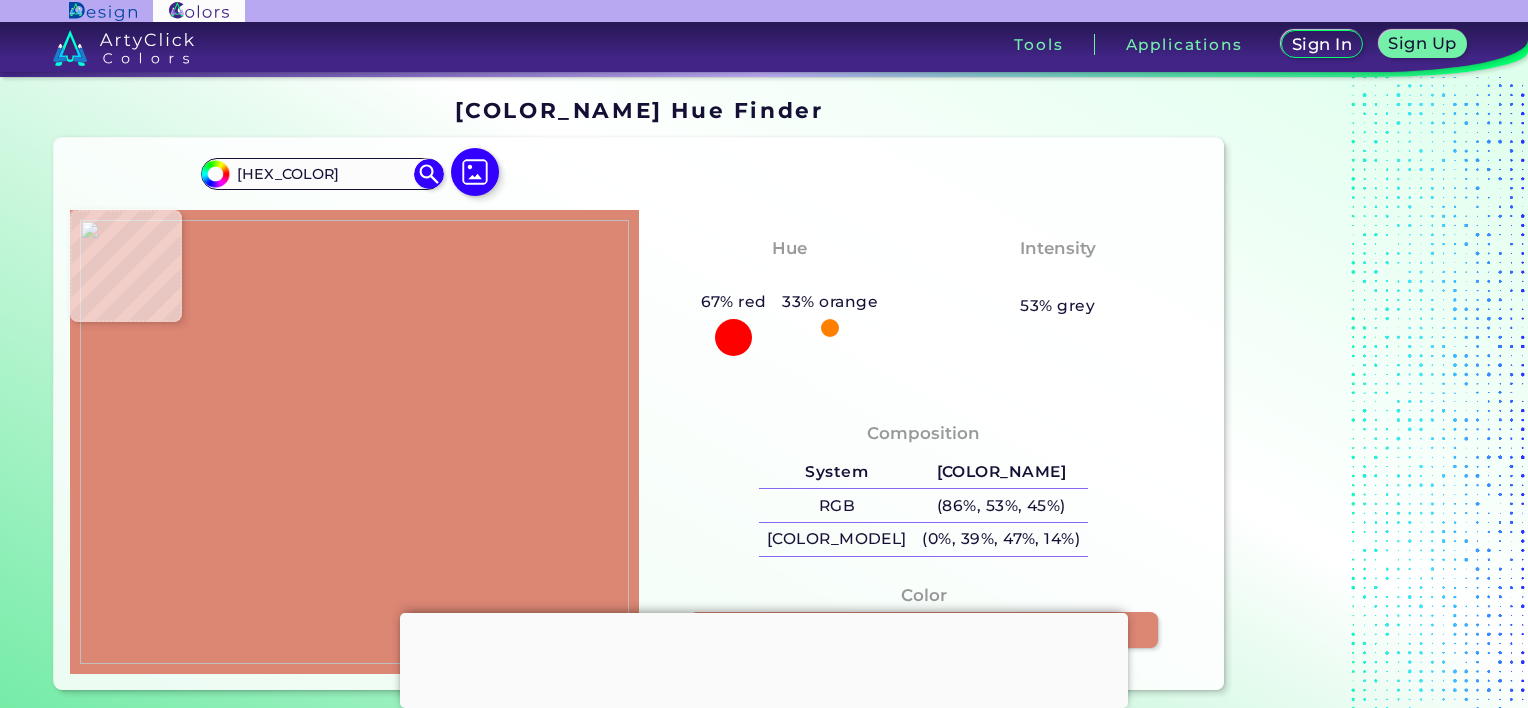 type on "#d97a71" 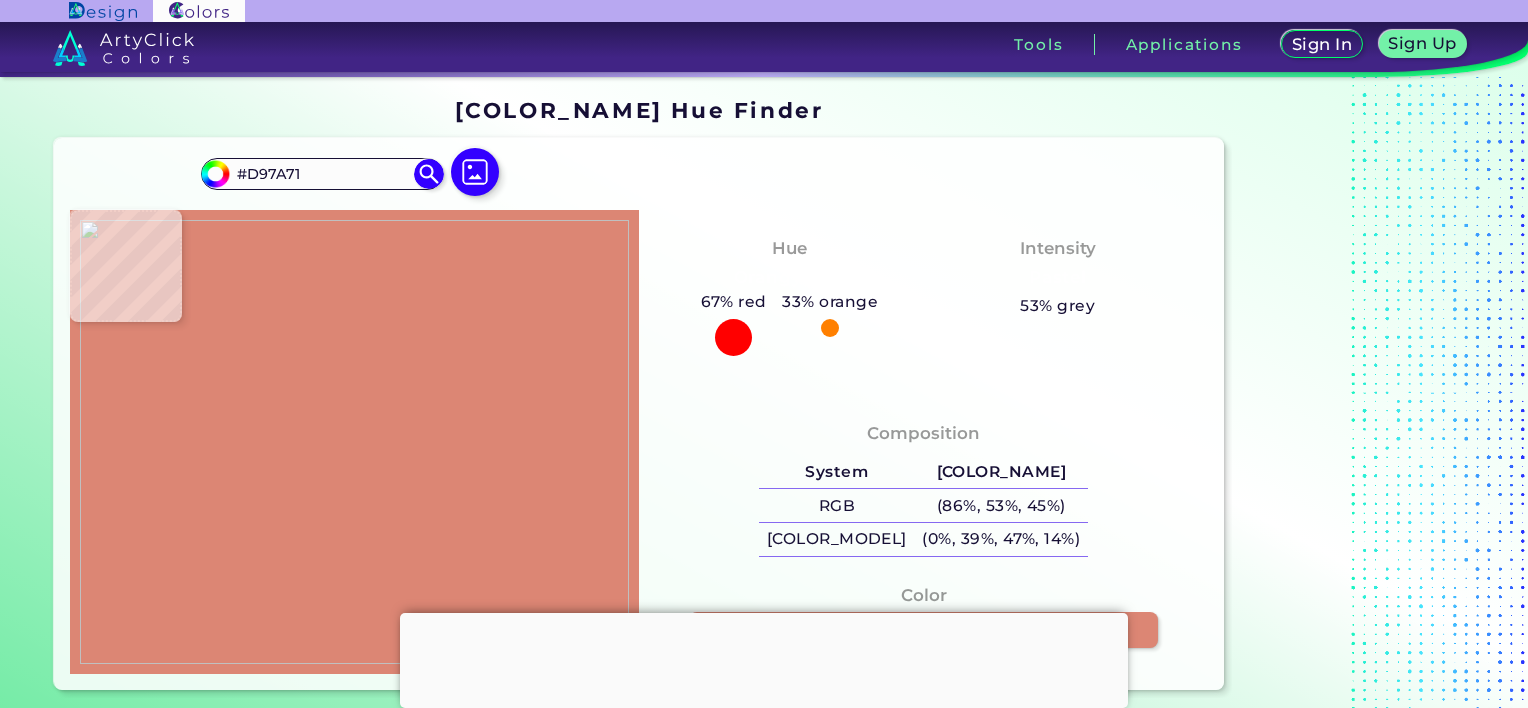 type on "#b84651" 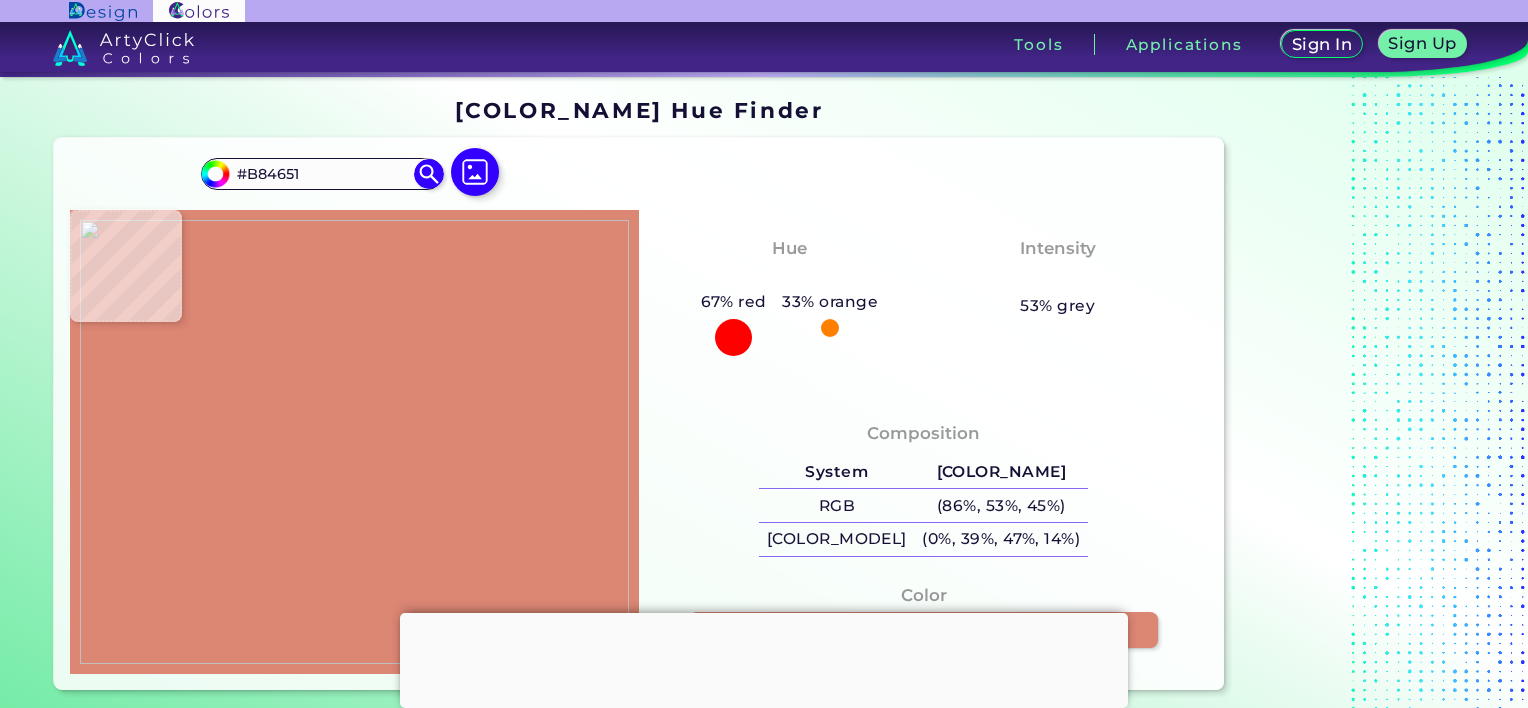 type on "#a44b51" 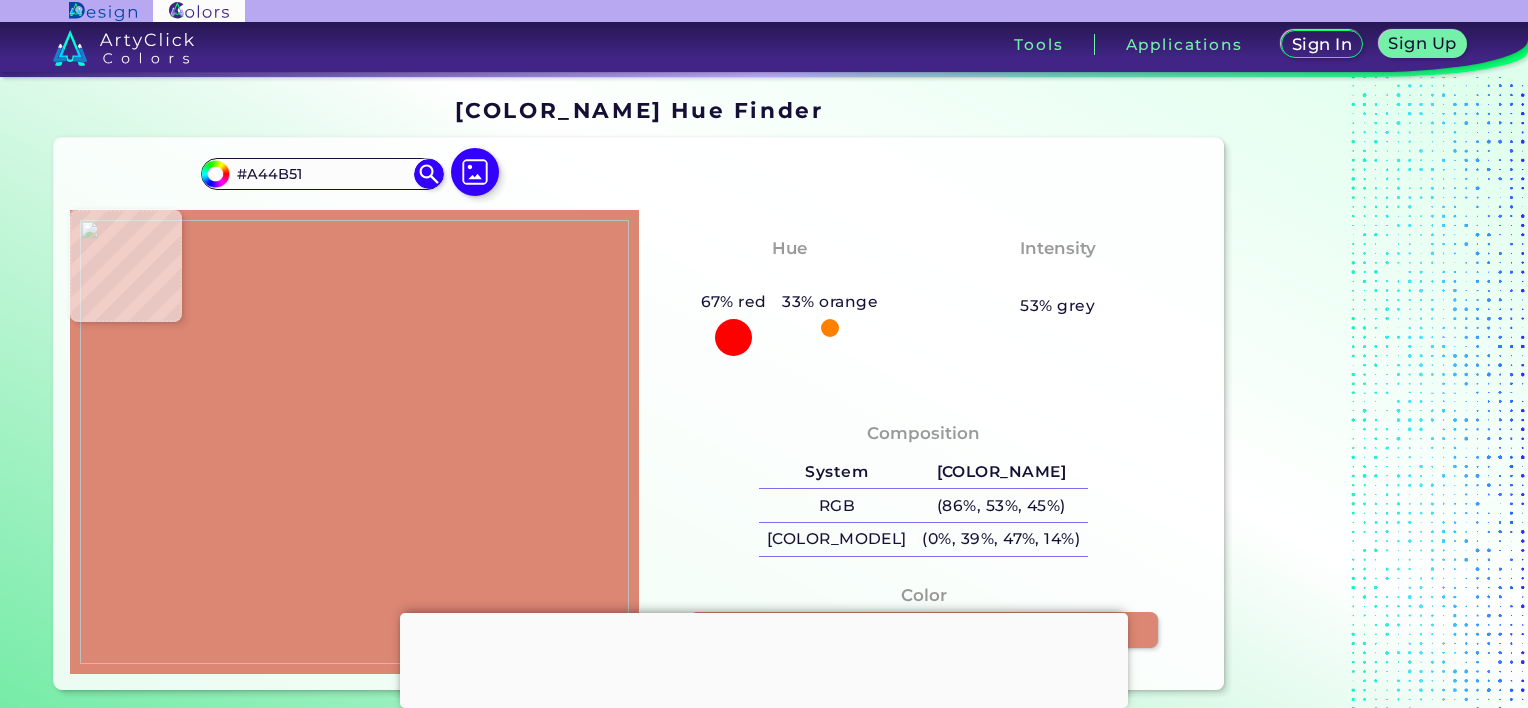 type on "#d9b78a" 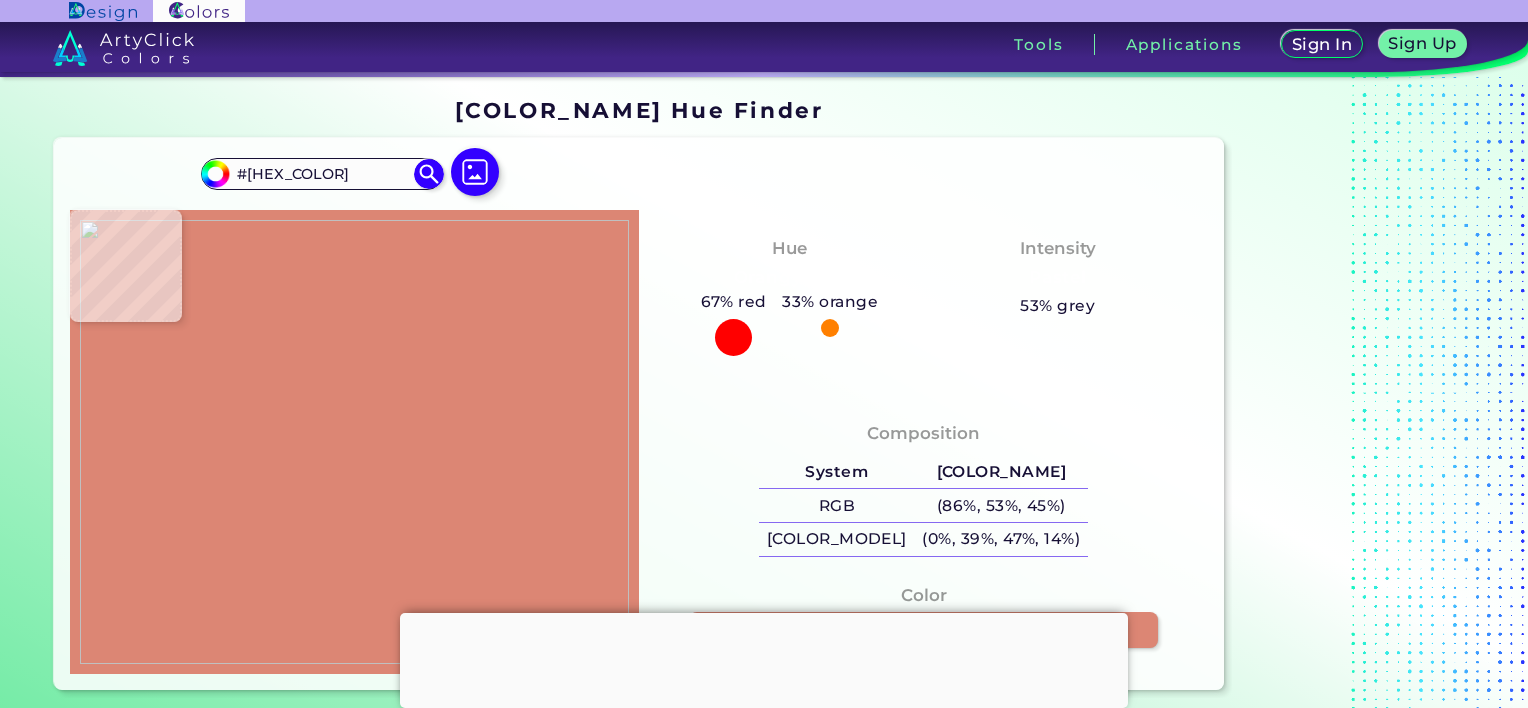 type on "#eed59f" 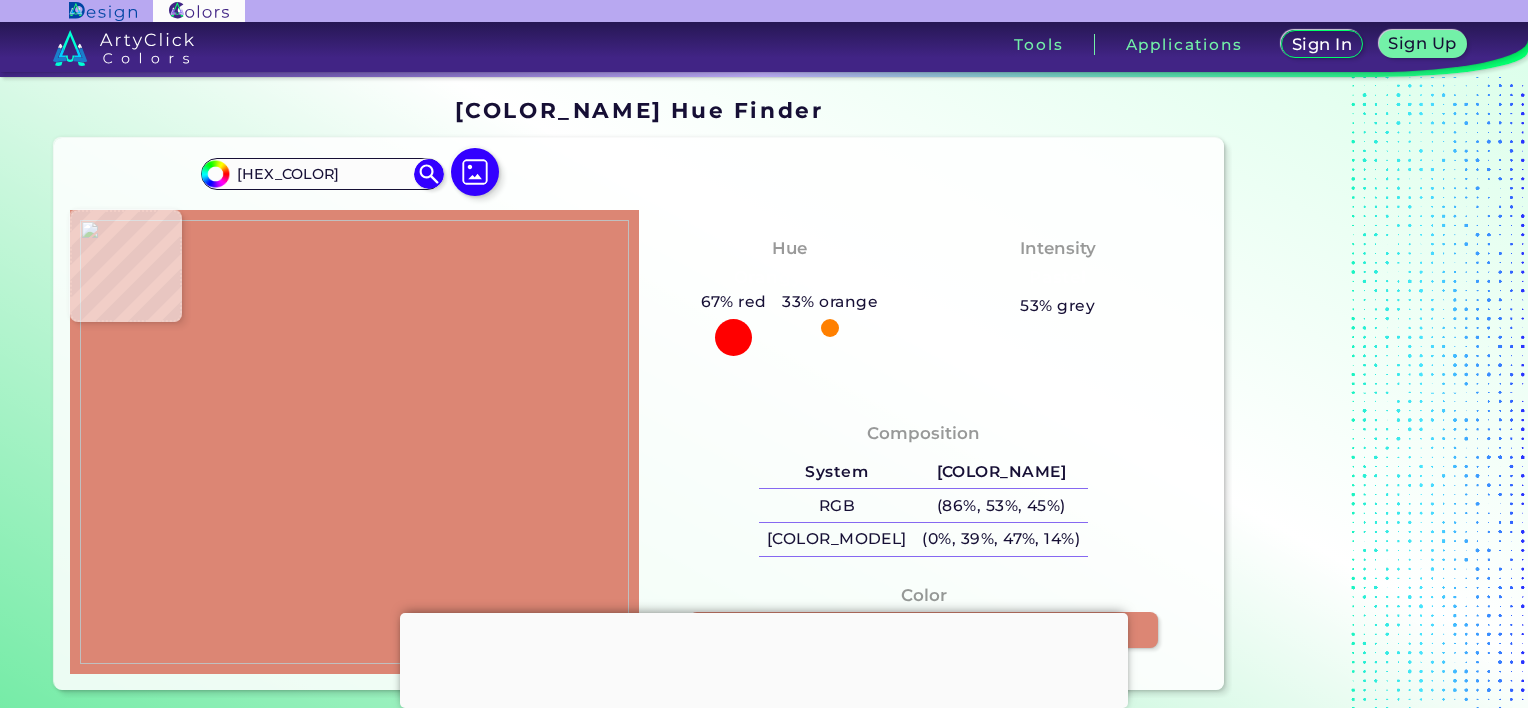 type on "#f7ebb9" 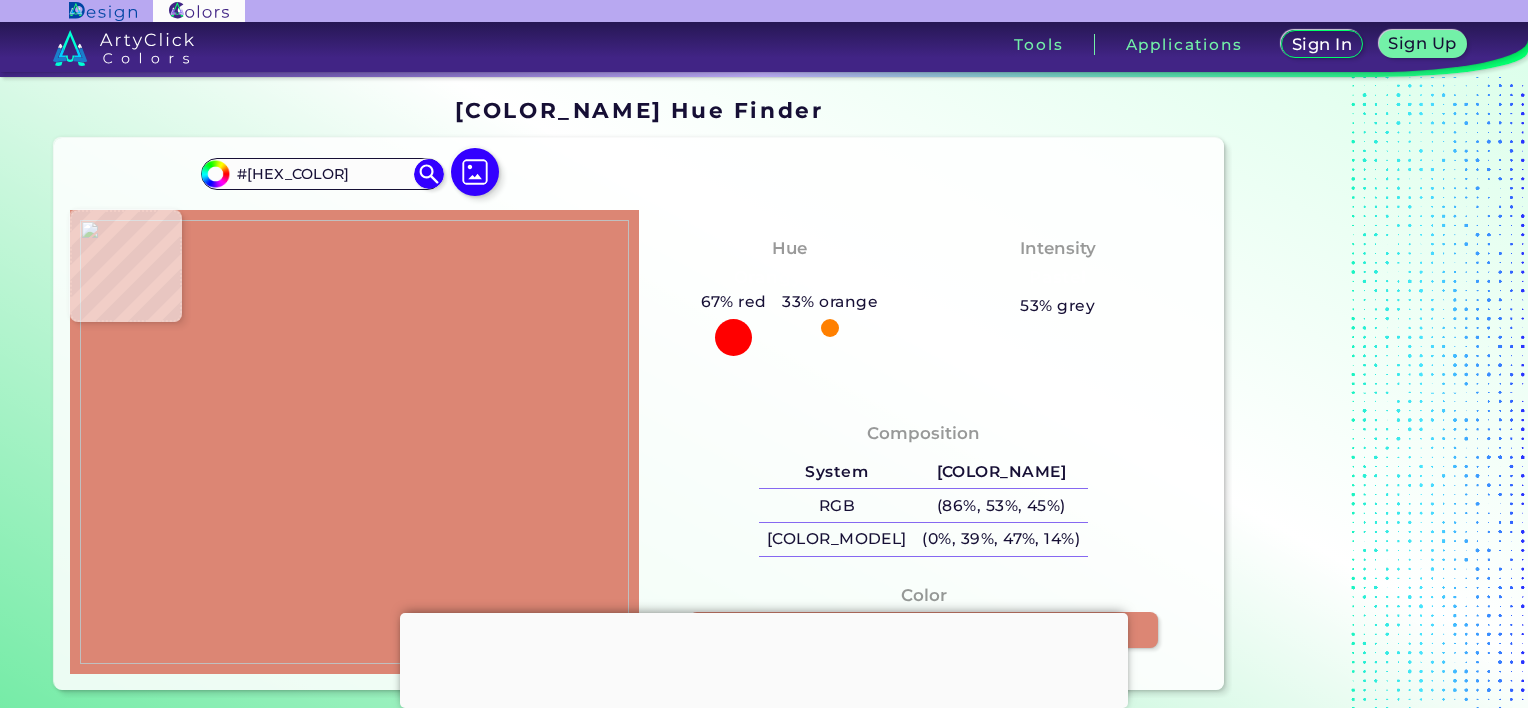 type on "#fbf0c3" 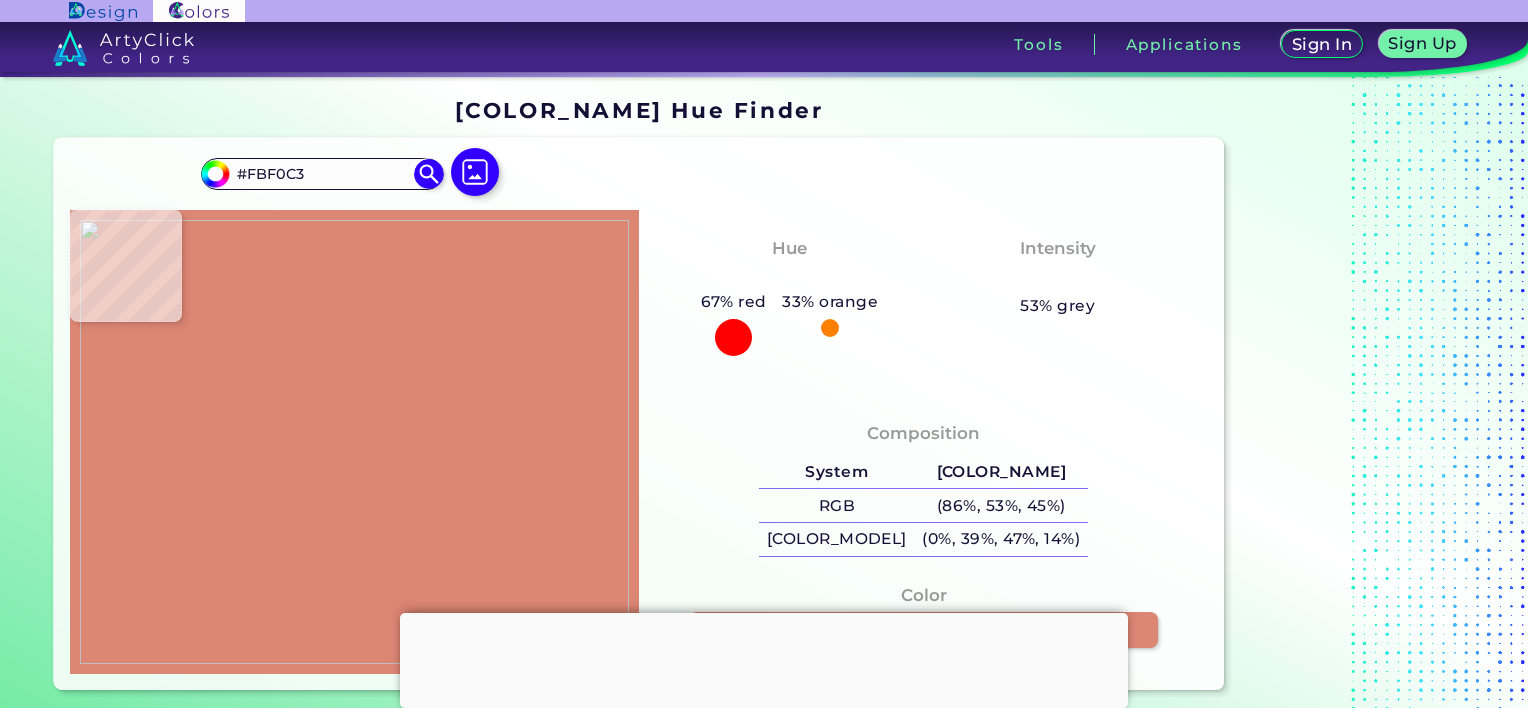 type on "#f4e0ad" 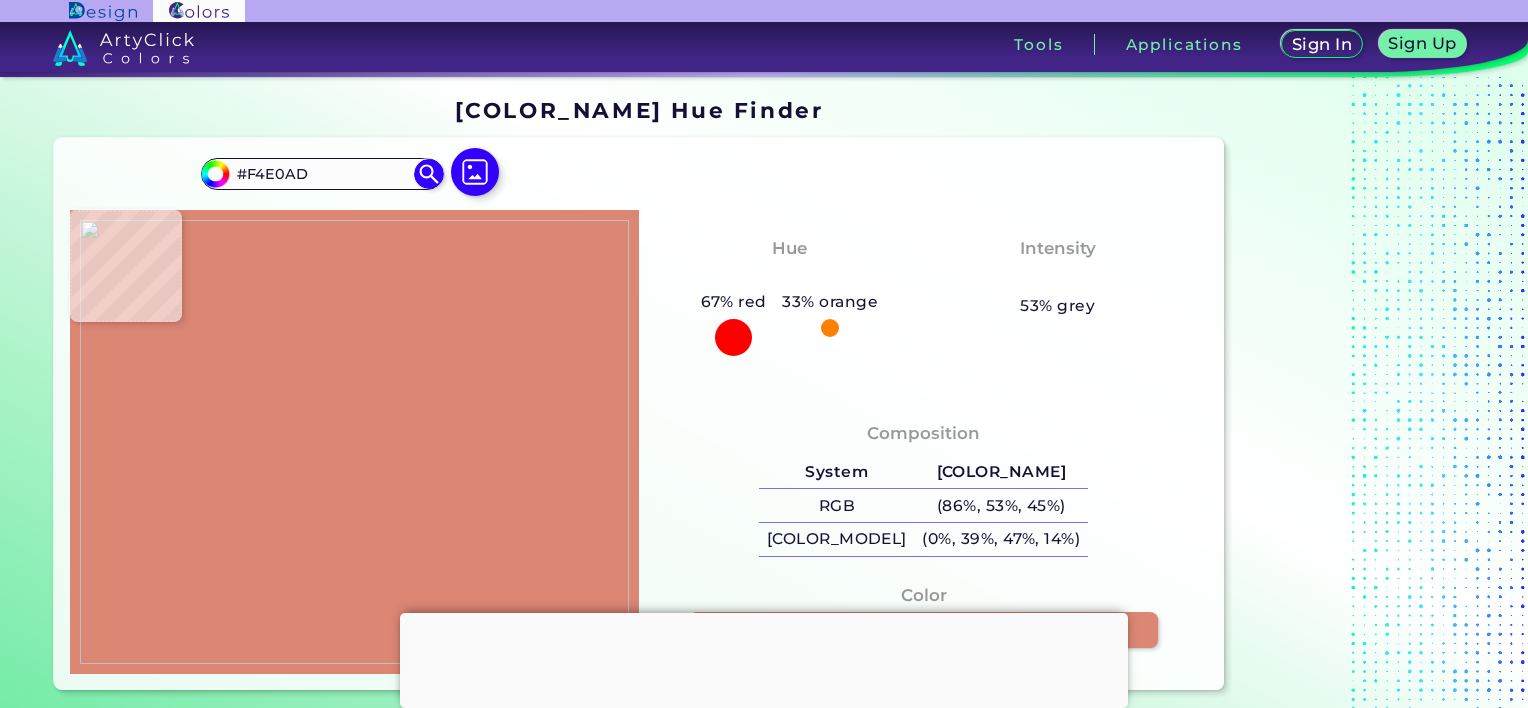 type on "#a26946" 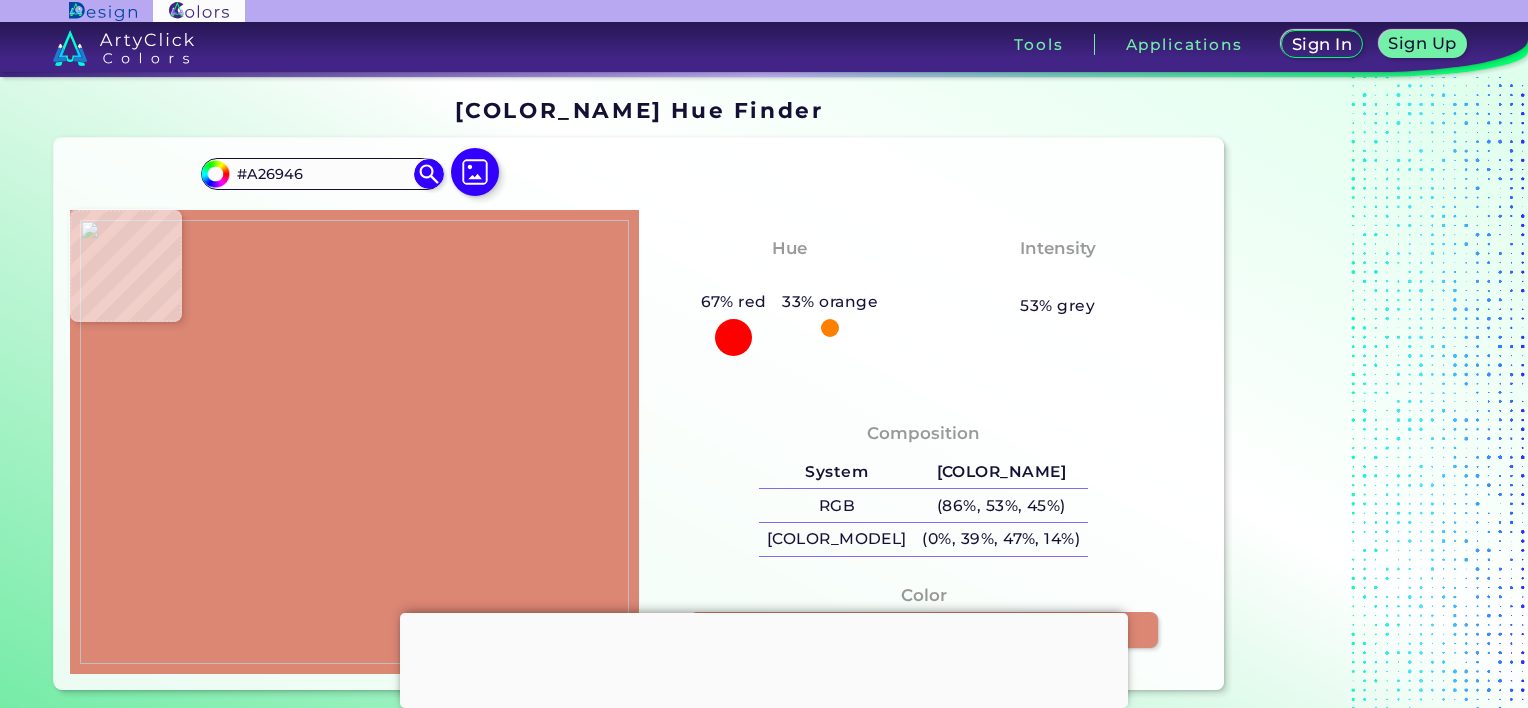 type on "#bf7d53" 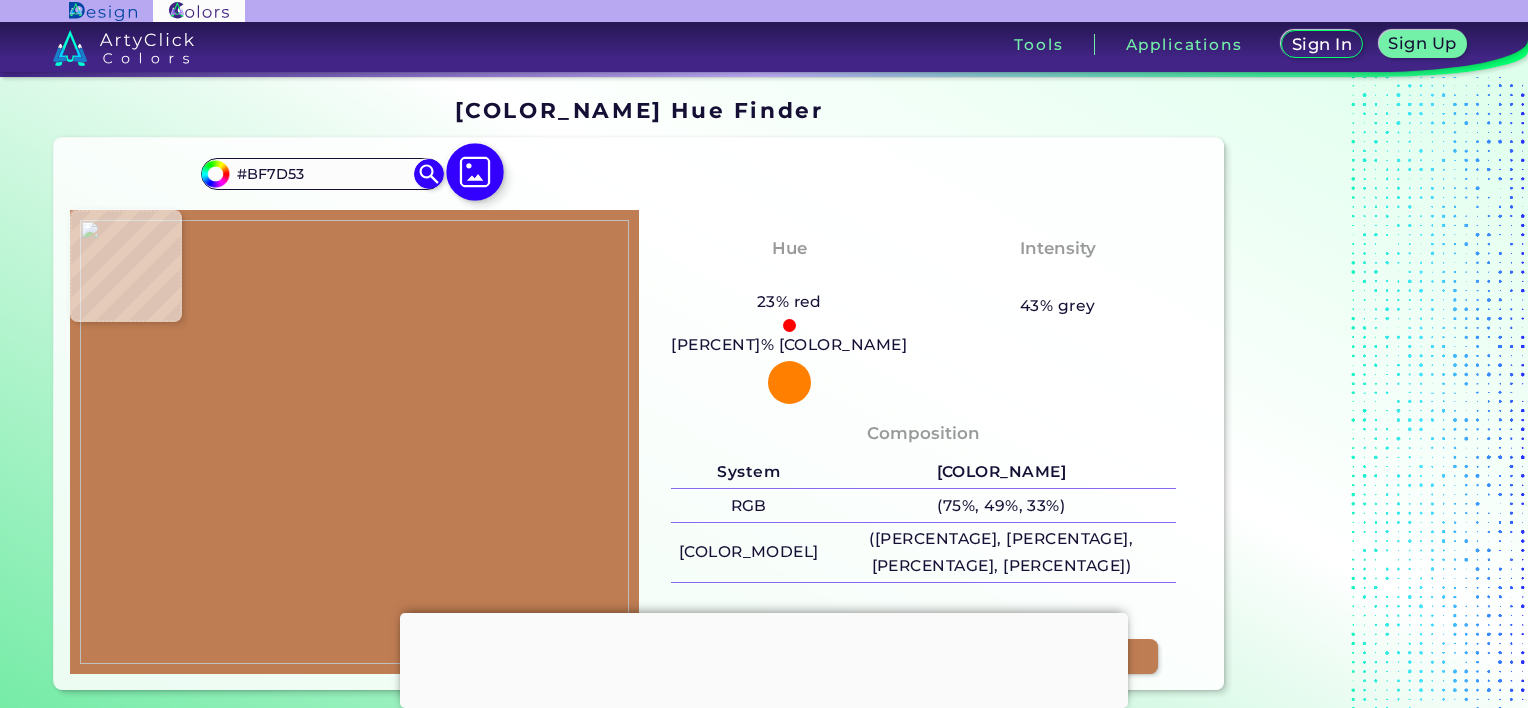 click at bounding box center [476, 172] 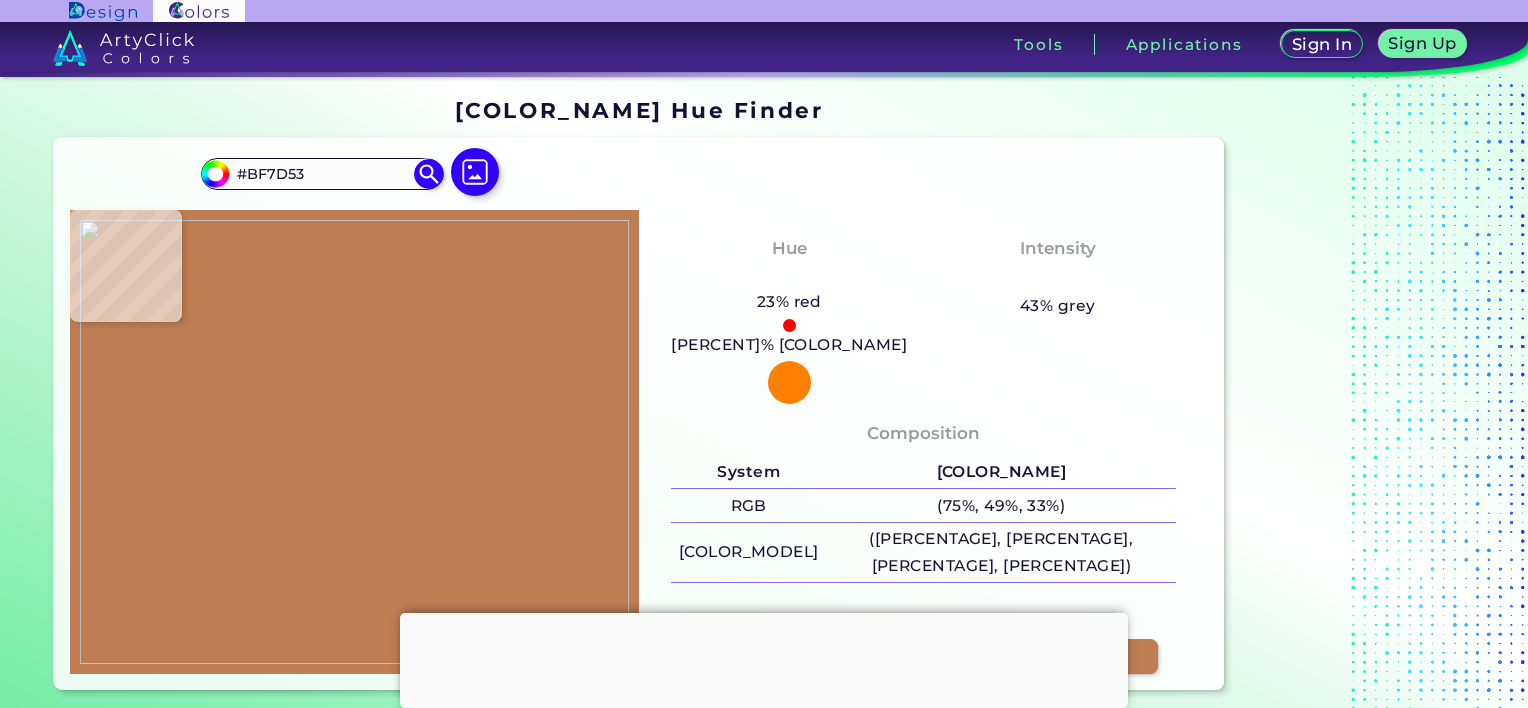 type on "#413a41" 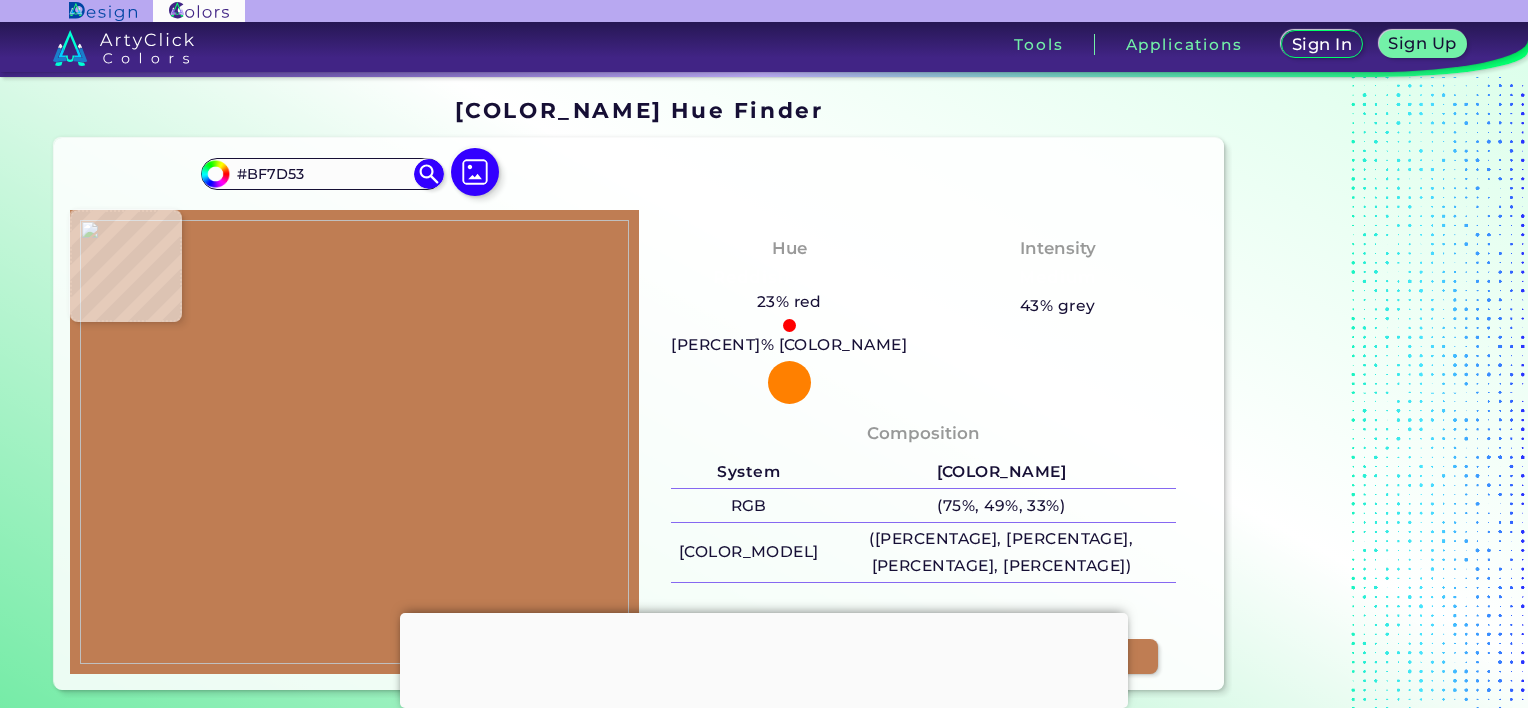 type on "#413A41" 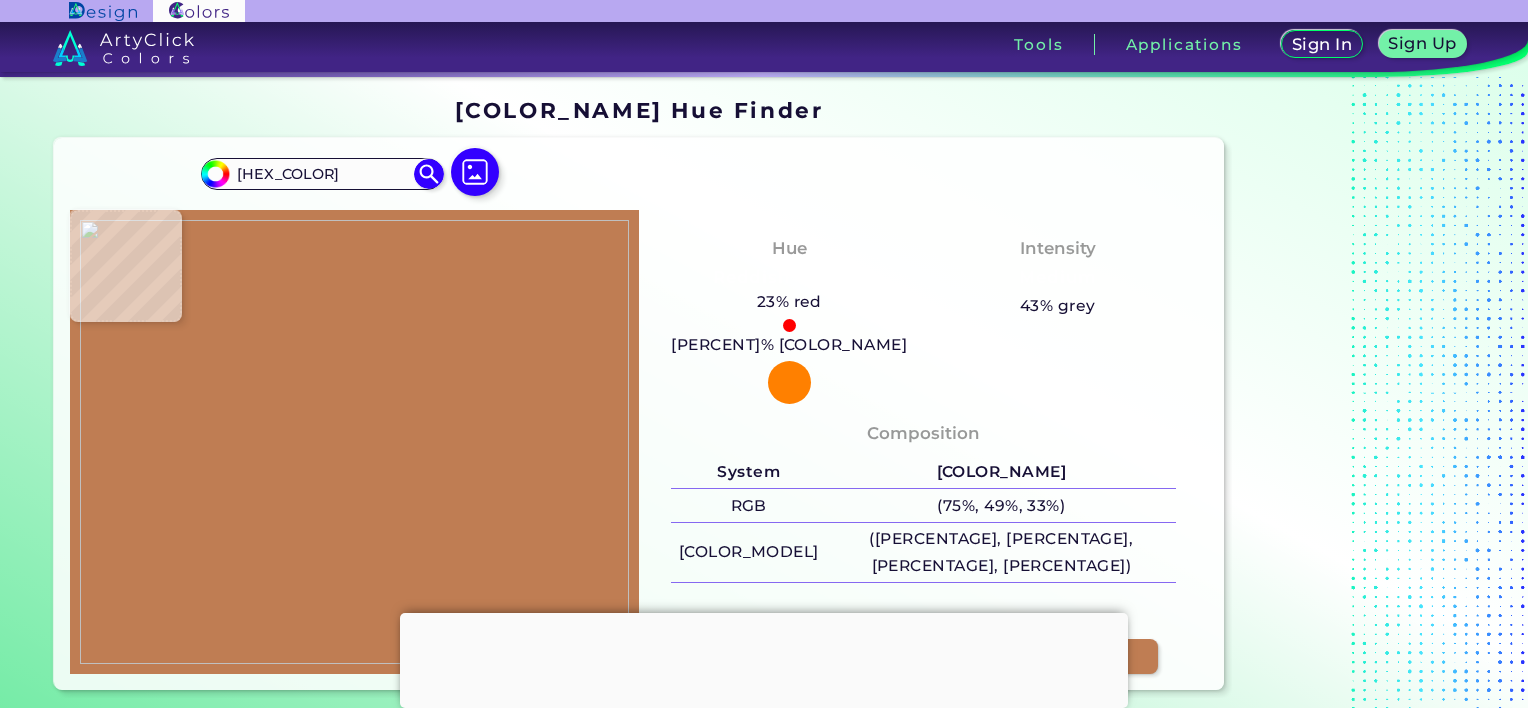 type on "#c1a924" 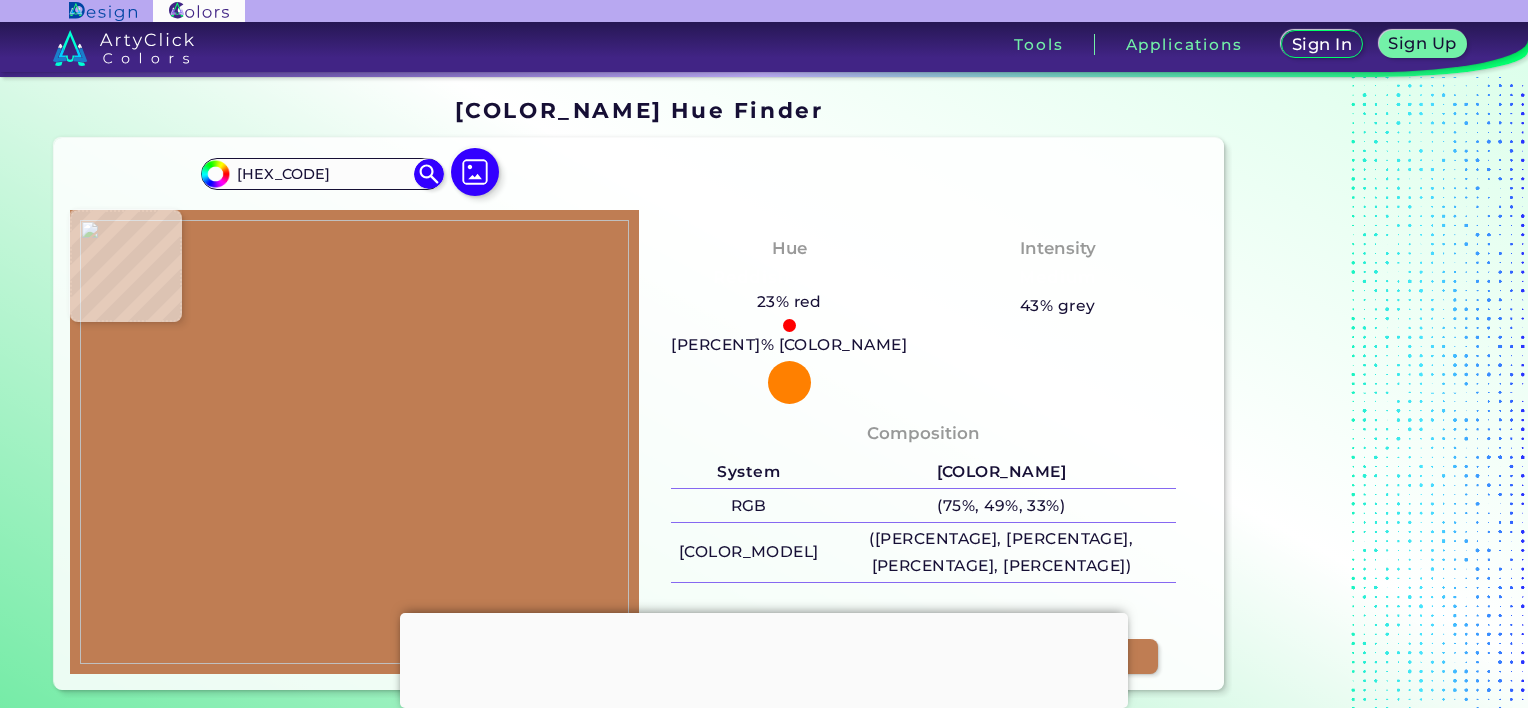 type on "#433b40" 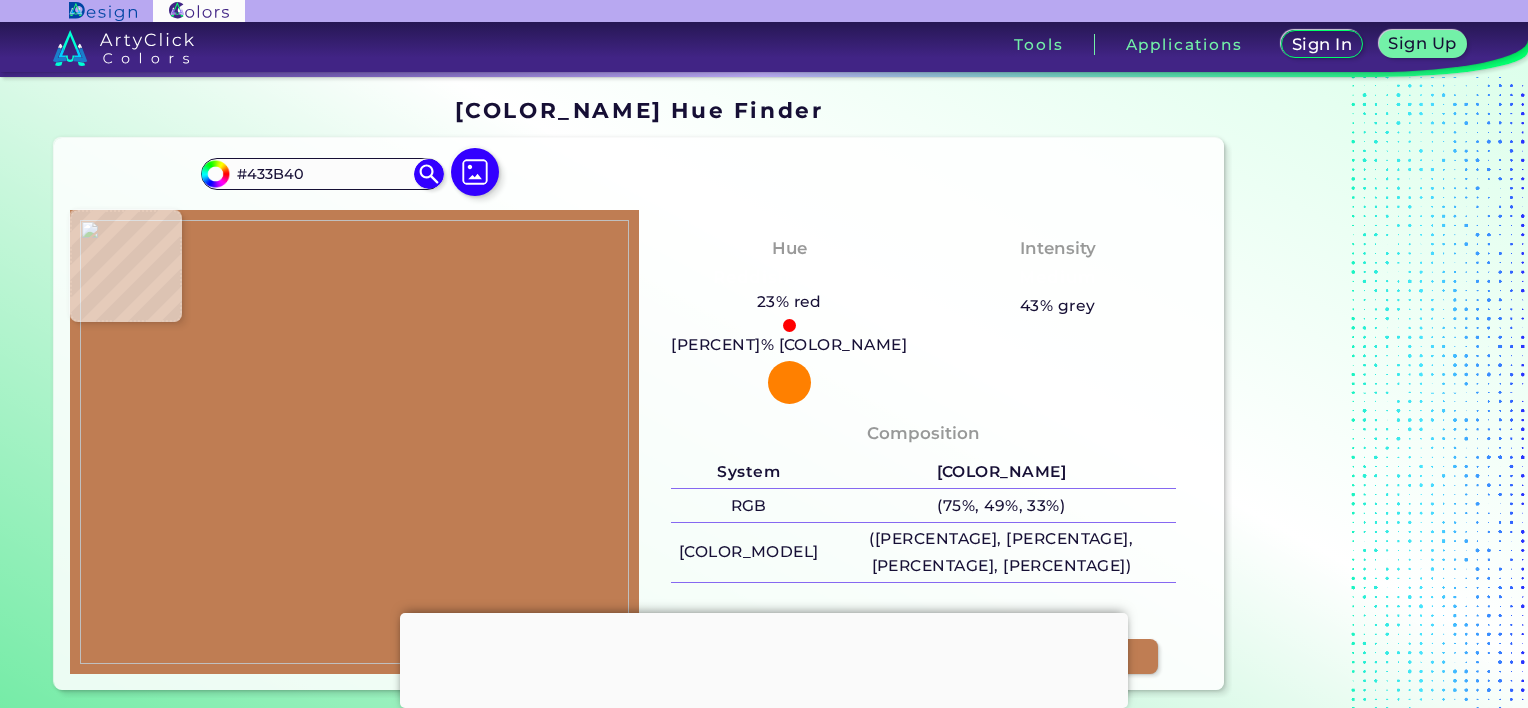 type on "#dfbf48" 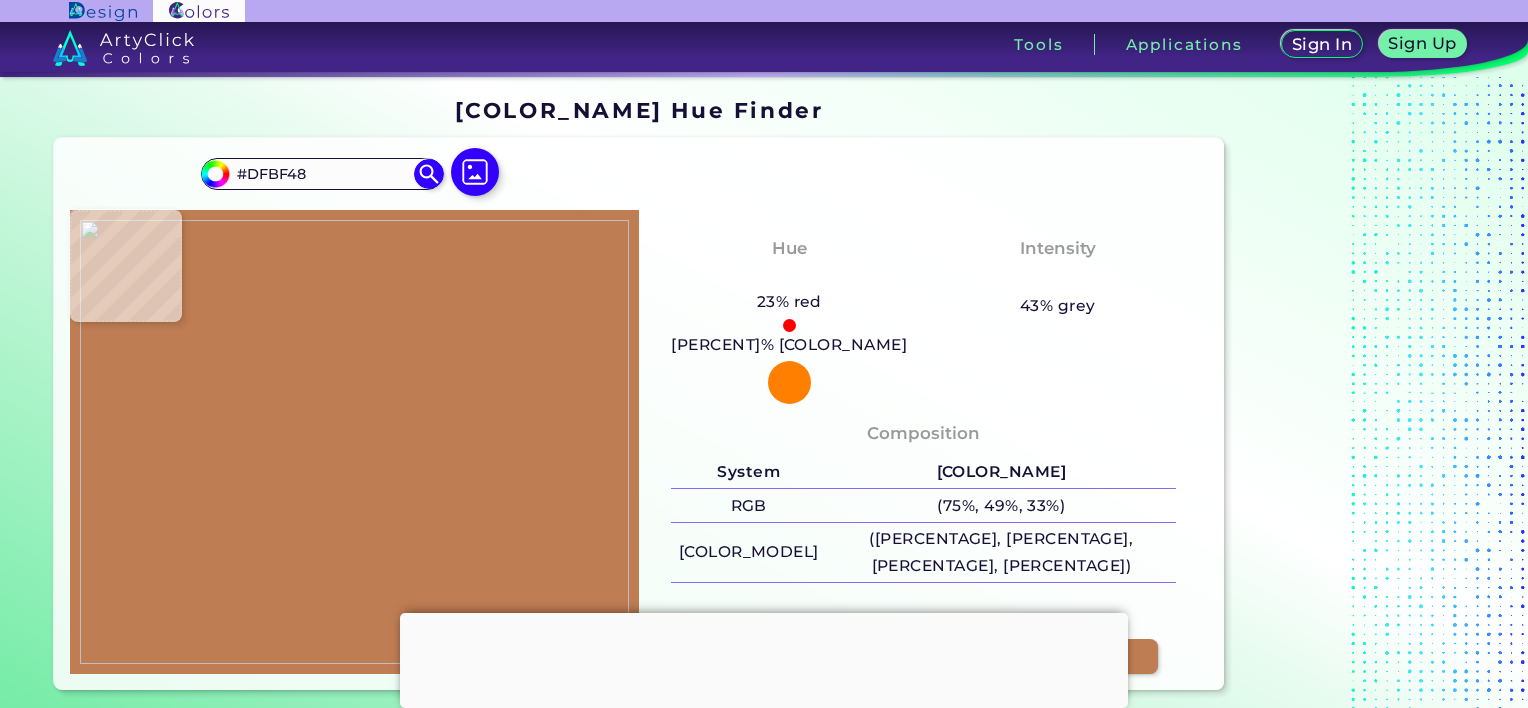 type on "#3d383c" 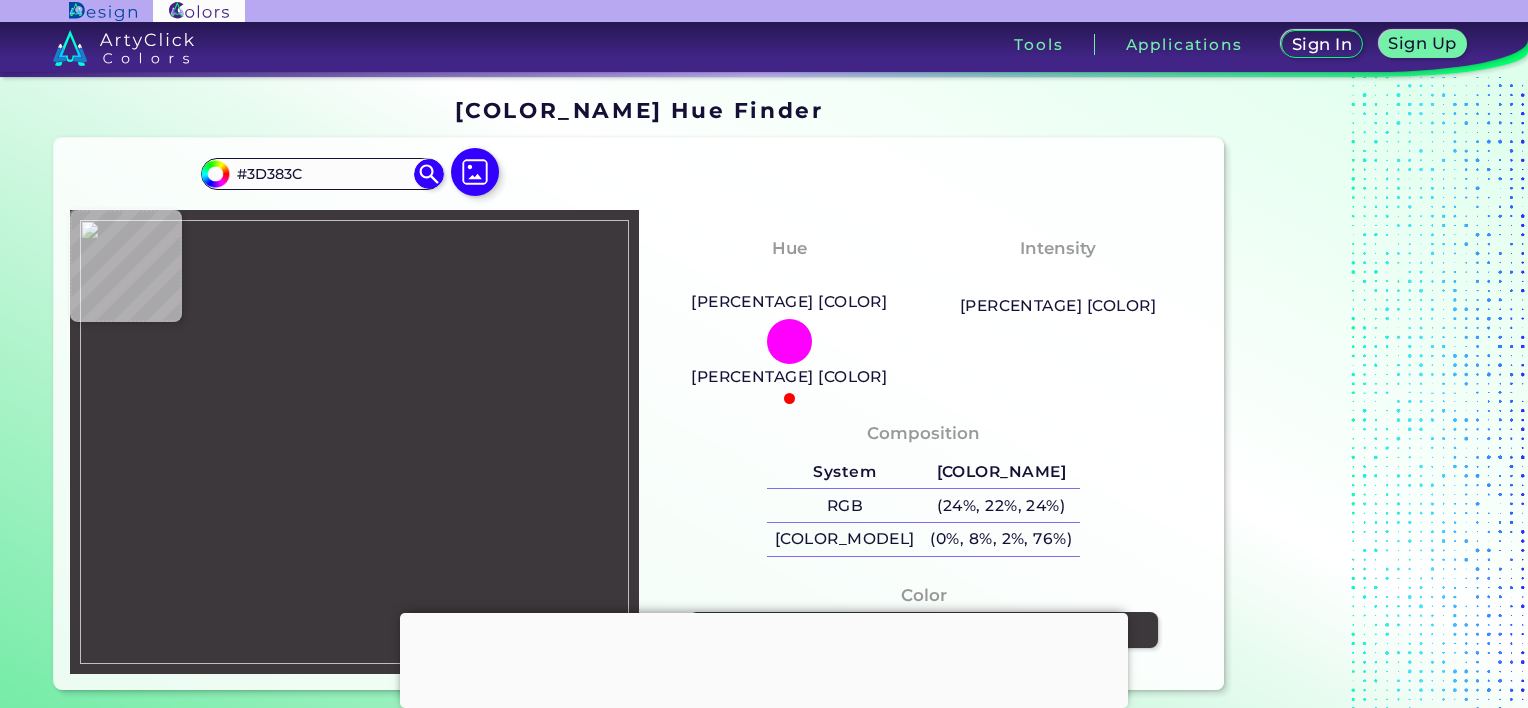 click at bounding box center (475, 173) 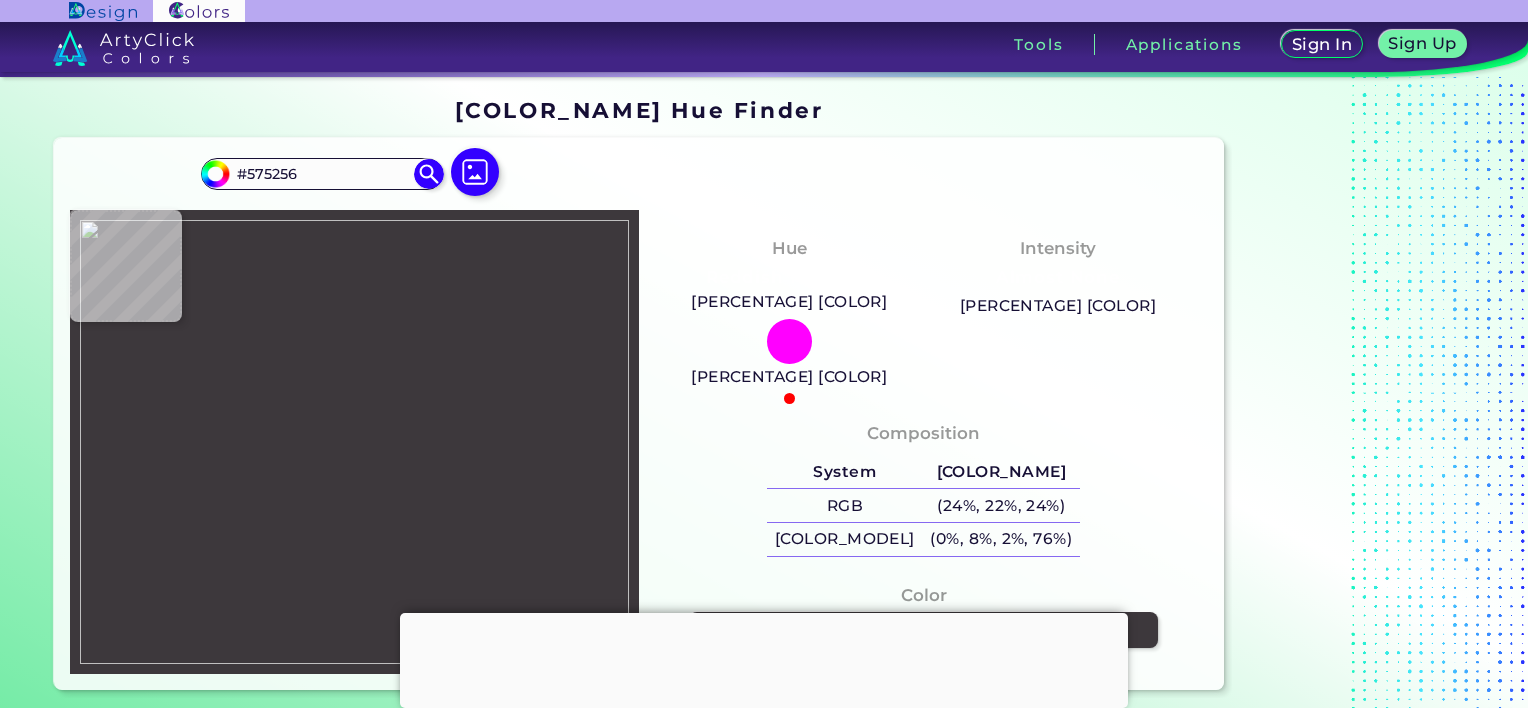 type on "#f1d845" 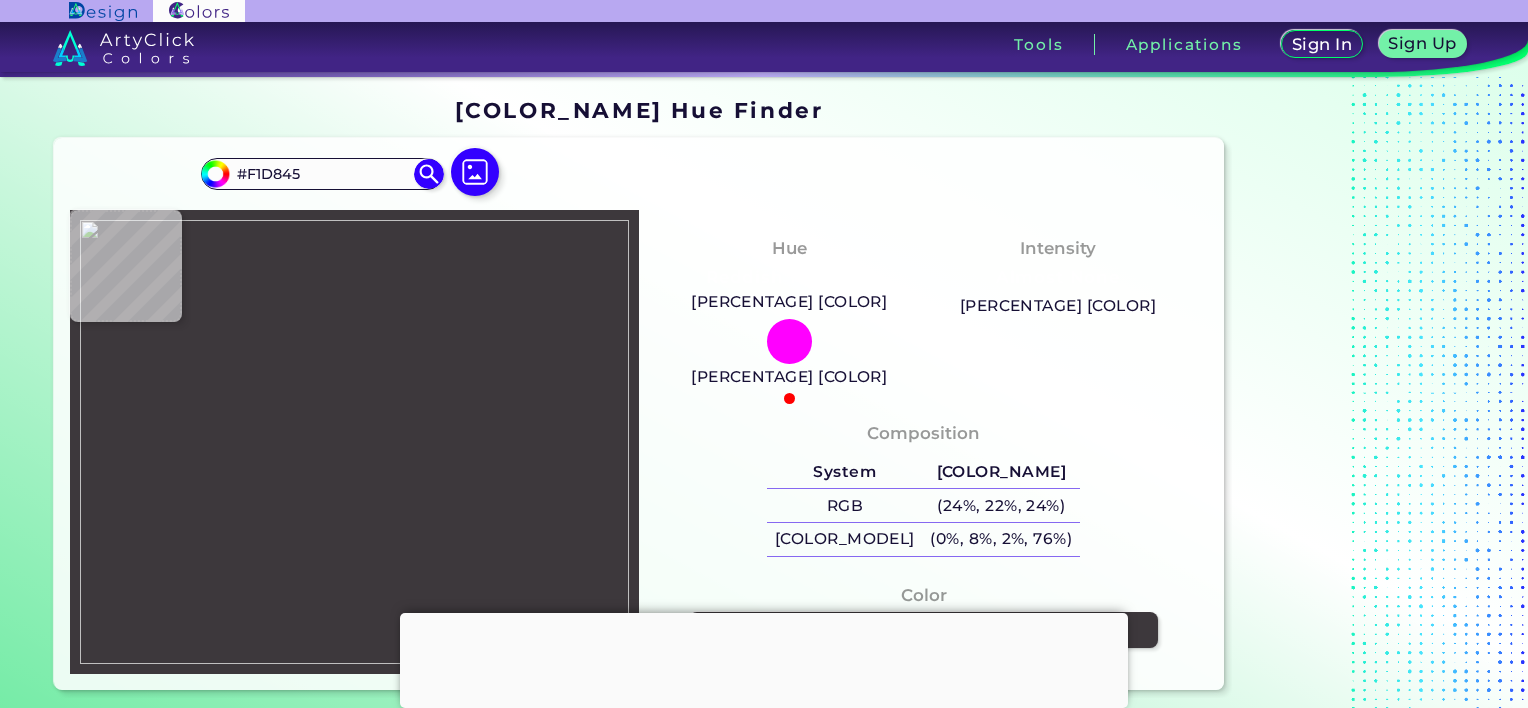type on "#a88e1e" 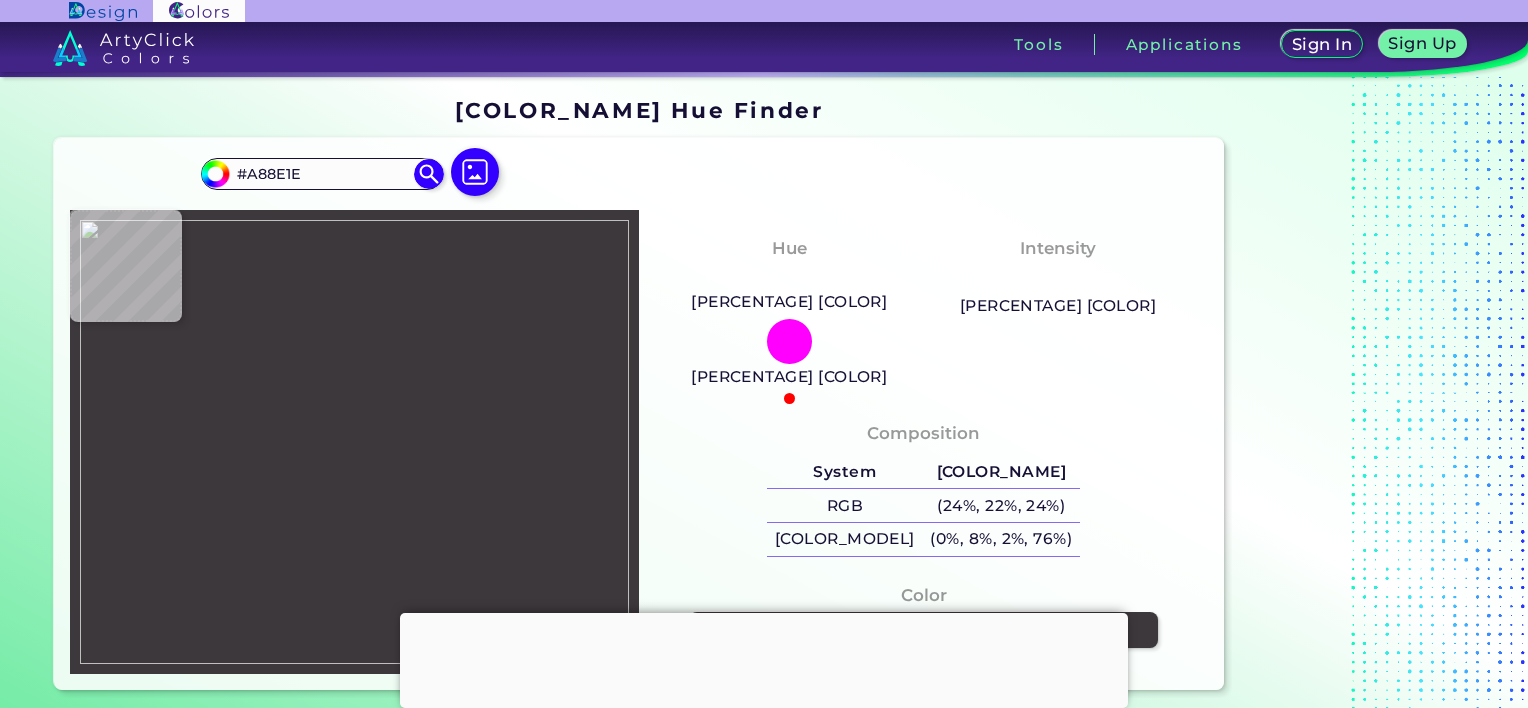 type on "#c39e08" 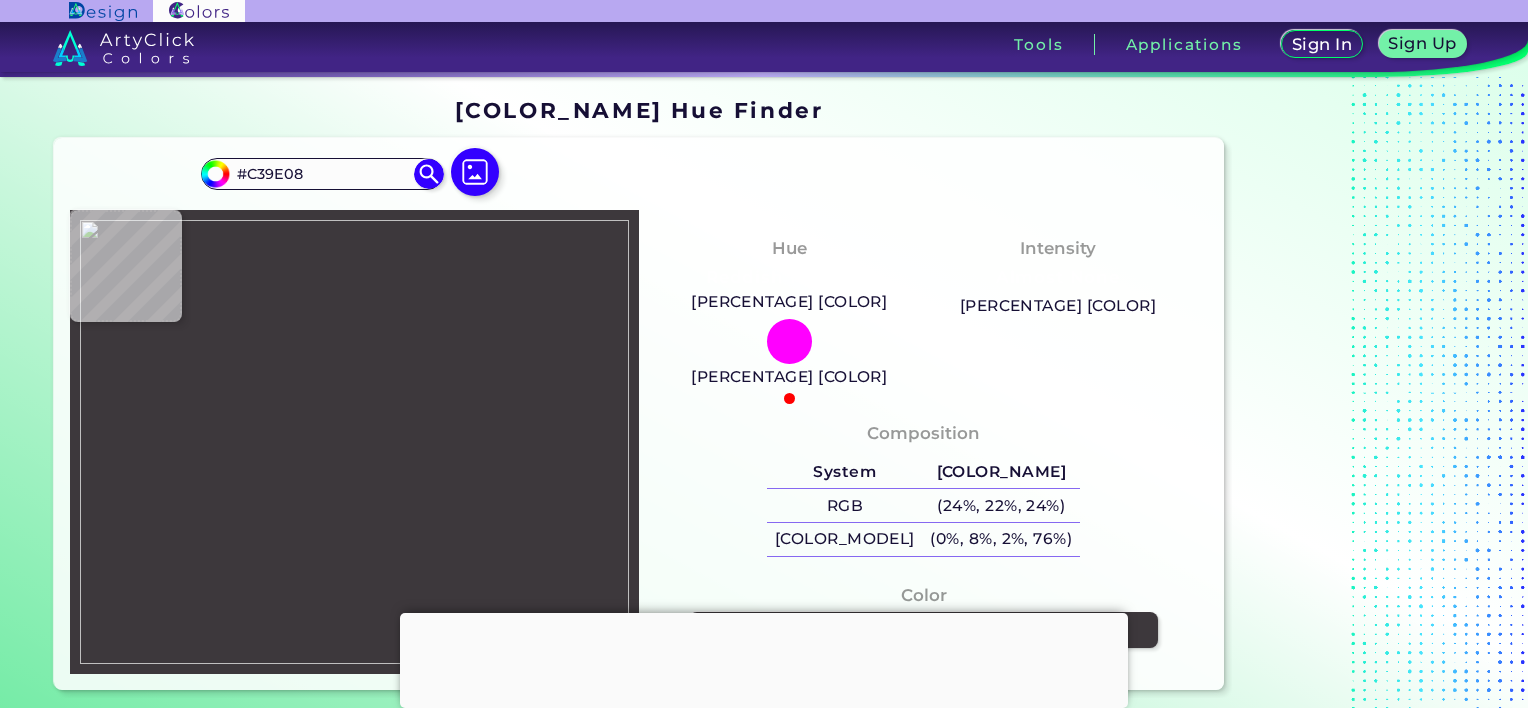 type on "#e2c334" 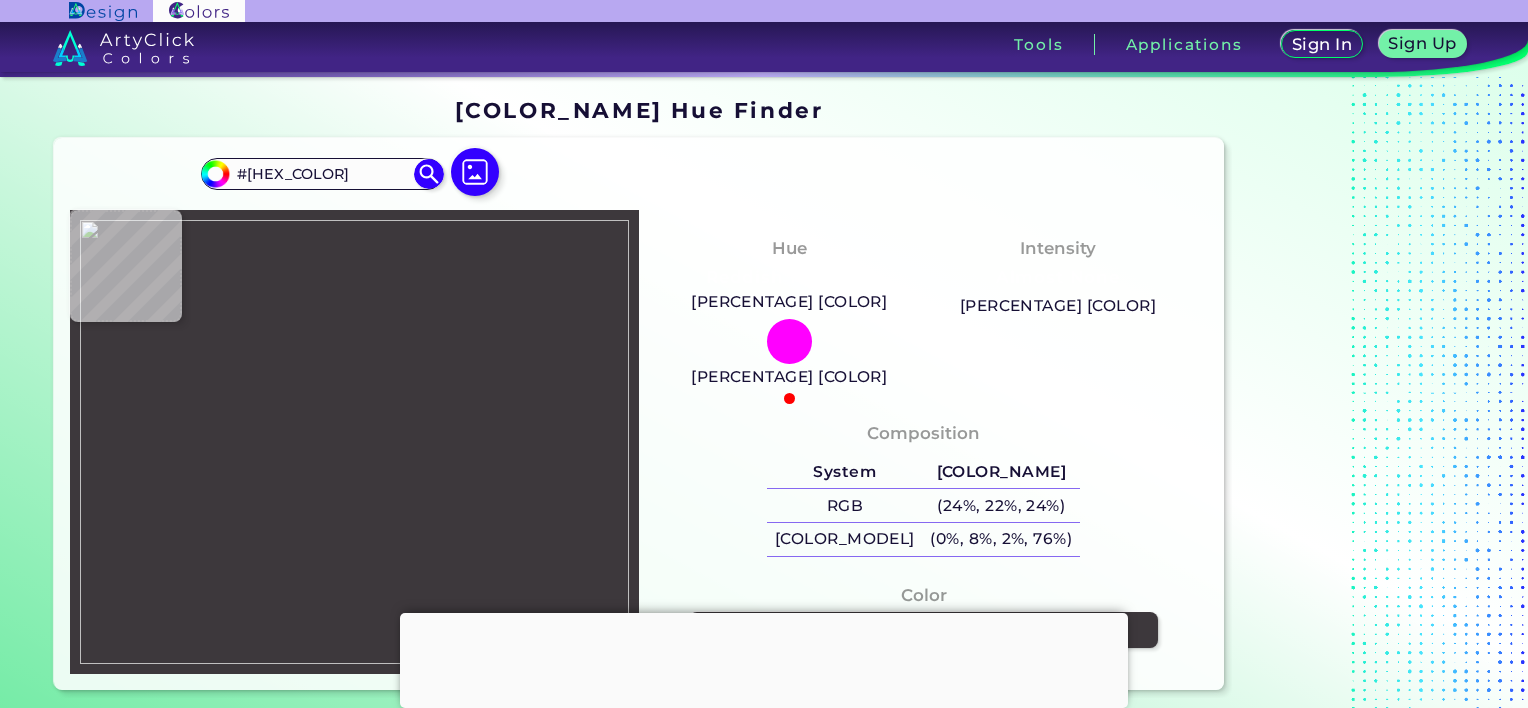 type on "#5f396c" 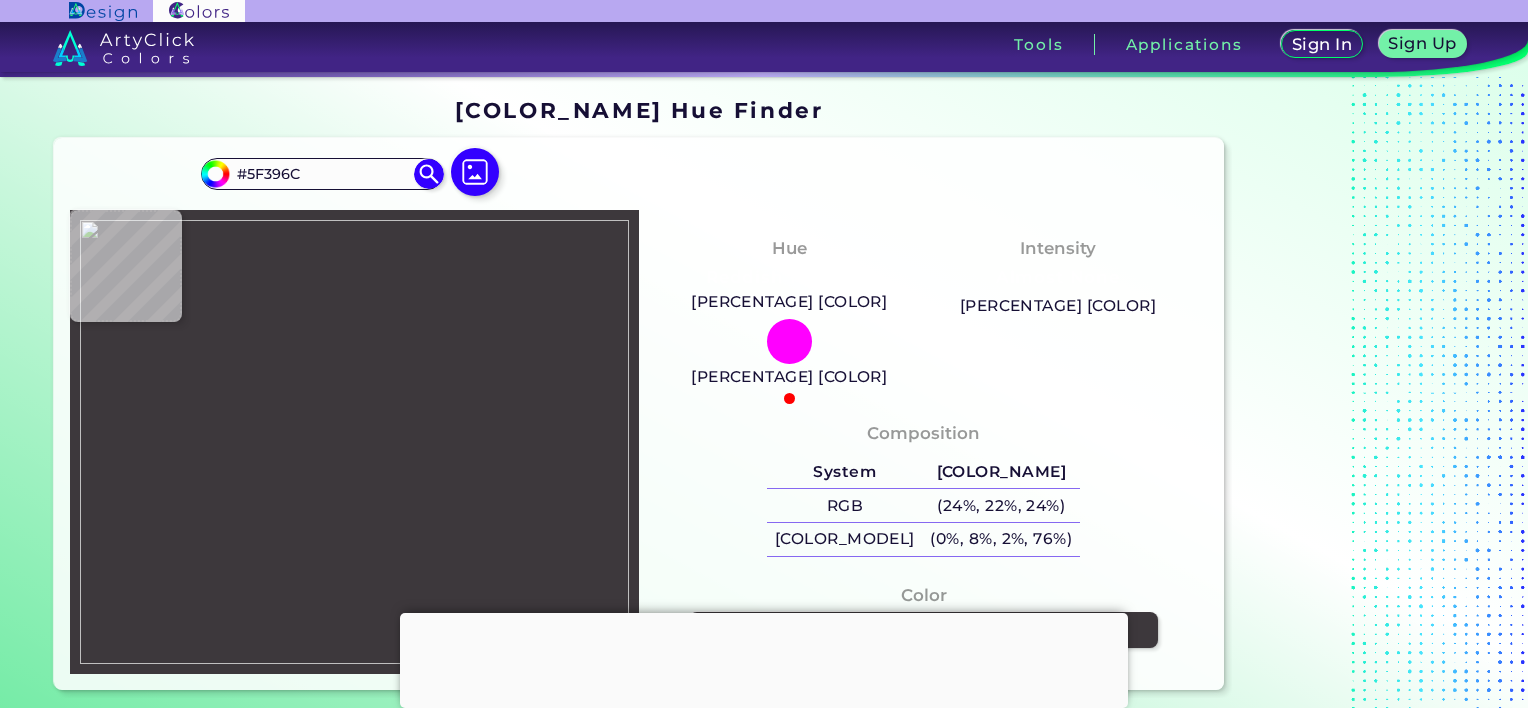 type on "#30272b" 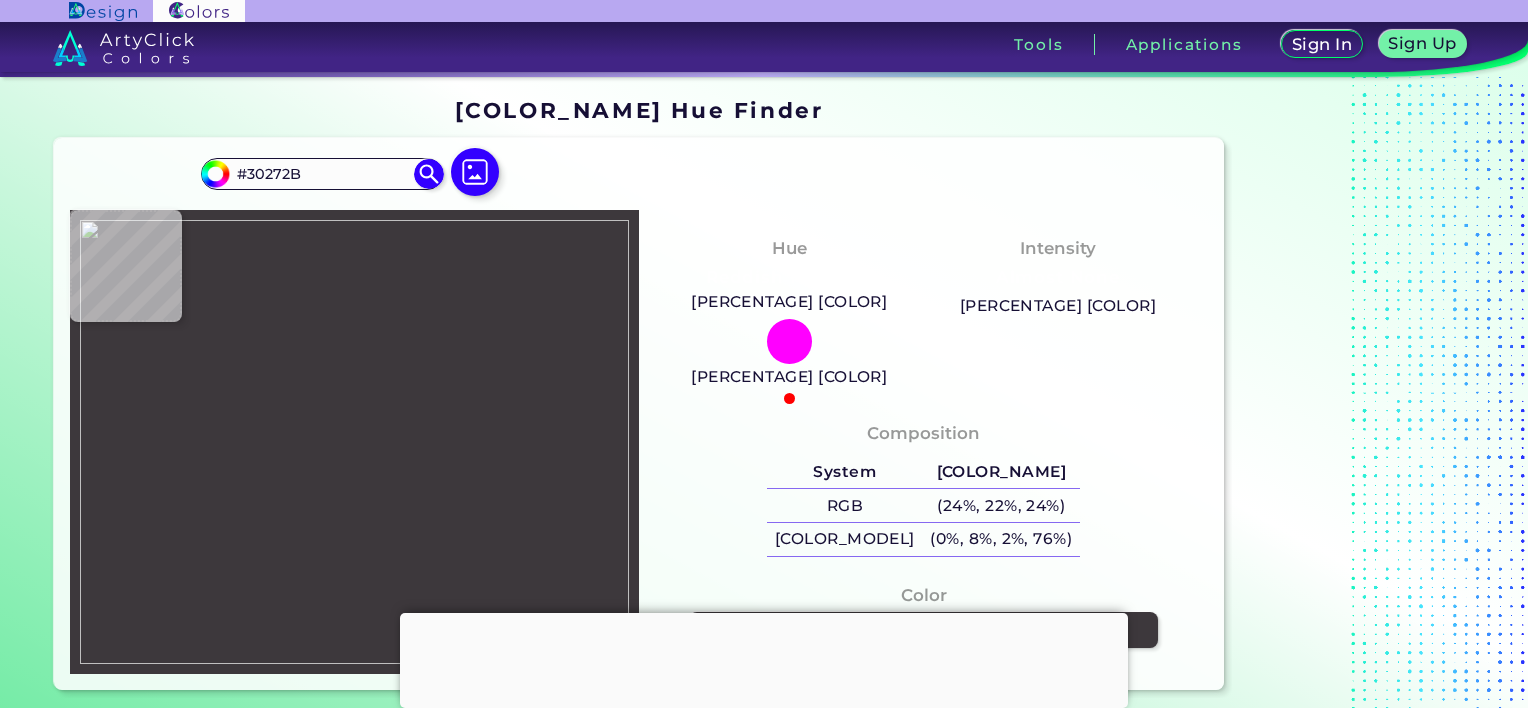 type on "#463b41" 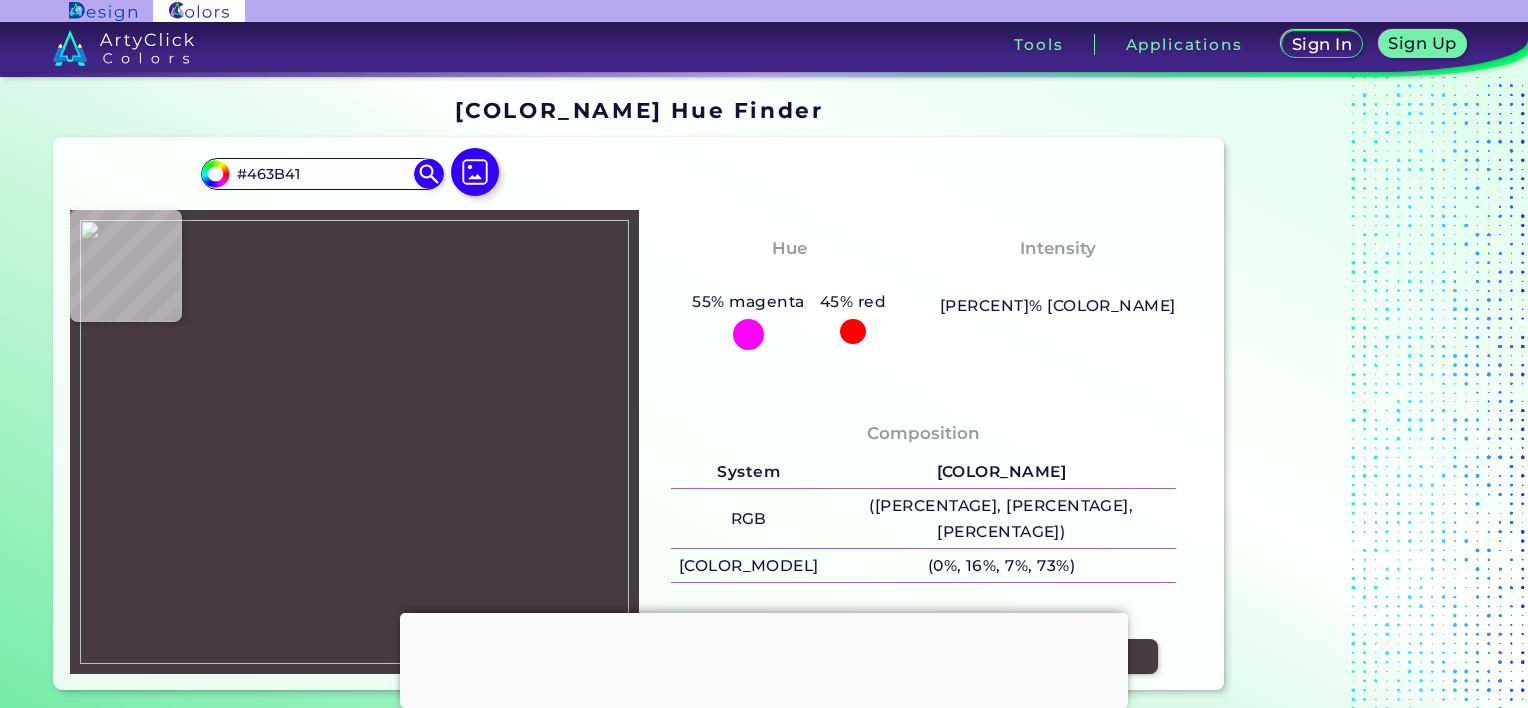 type on "#403b3f" 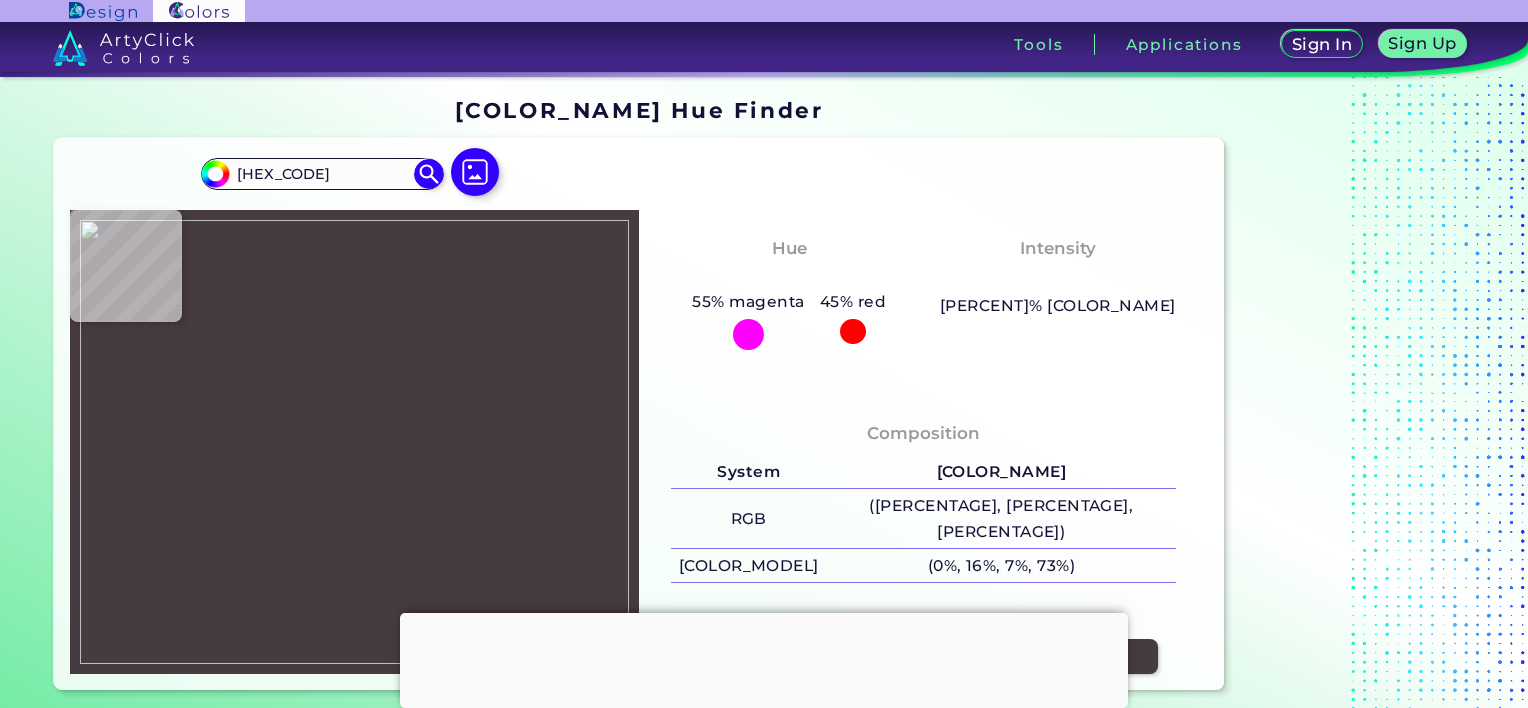 type on "#443a3f" 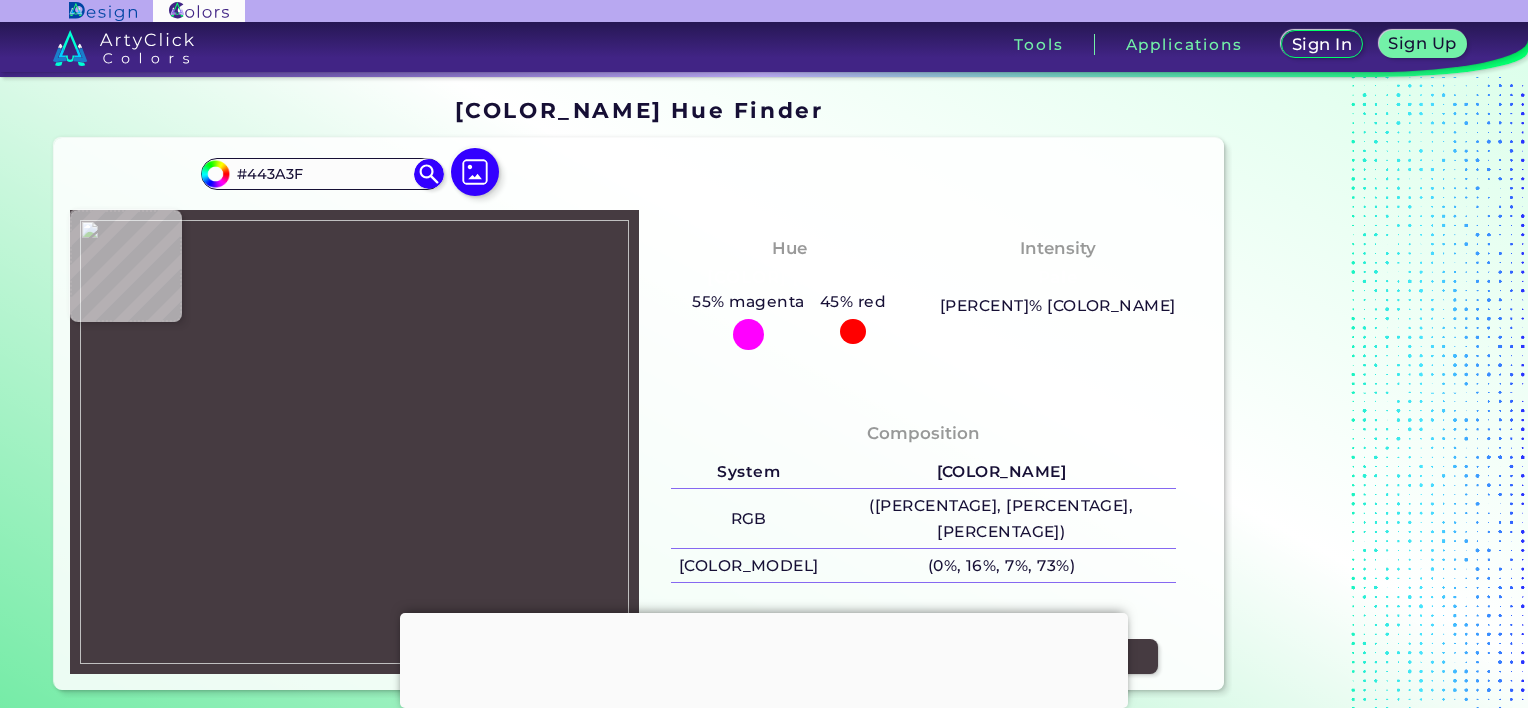 type on "#453940" 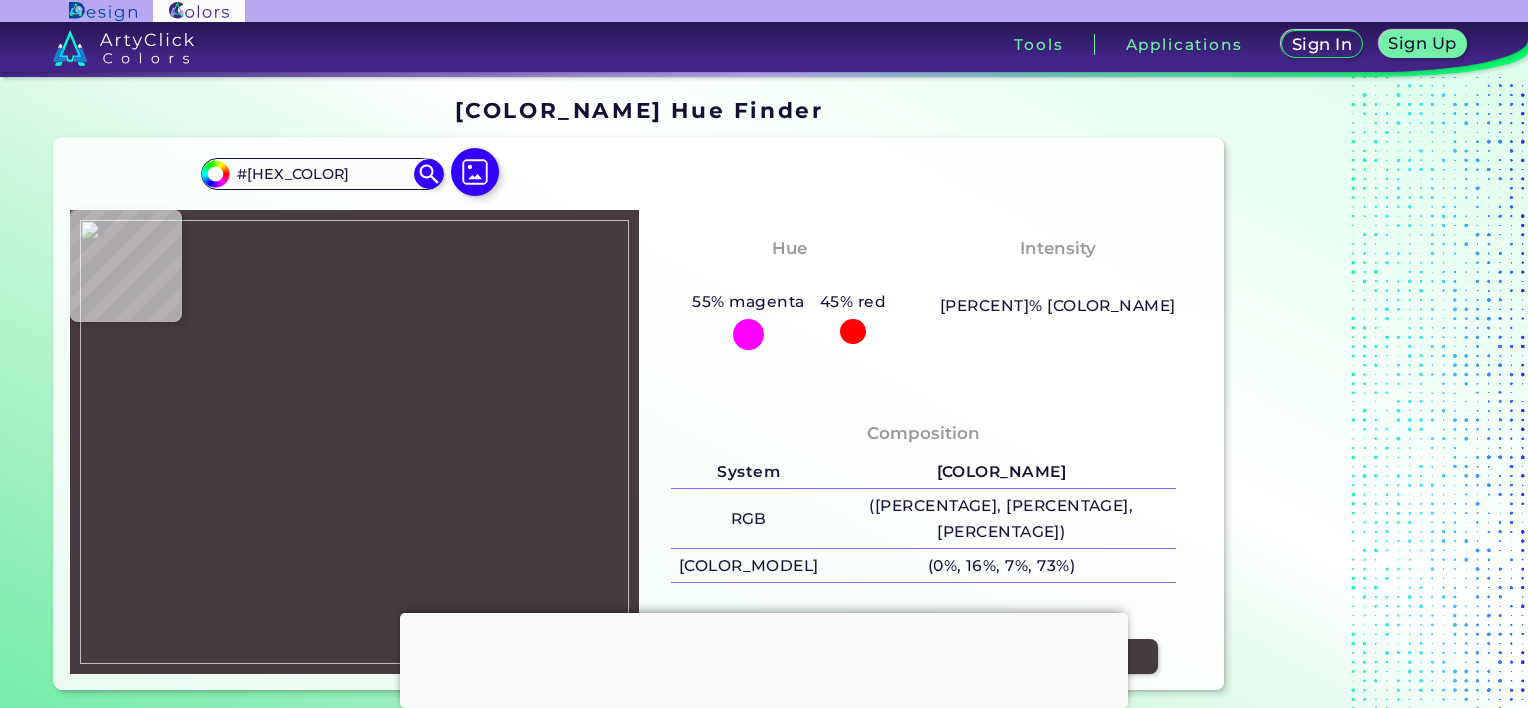 type on "#453a40" 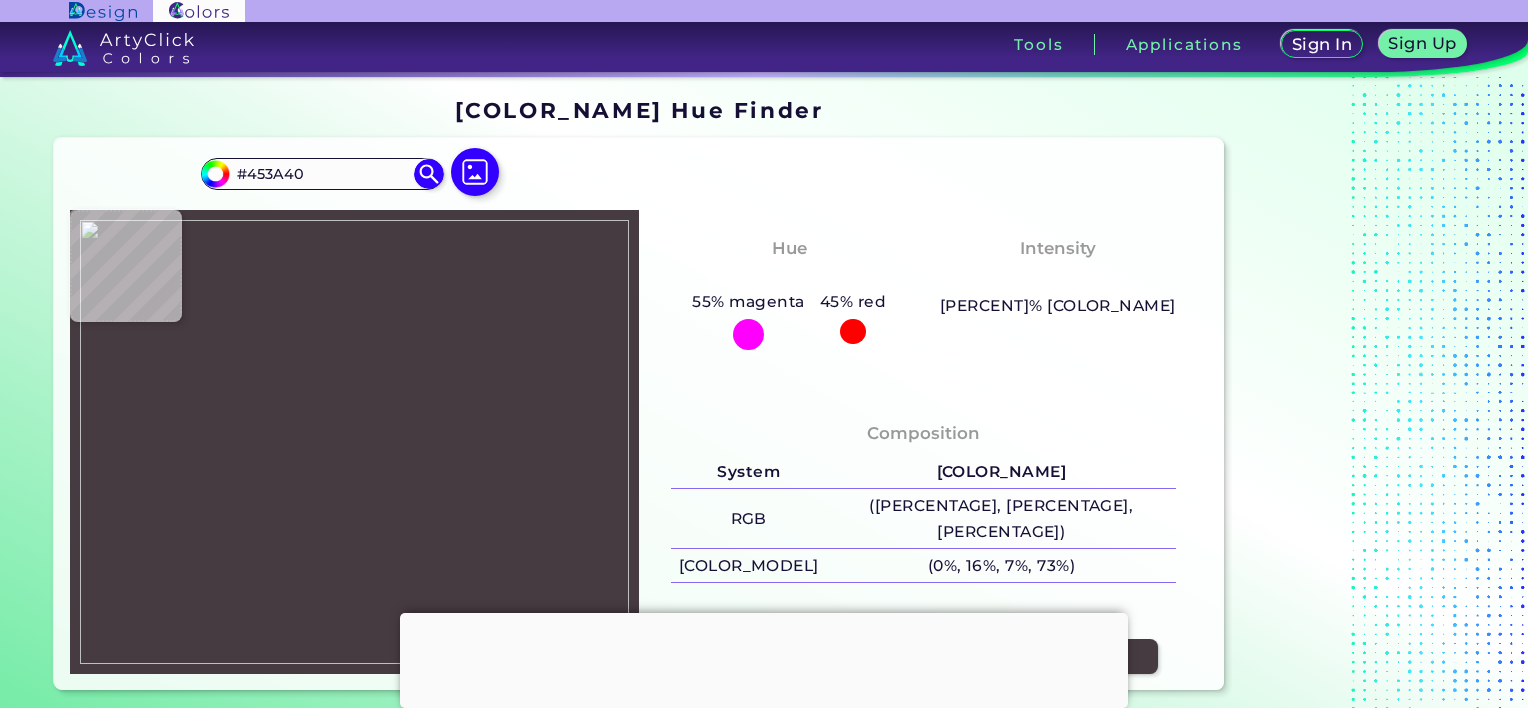 type on "#3f3a3e" 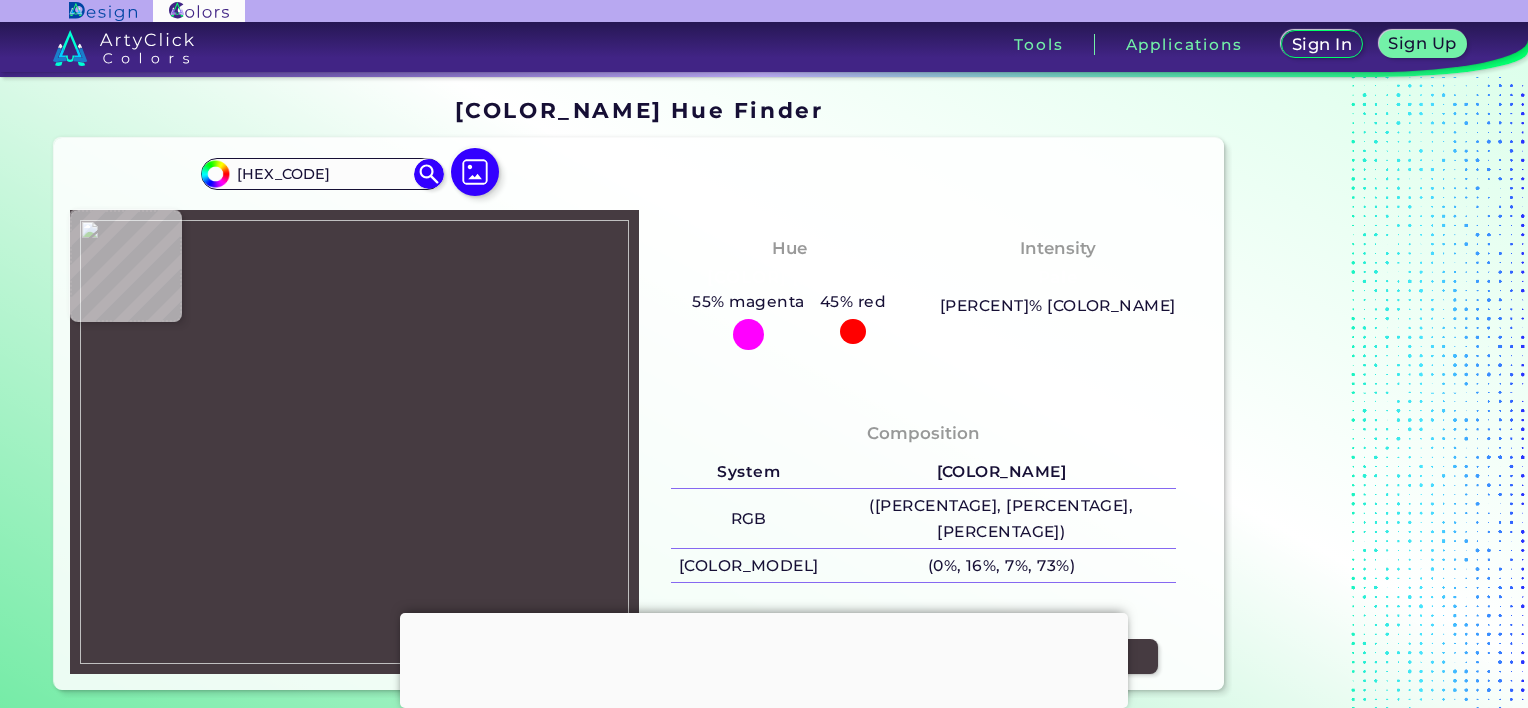 type on "#453a40" 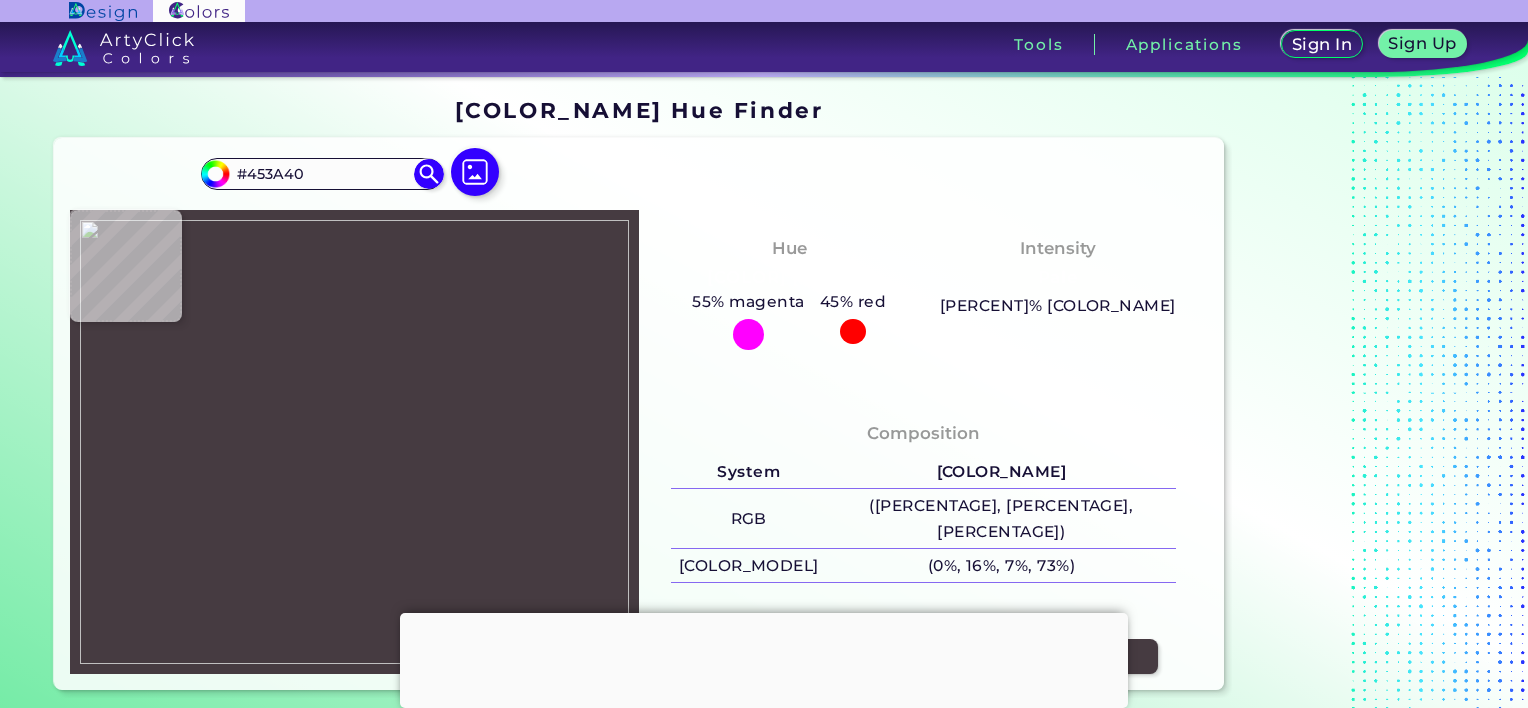 type on "#44393f" 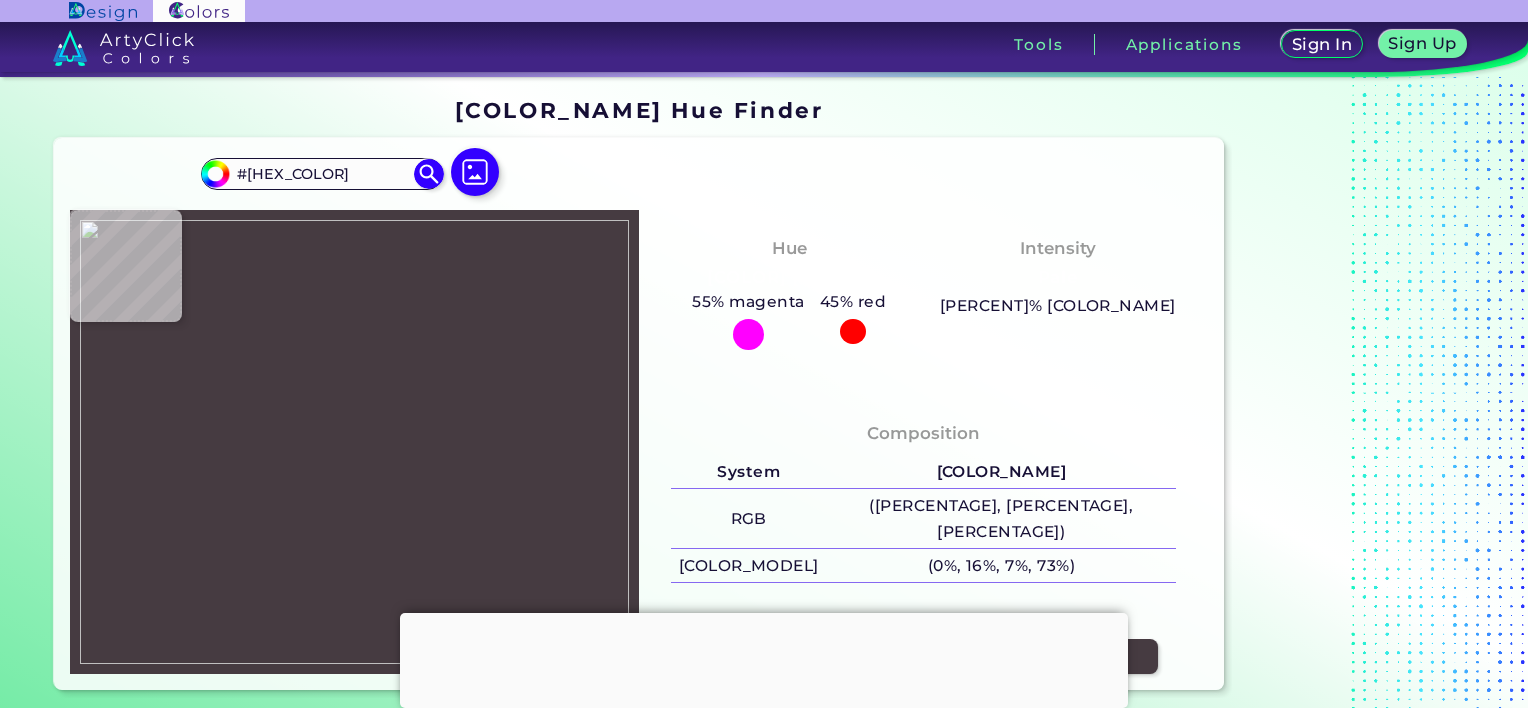 type on "#43383e" 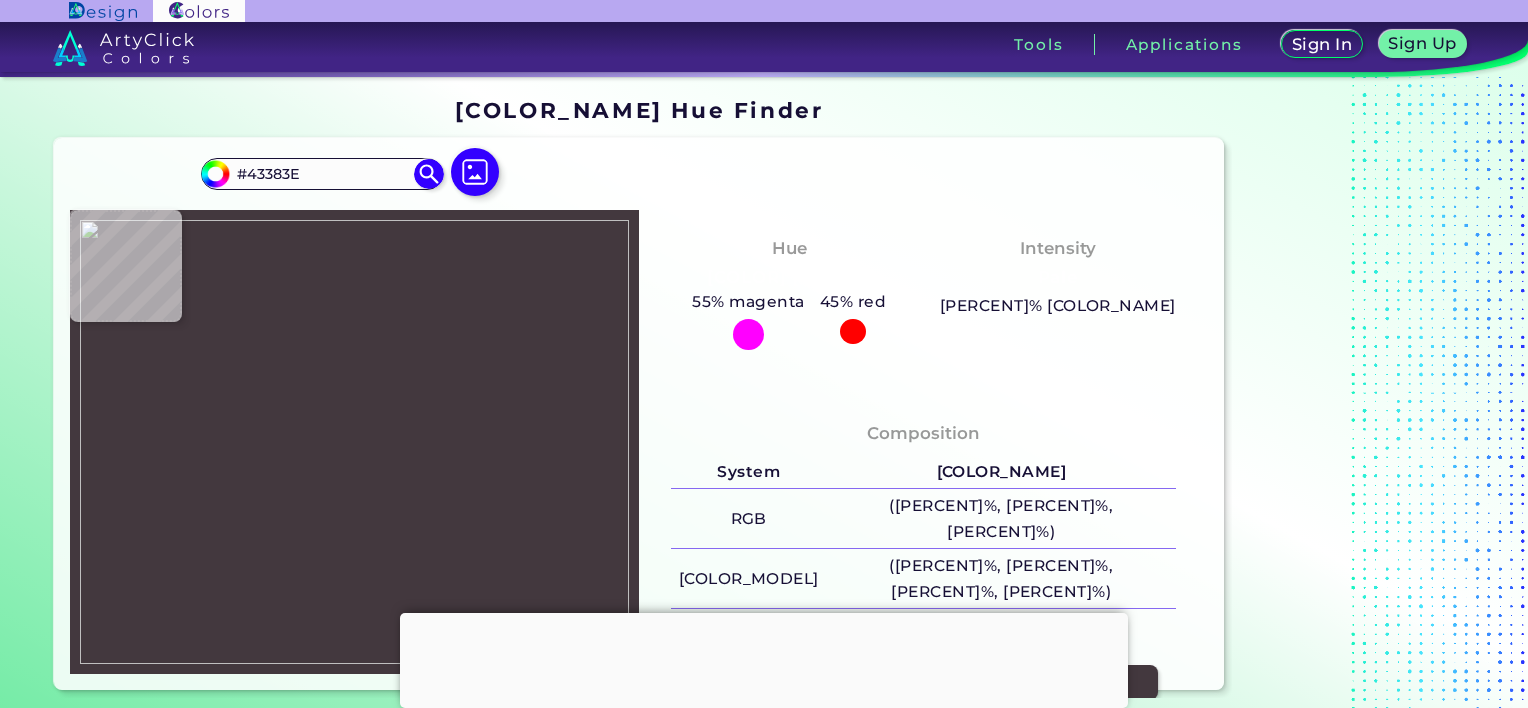 type on "#44393f" 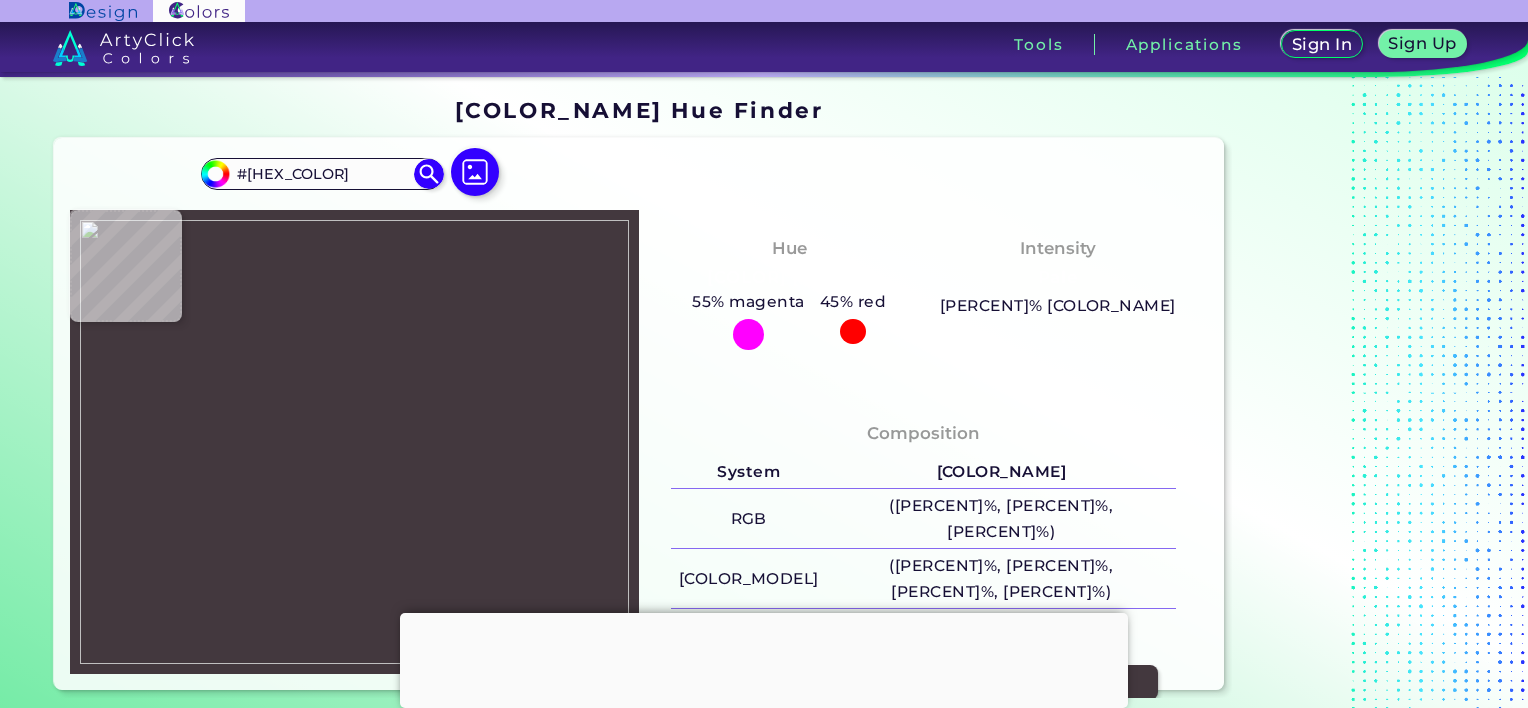 type on "#453a40" 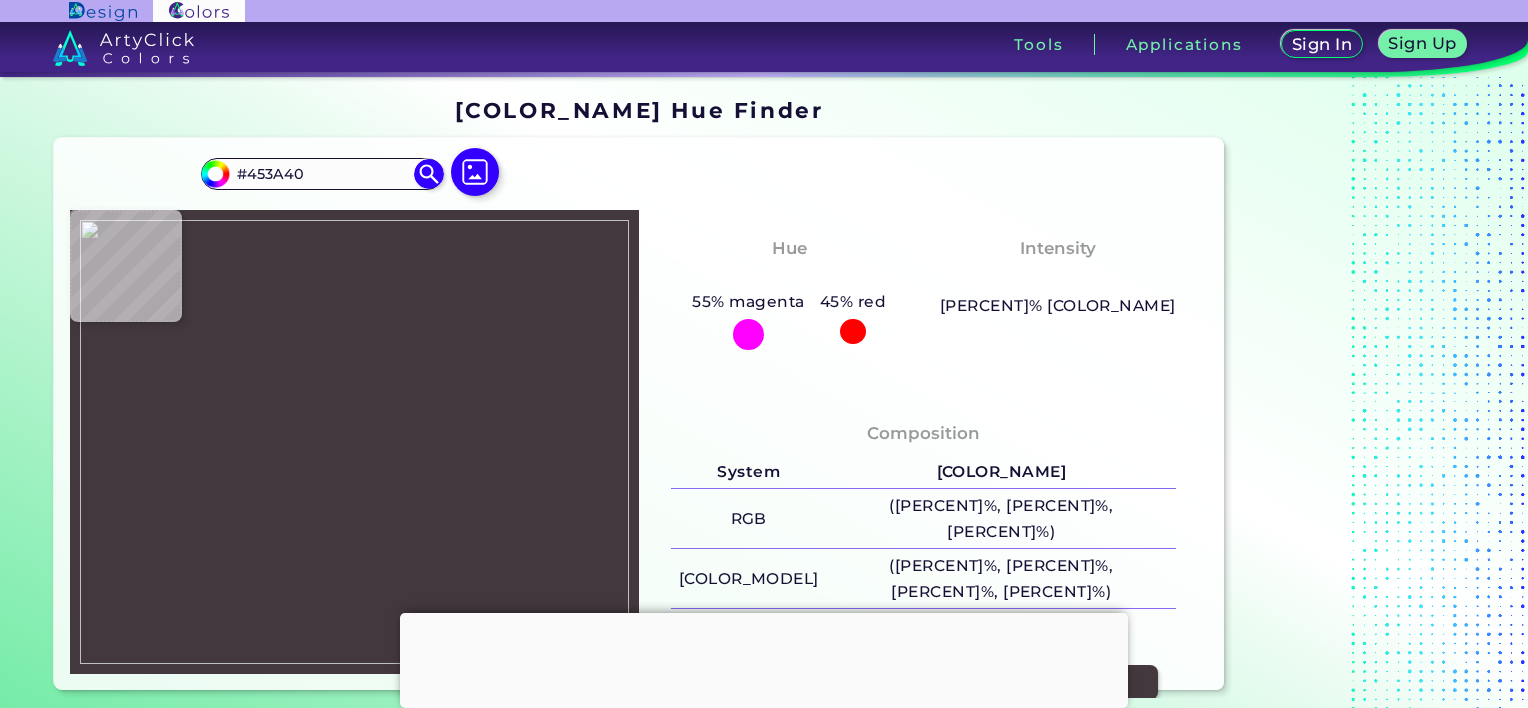type on "#423a3f" 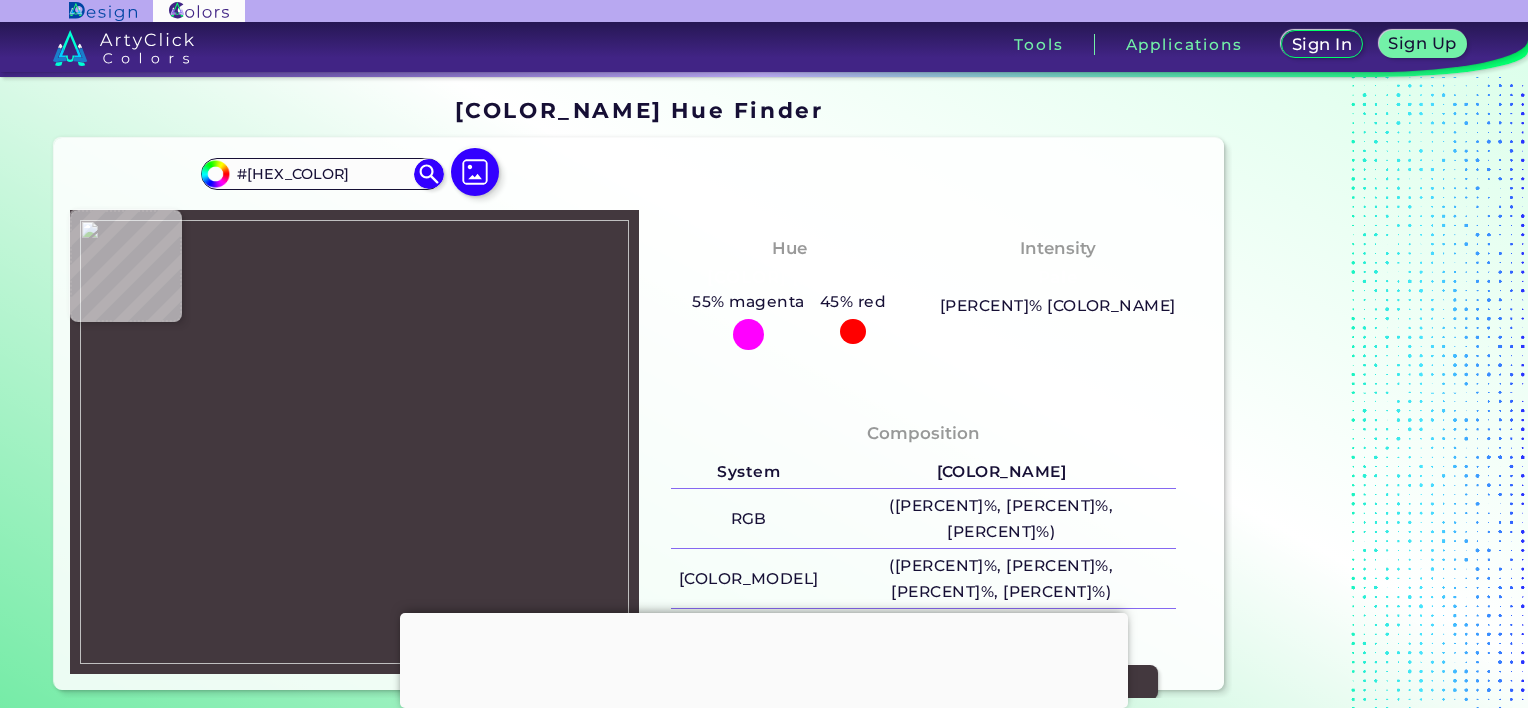 type on "#f0f1ec" 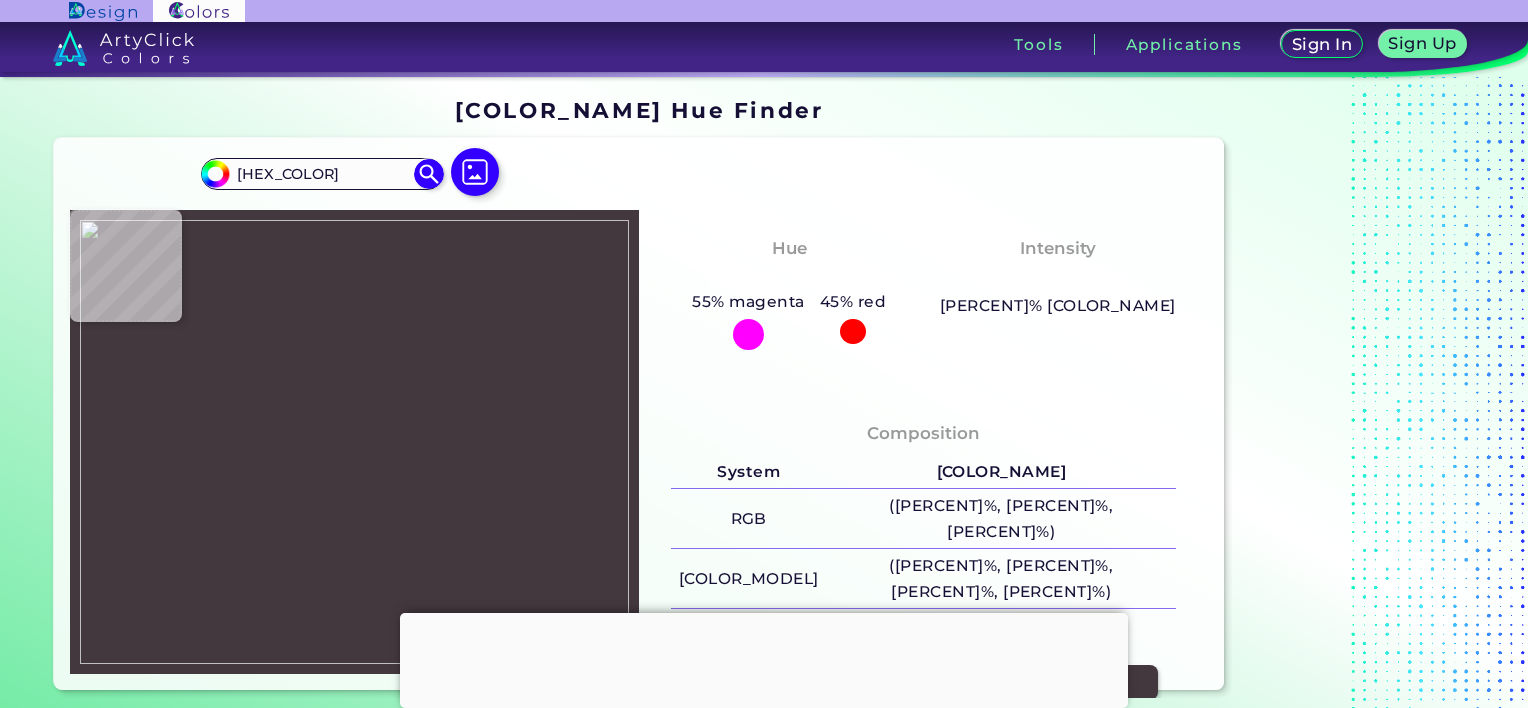 type on "#efce41" 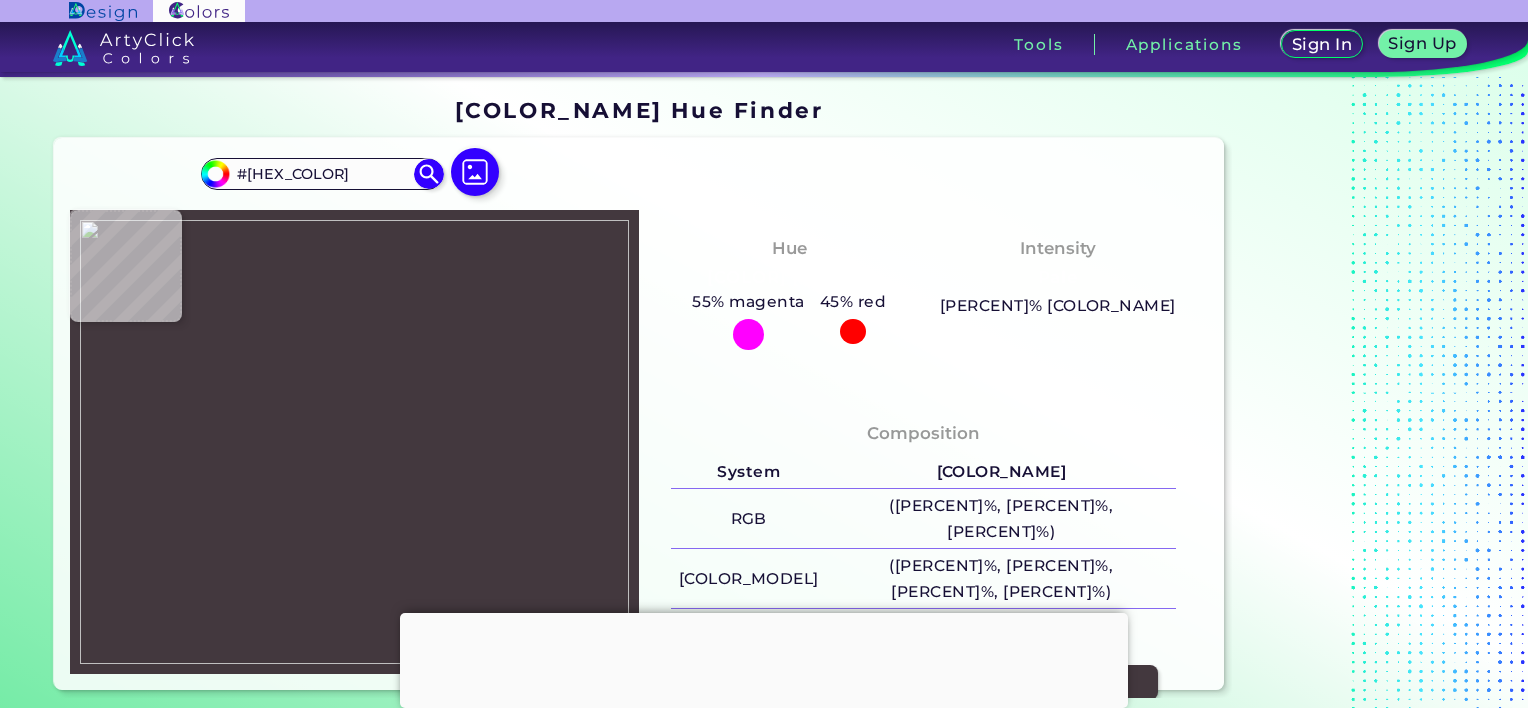 type on "#7c6303" 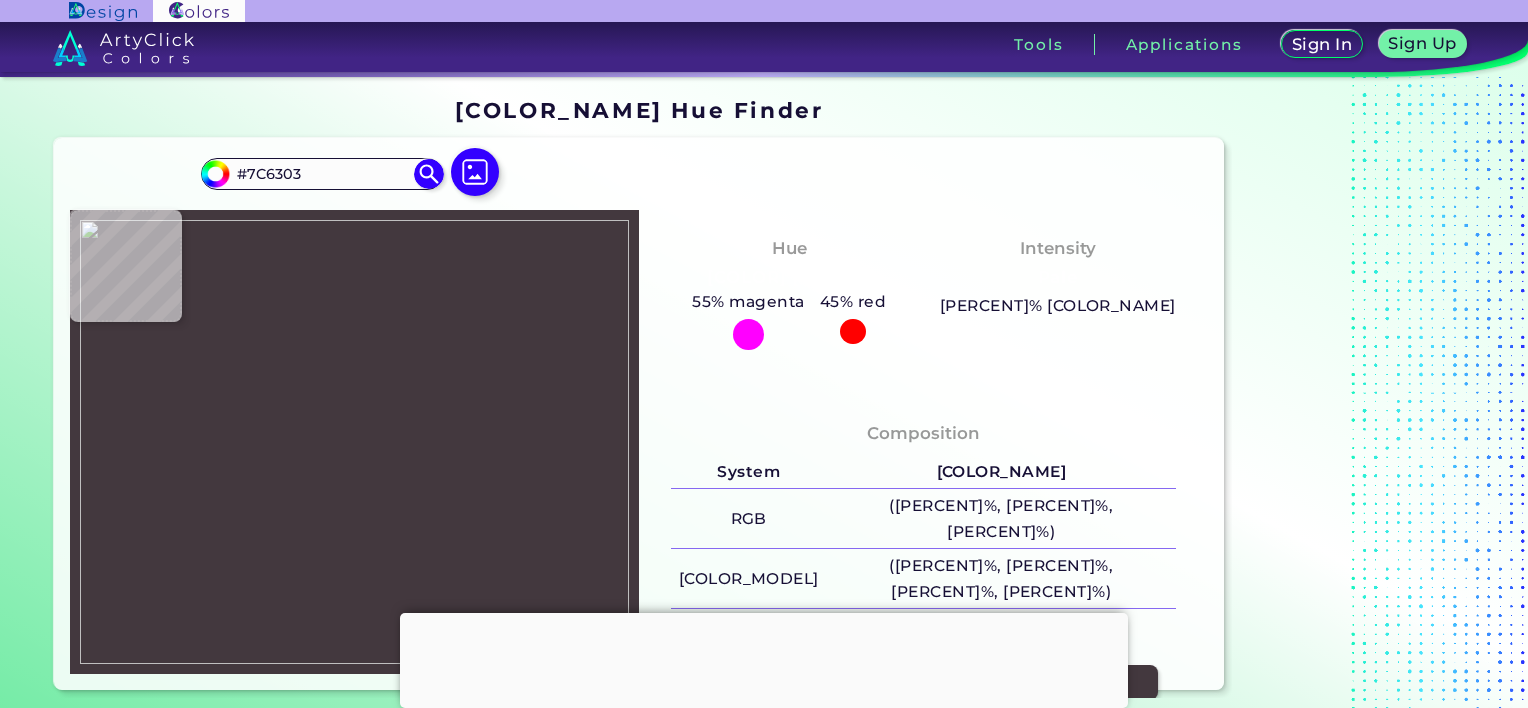 type on "#3d383c" 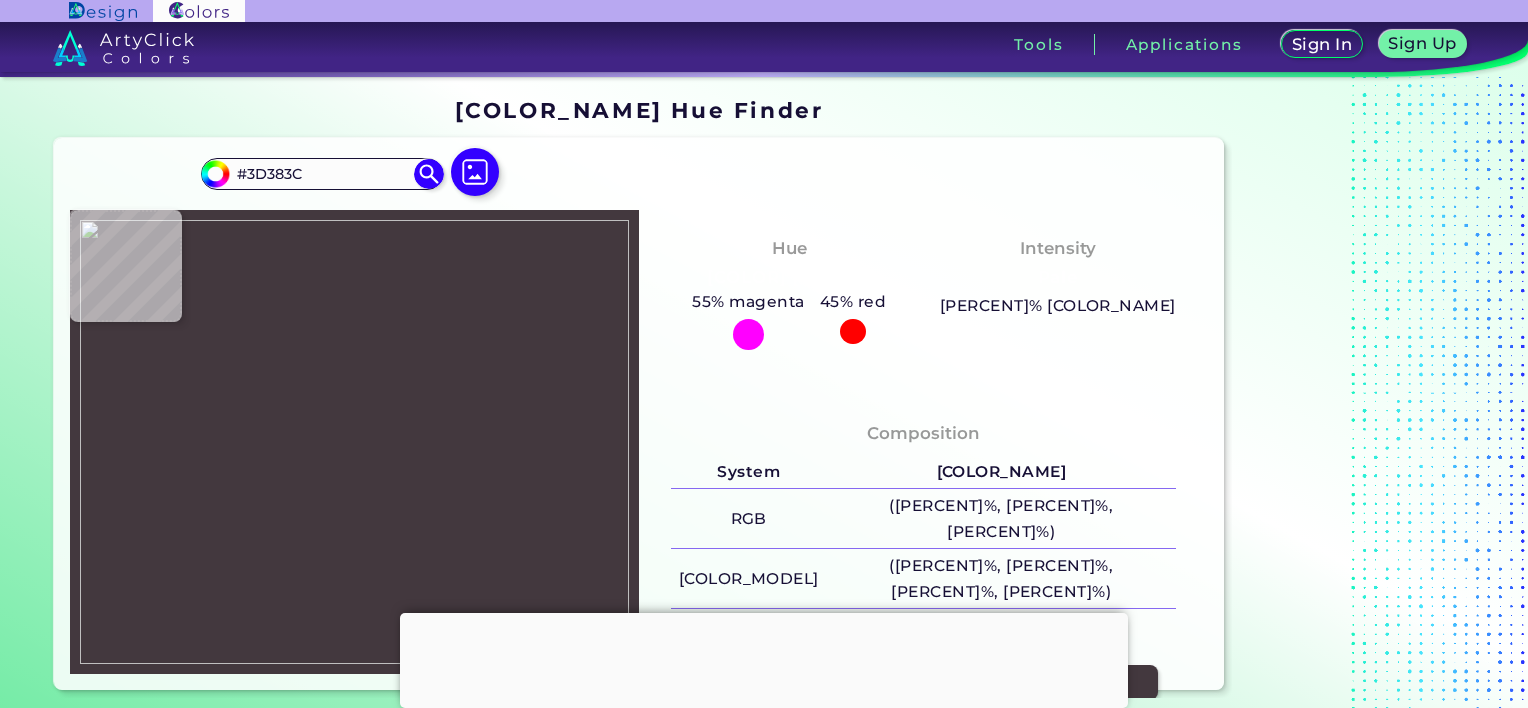 type on "#d0cbcf" 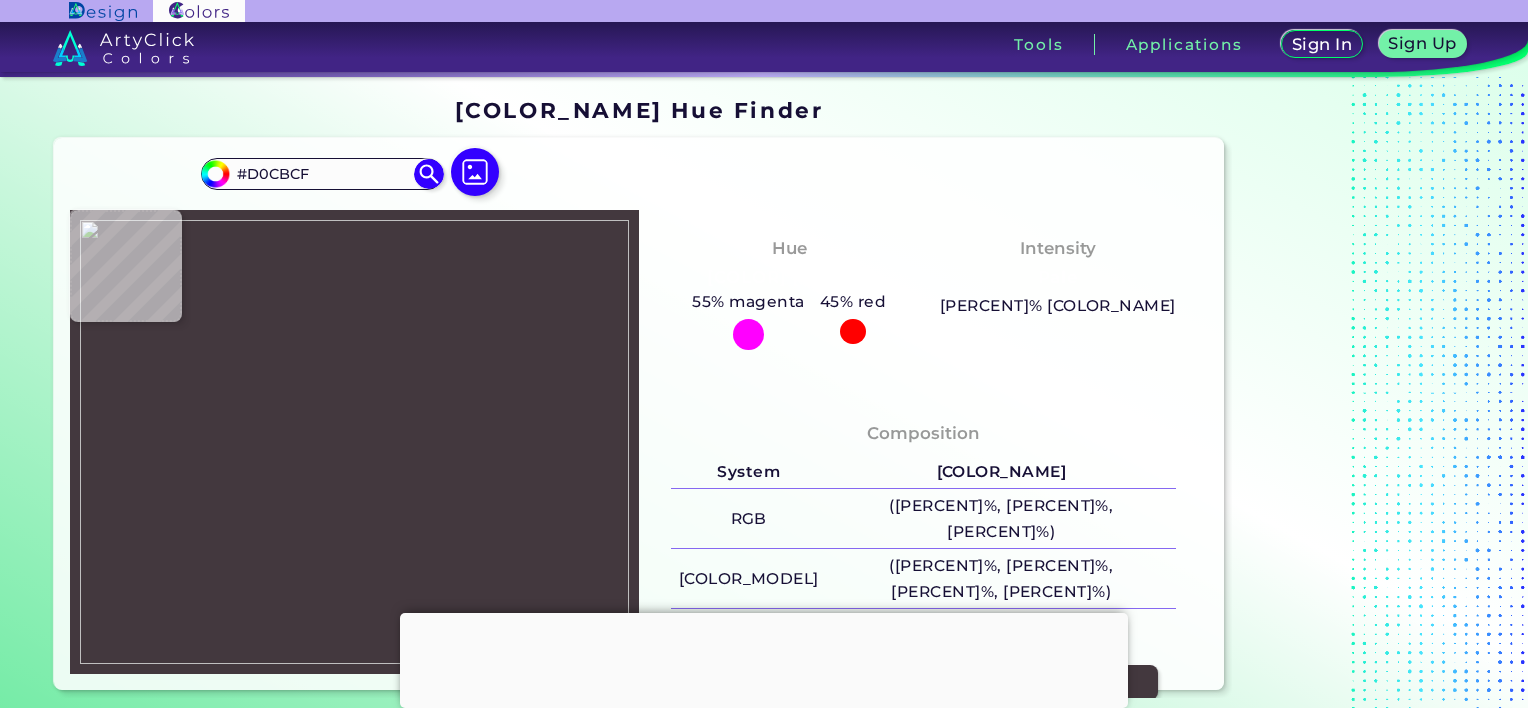 type on "#383337" 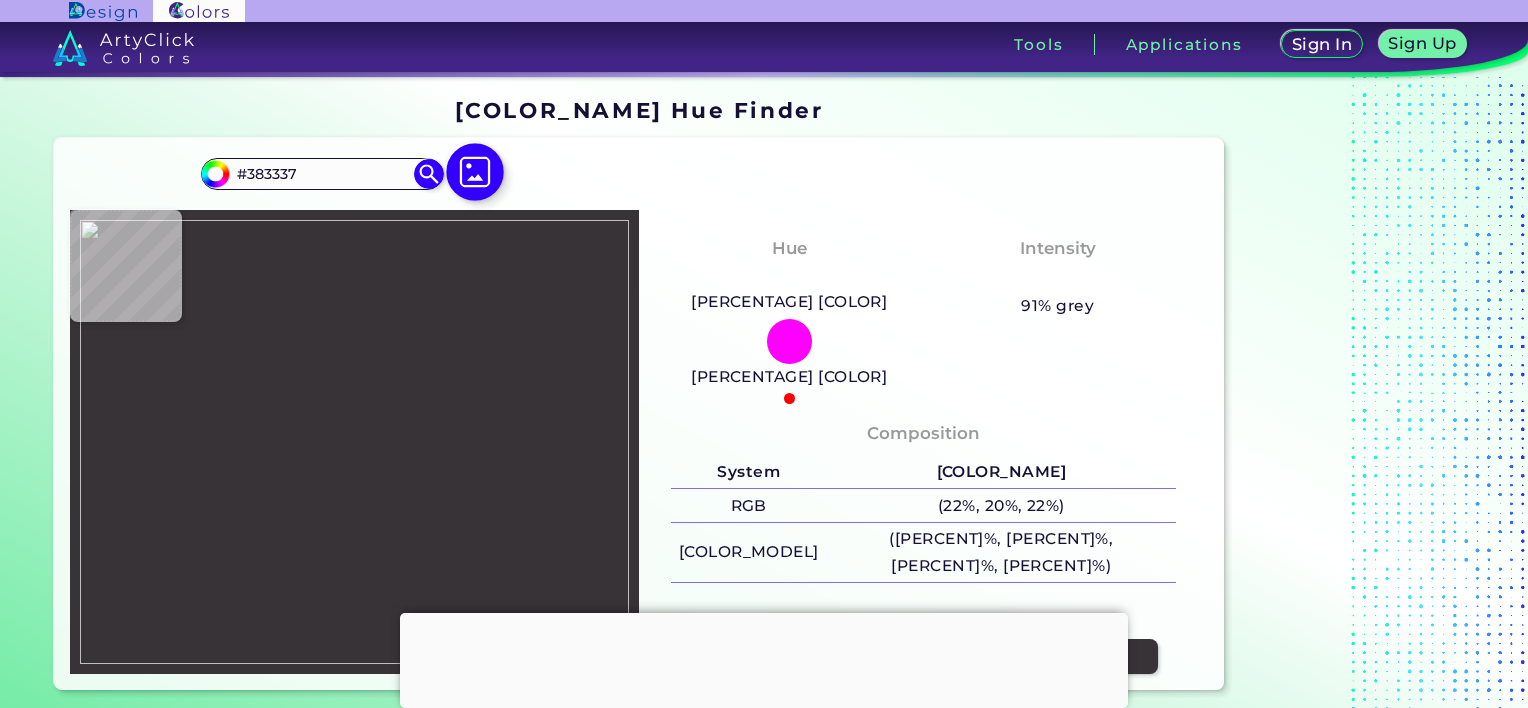 click at bounding box center [476, 172] 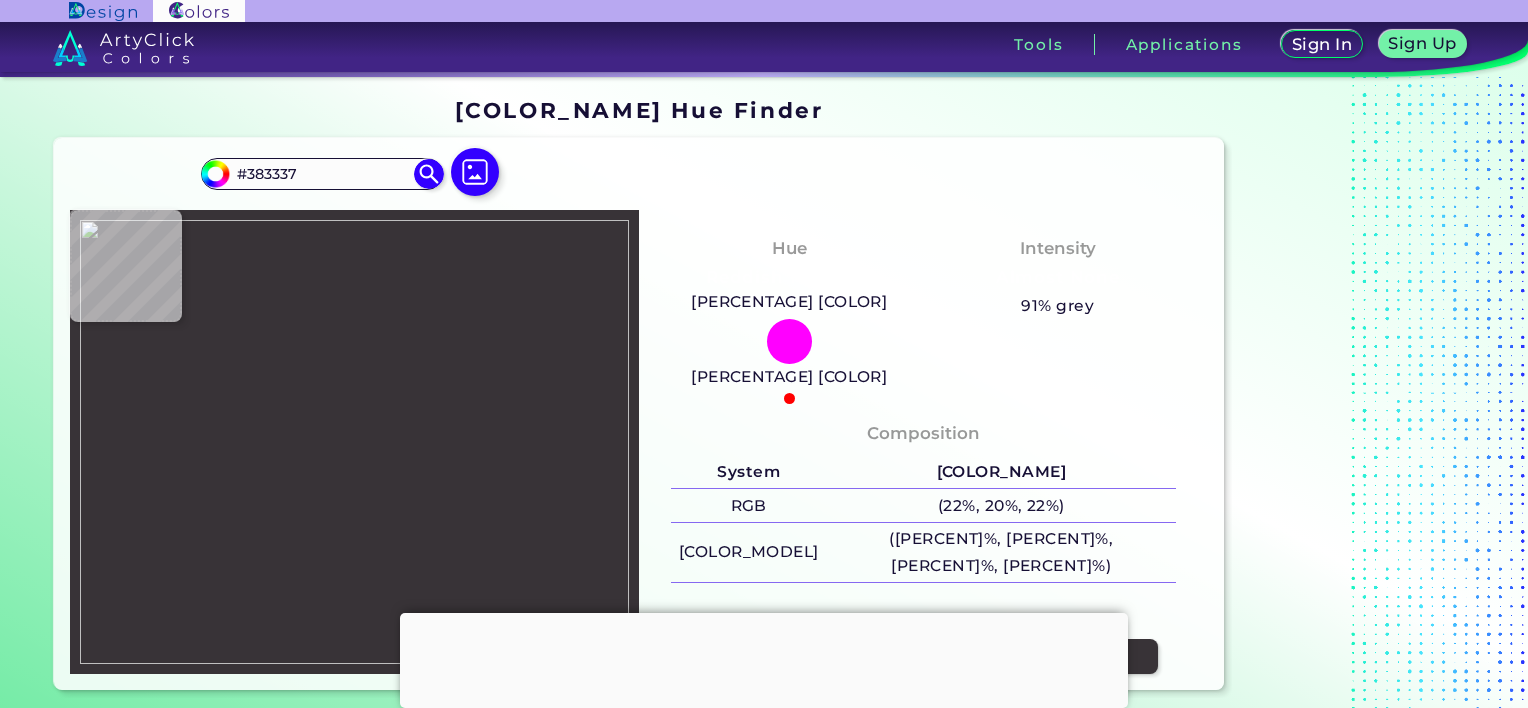 type on "#43393f" 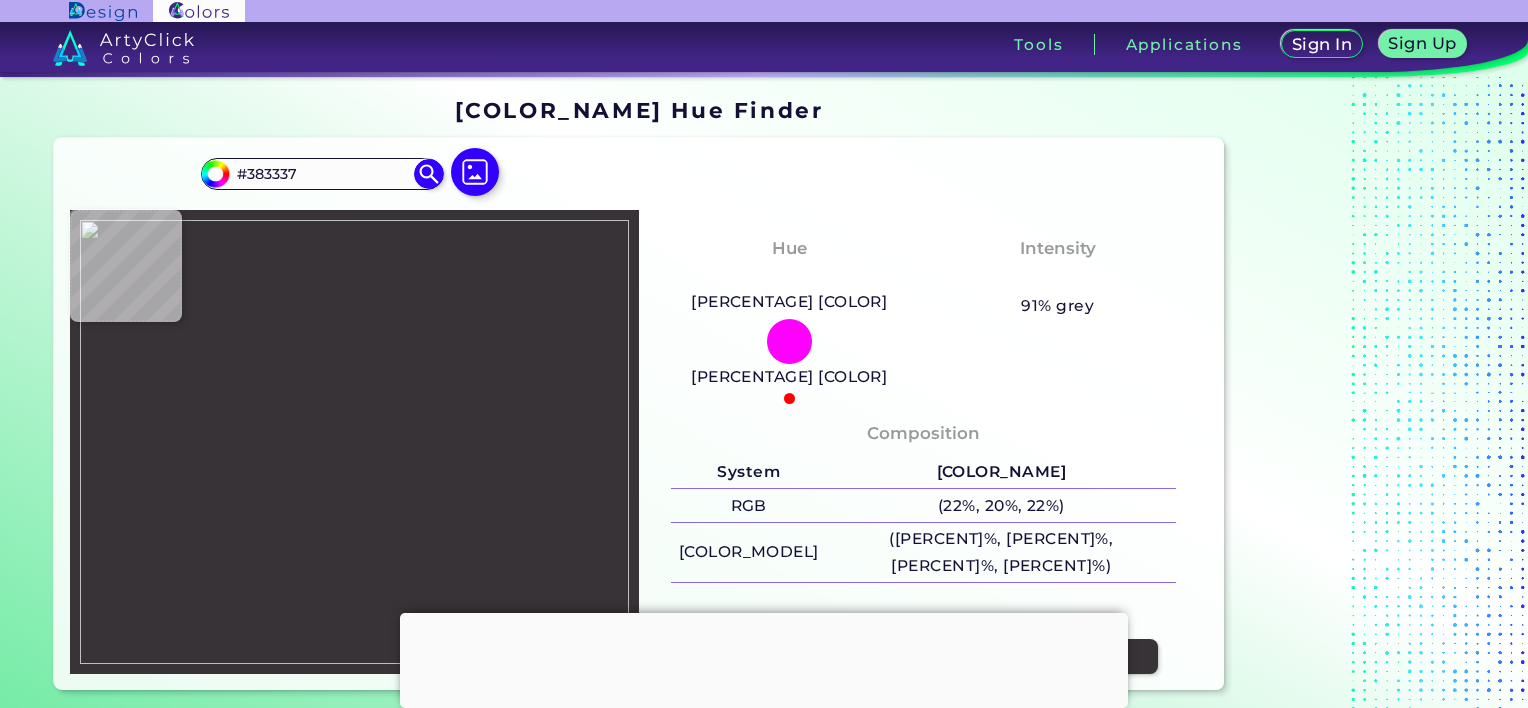 type on "#43393F" 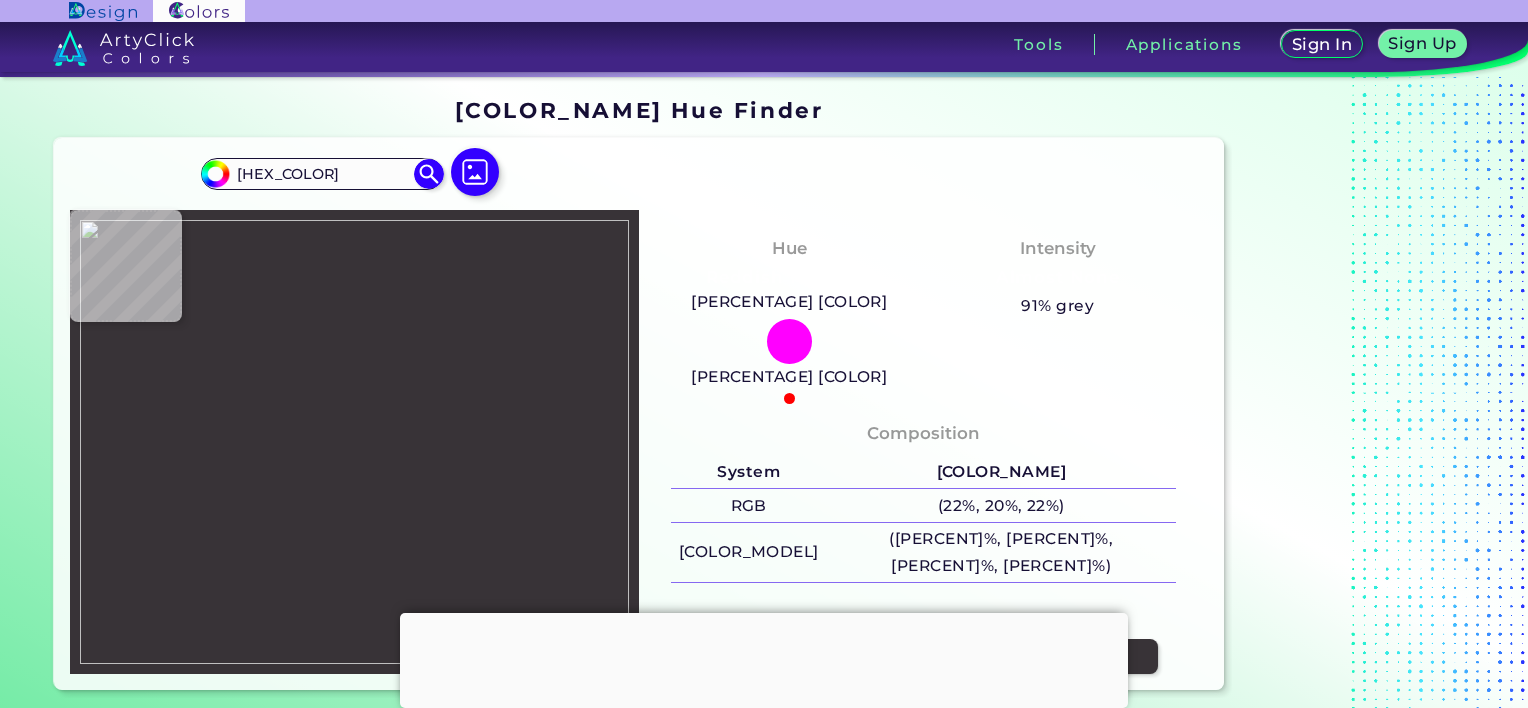 type on "#453a40" 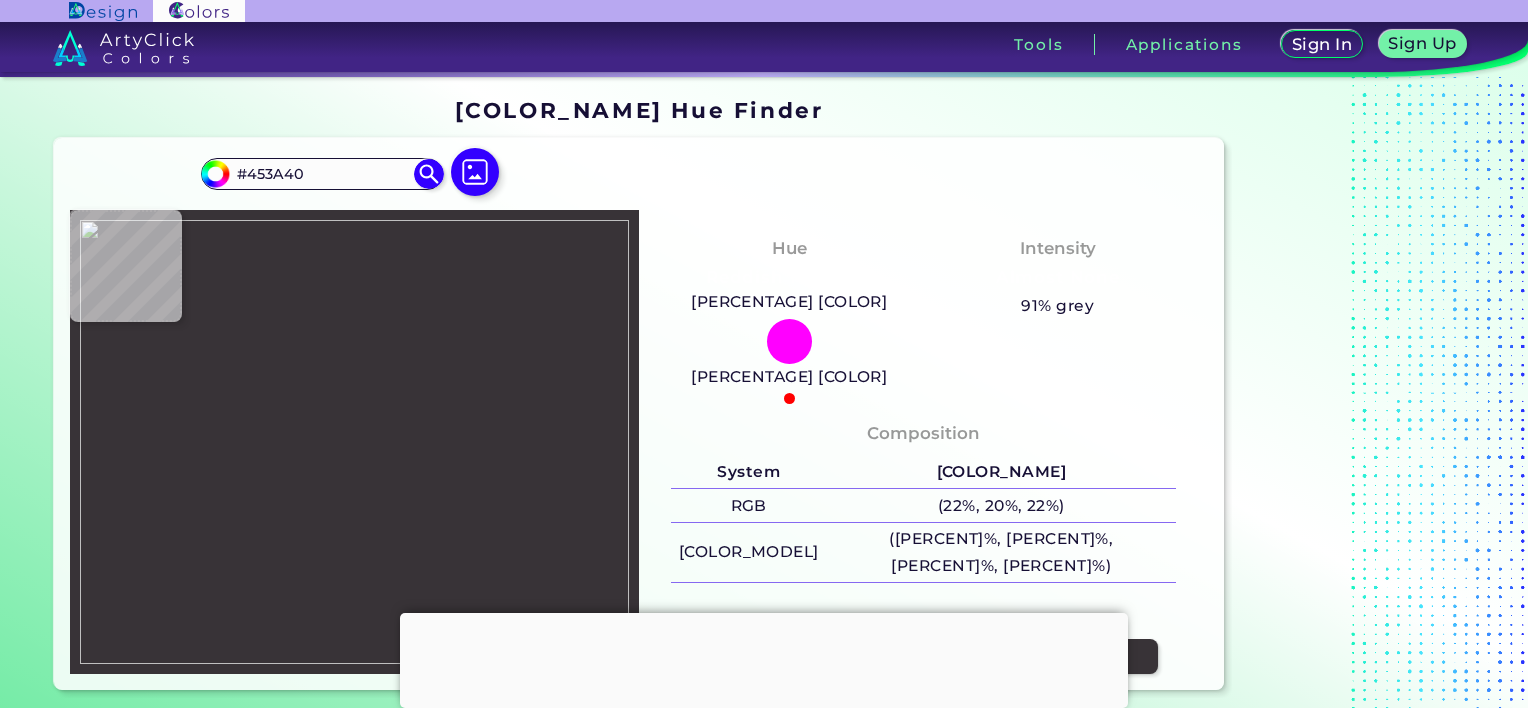type on "#423a3f" 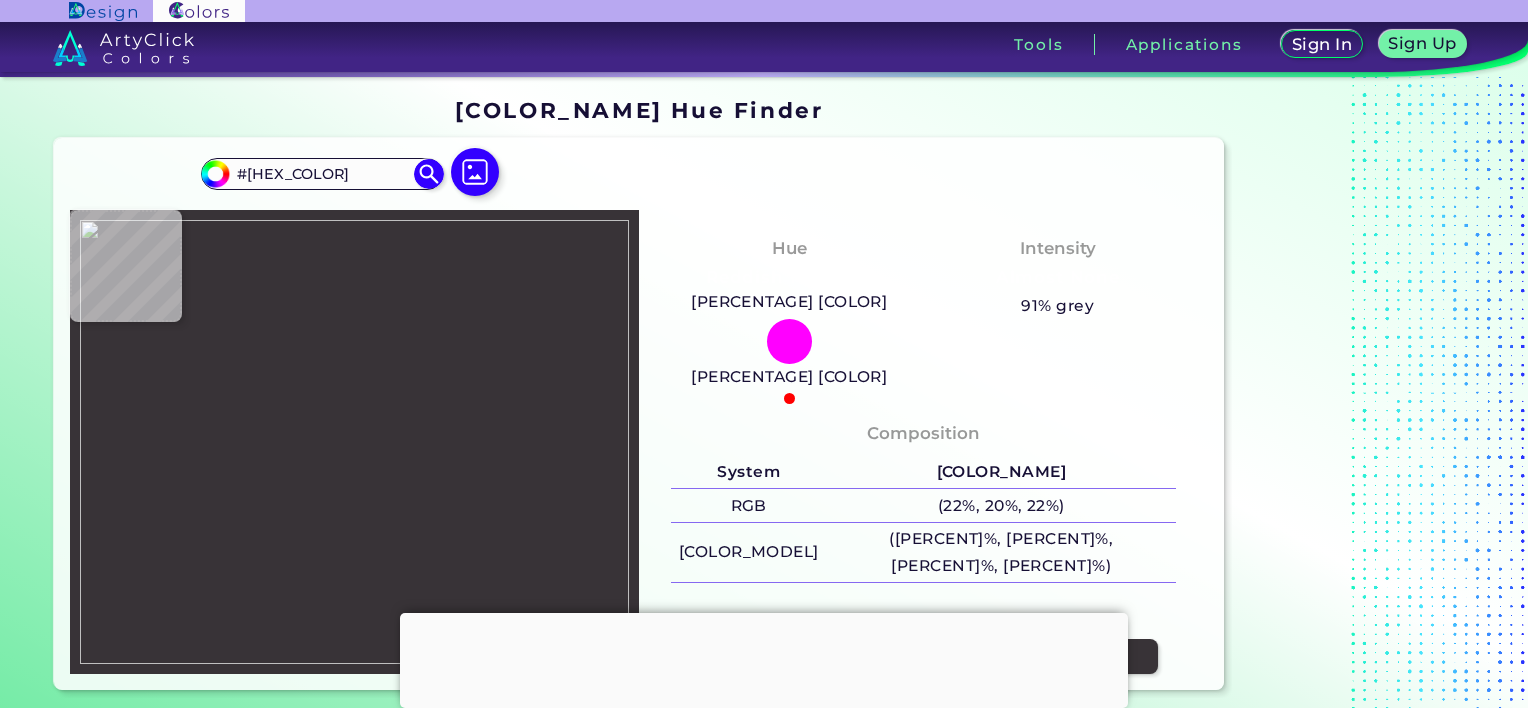 type on "#463b41" 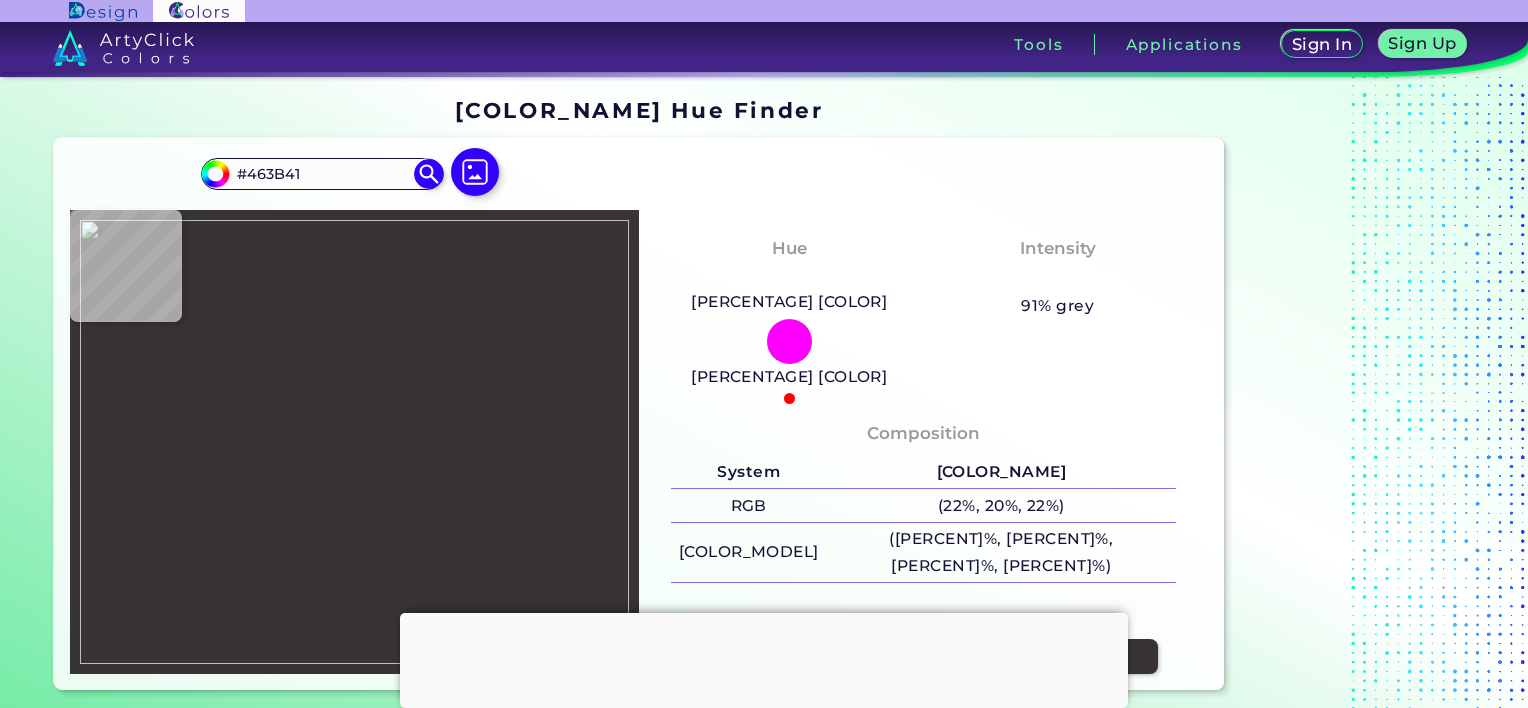 type on "#492551" 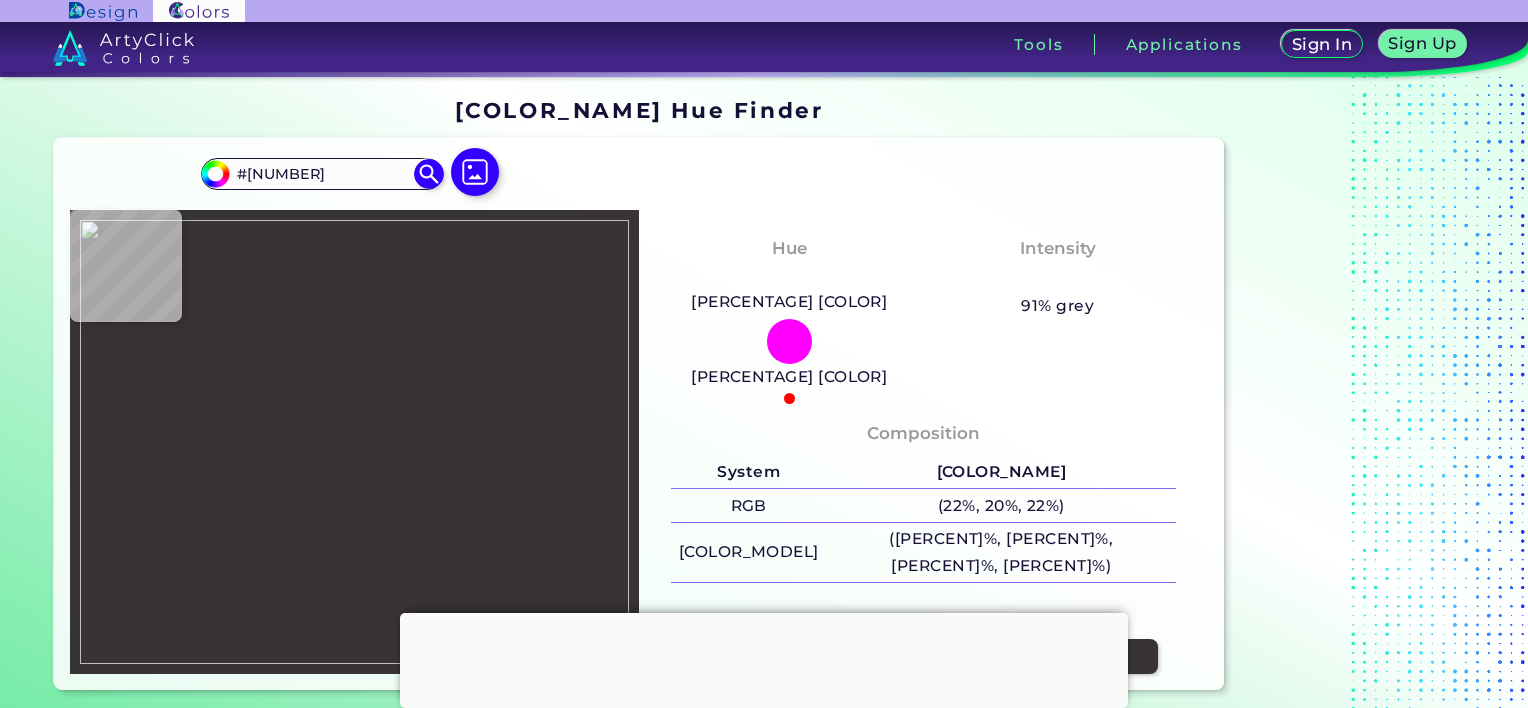 type on "#d7bd46" 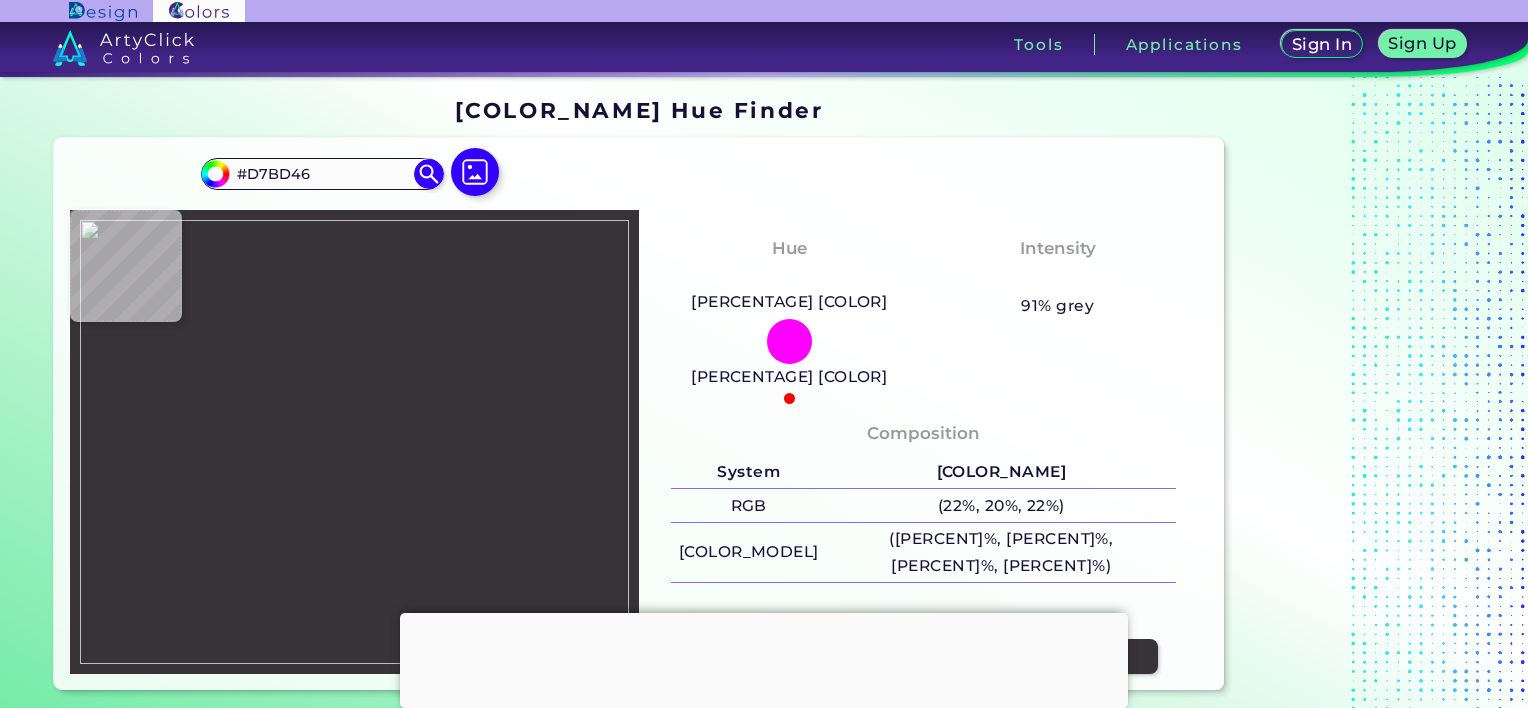 type on "#5f4501" 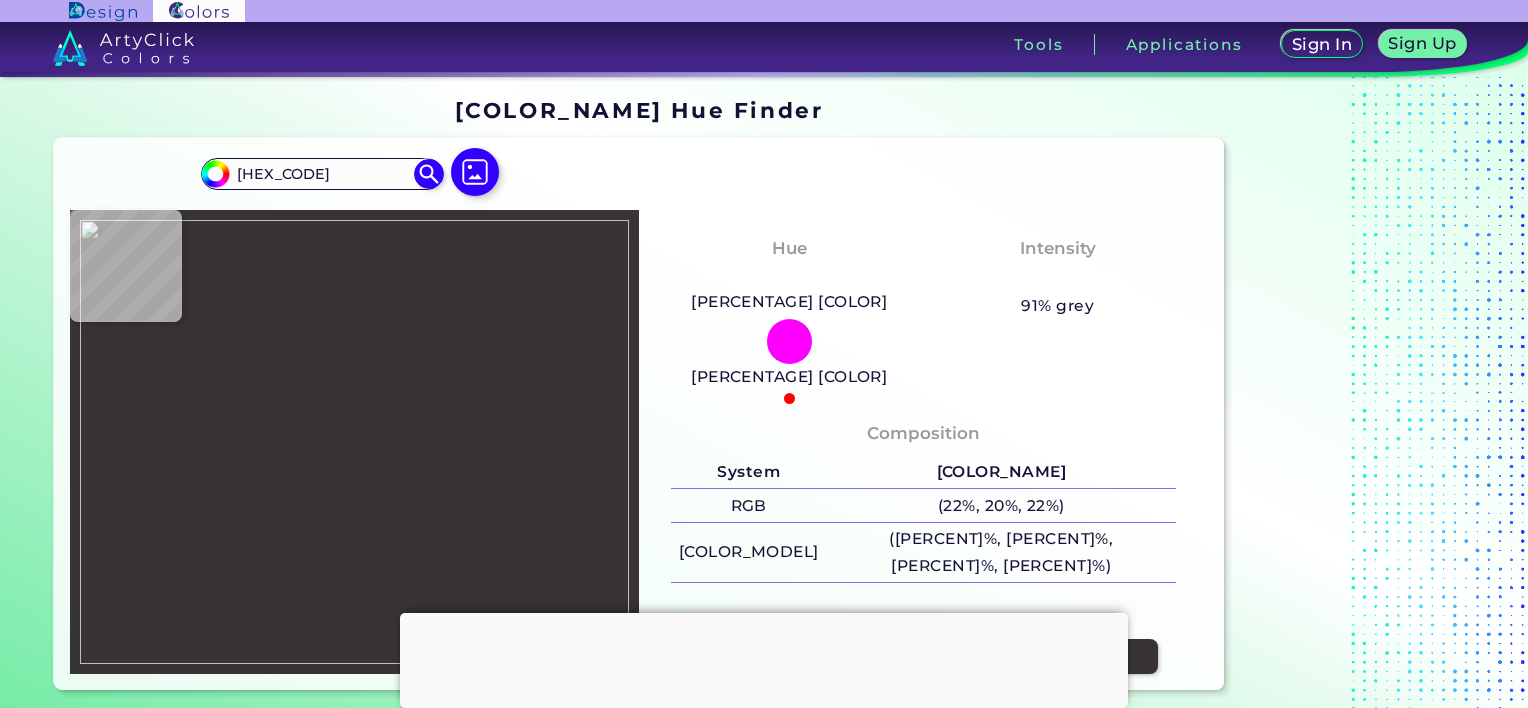 type on "#e9cc3e" 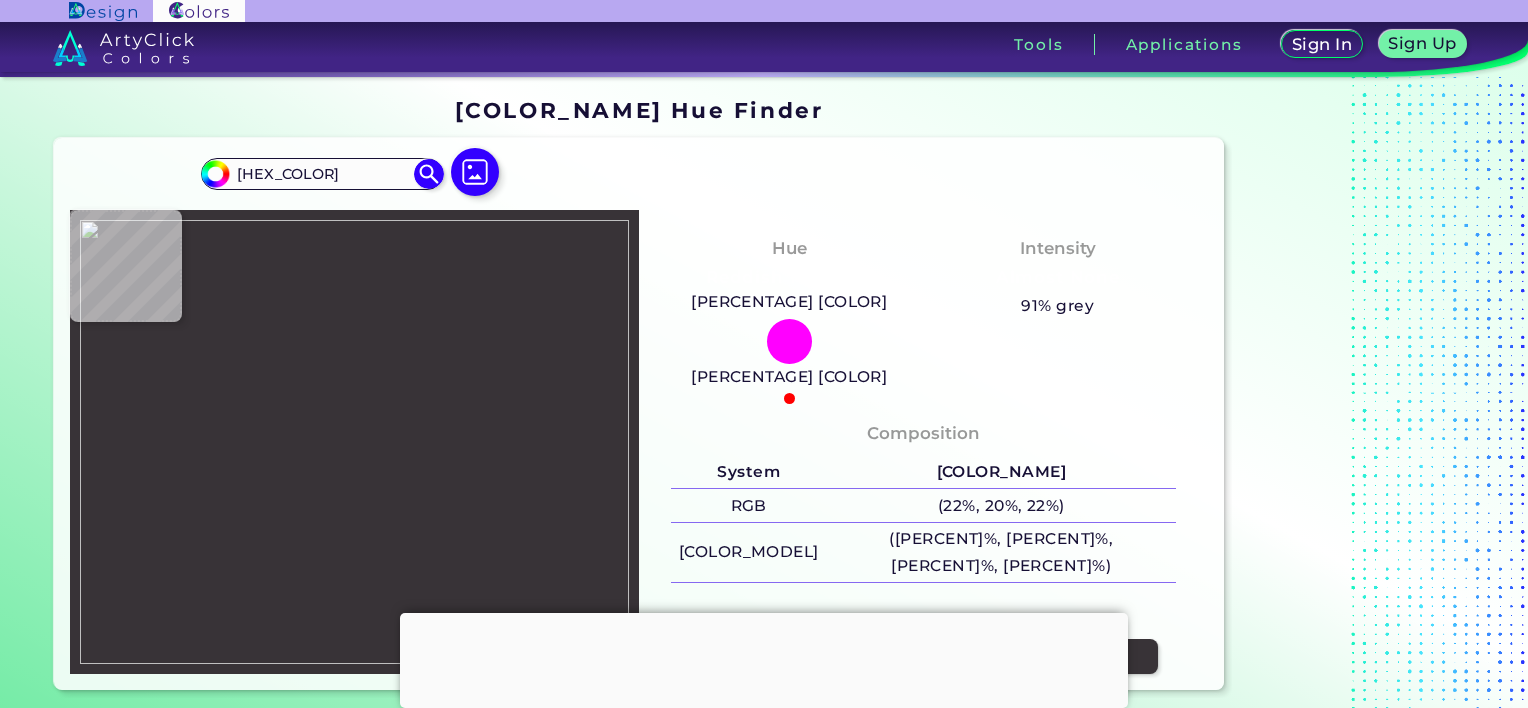 type on "#3d383c" 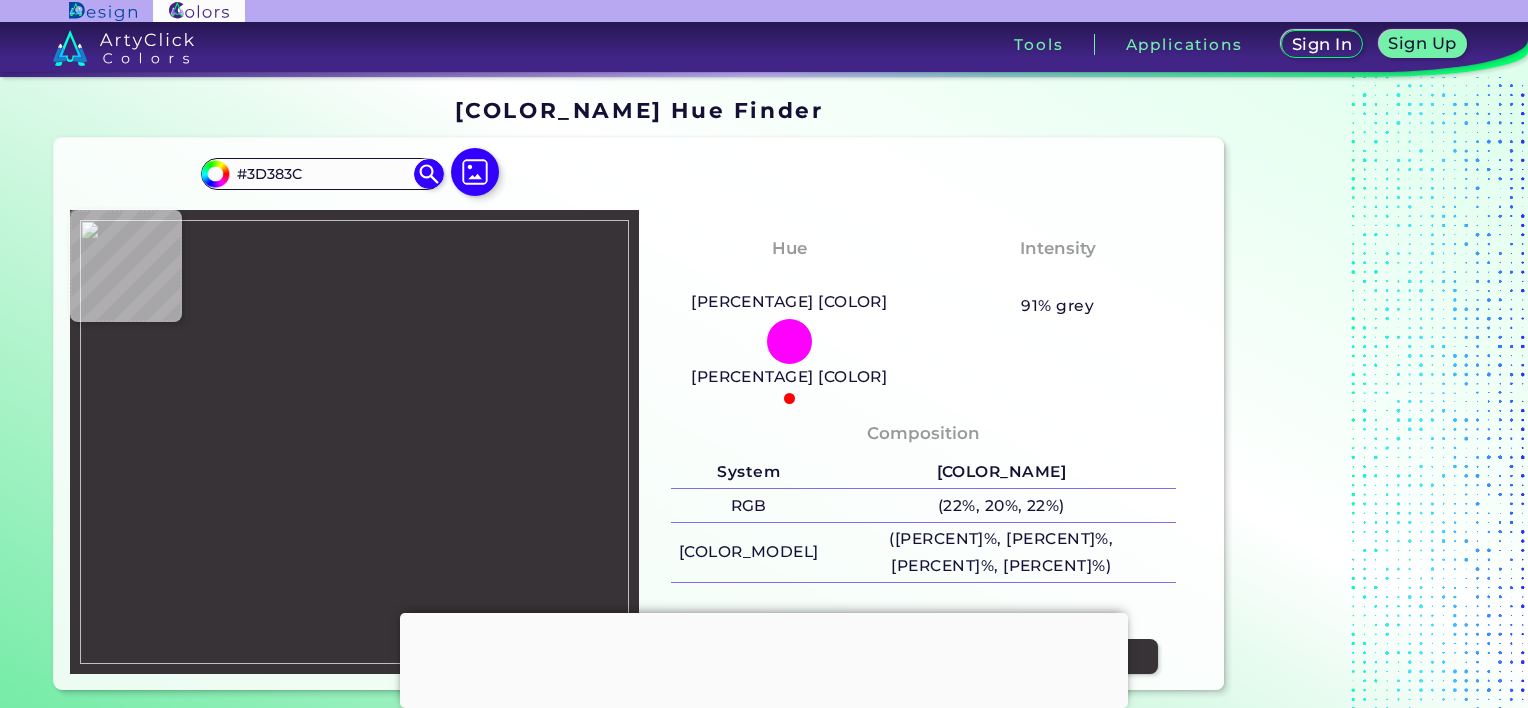 type on "#3b363a" 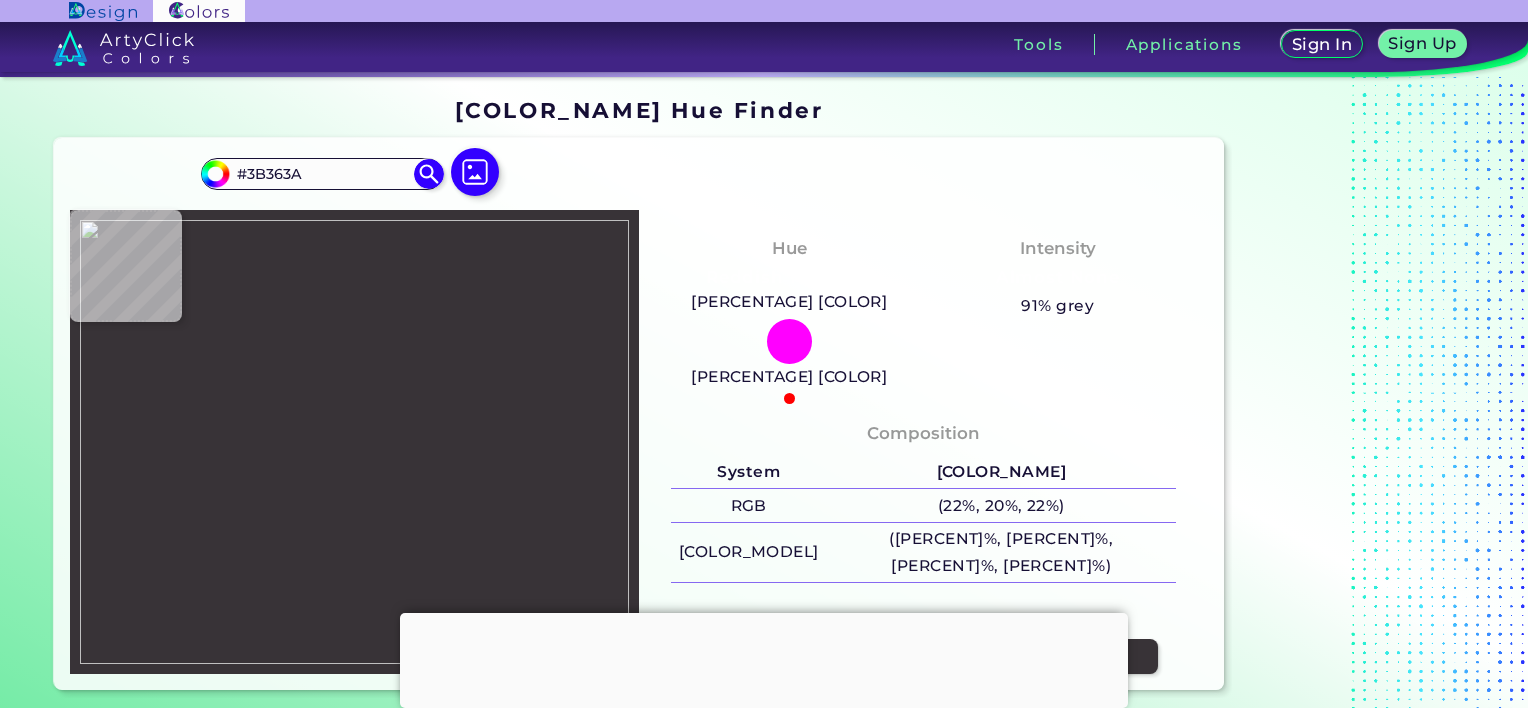 type on "#3a3539" 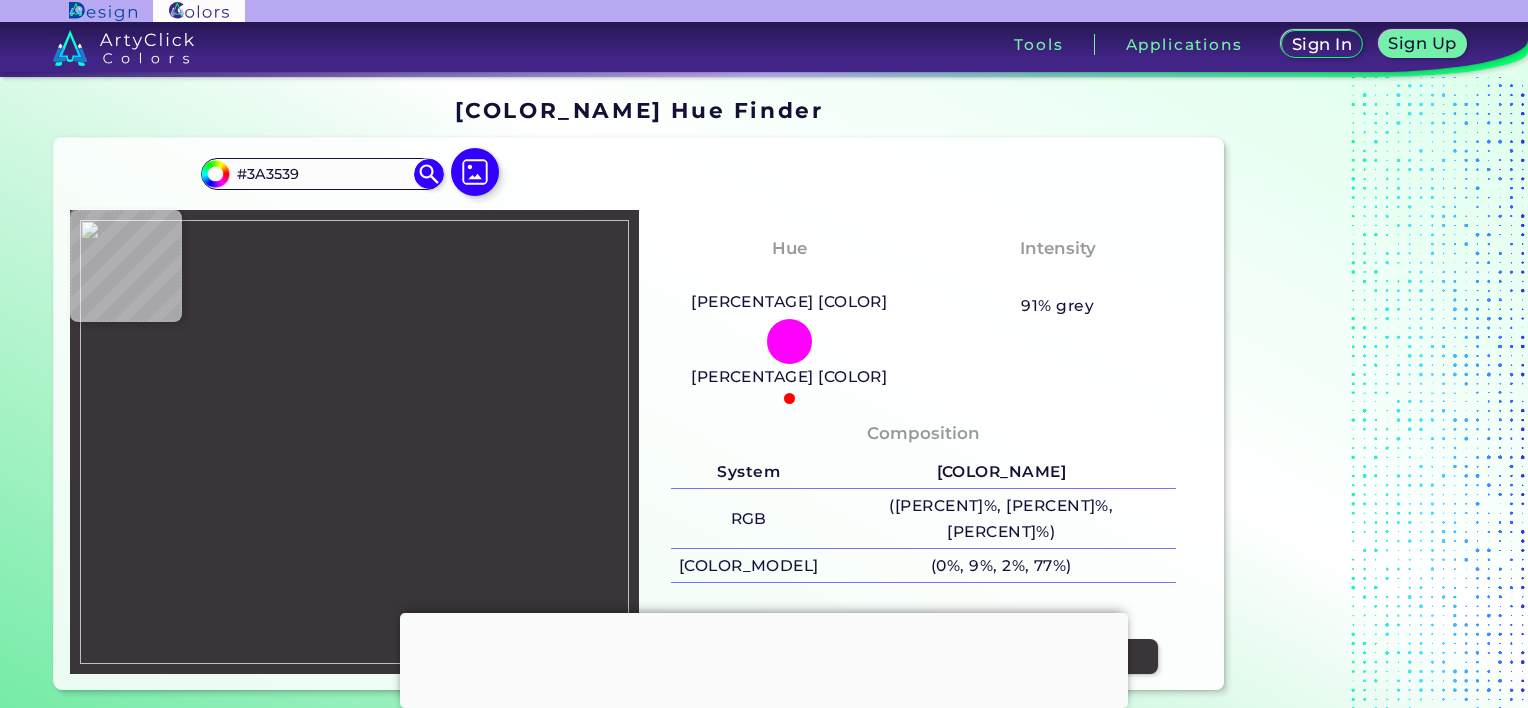 type on "#b4b1b4" 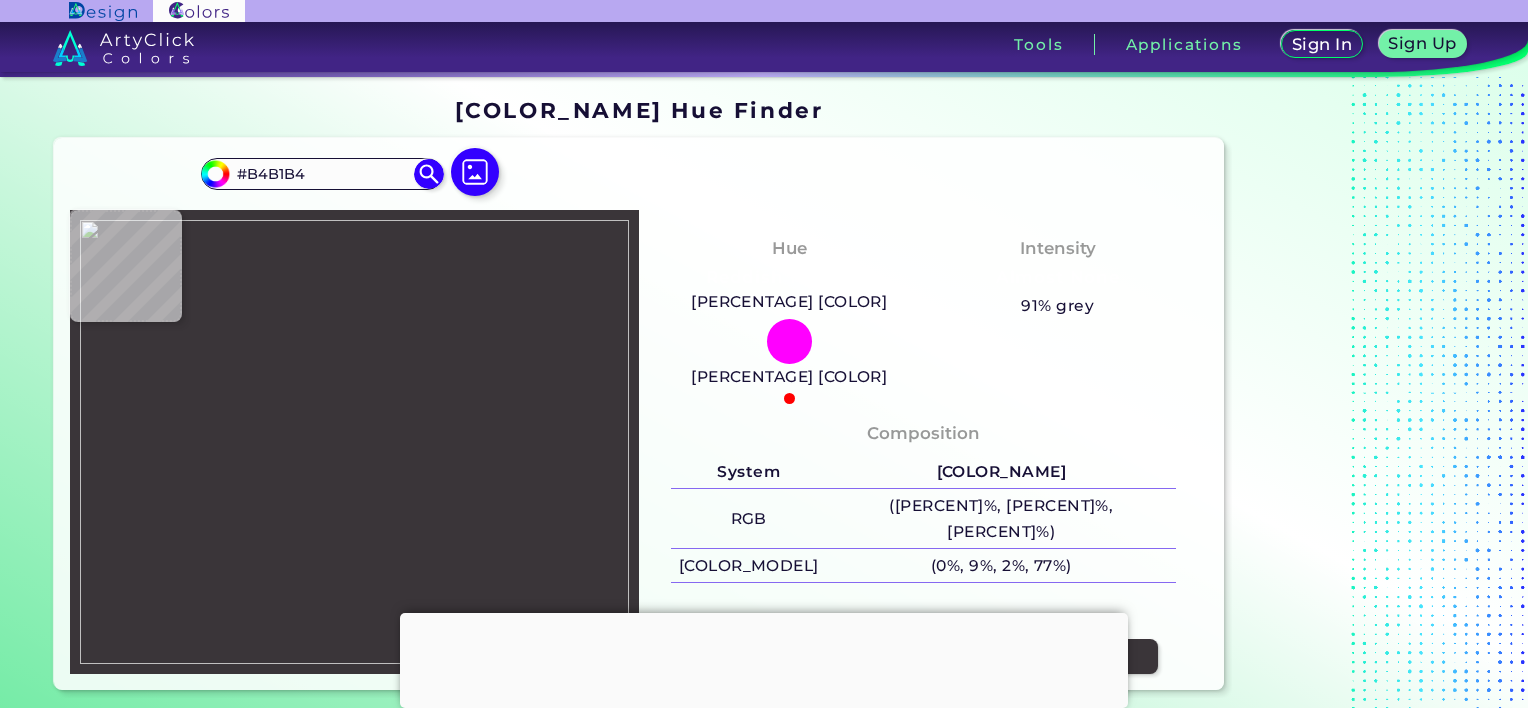 type on "#d8d2d6" 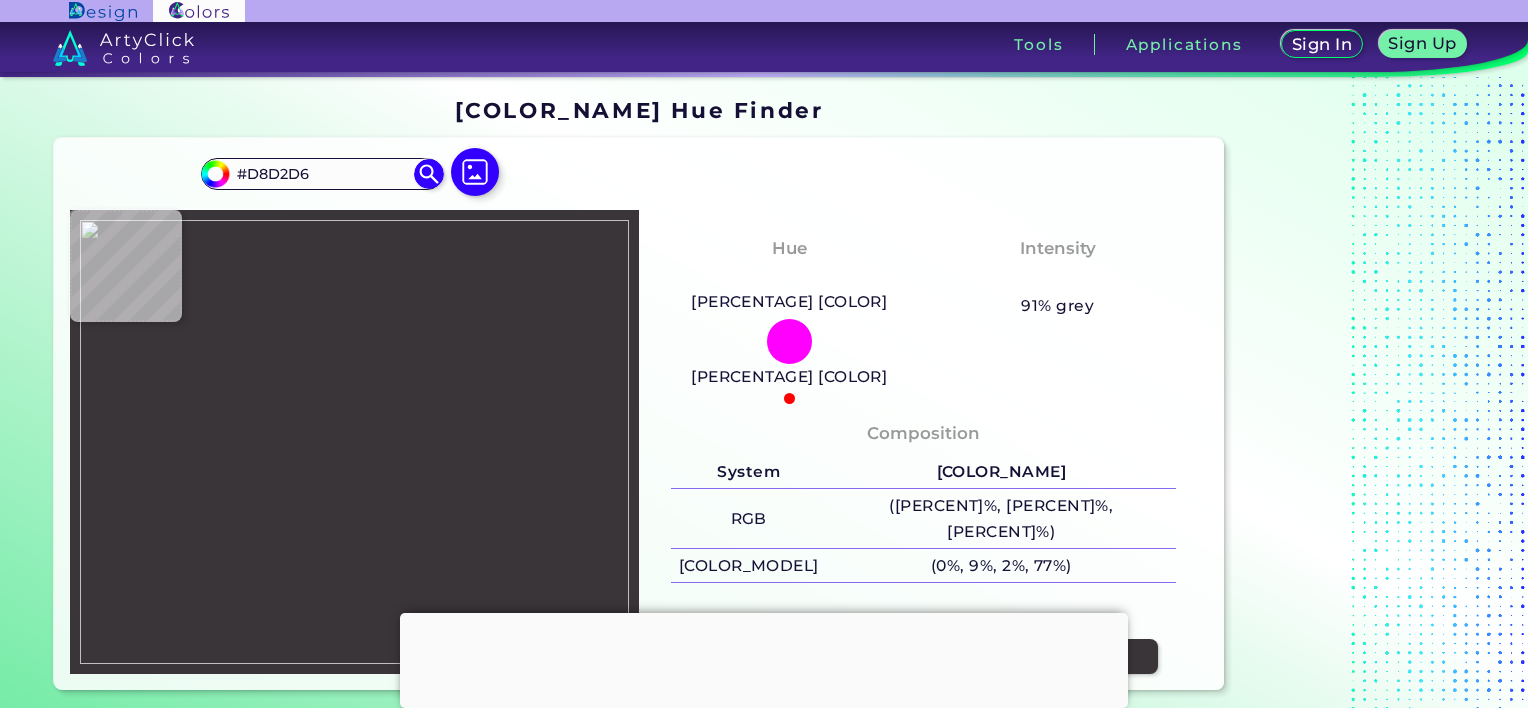 type on "#e3dee2" 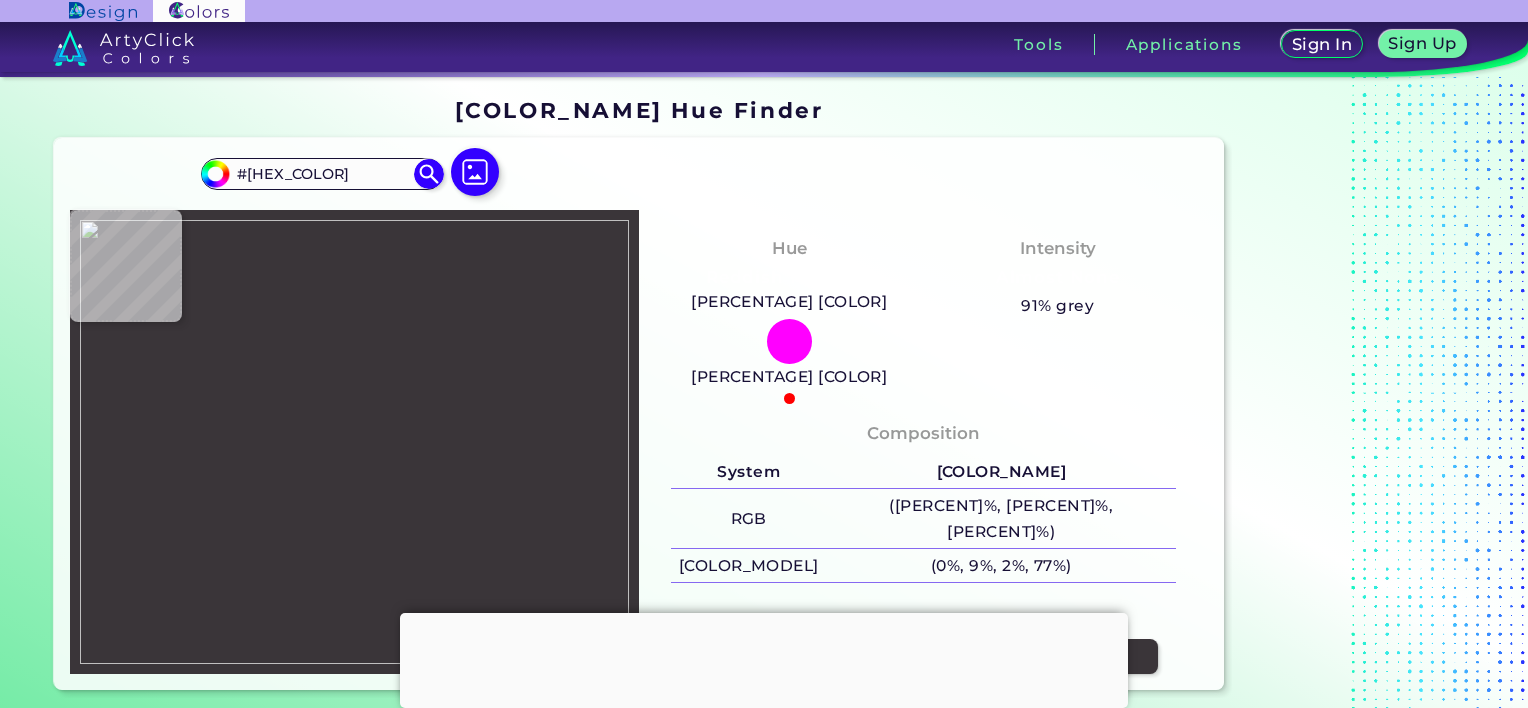 type on "#efeaee" 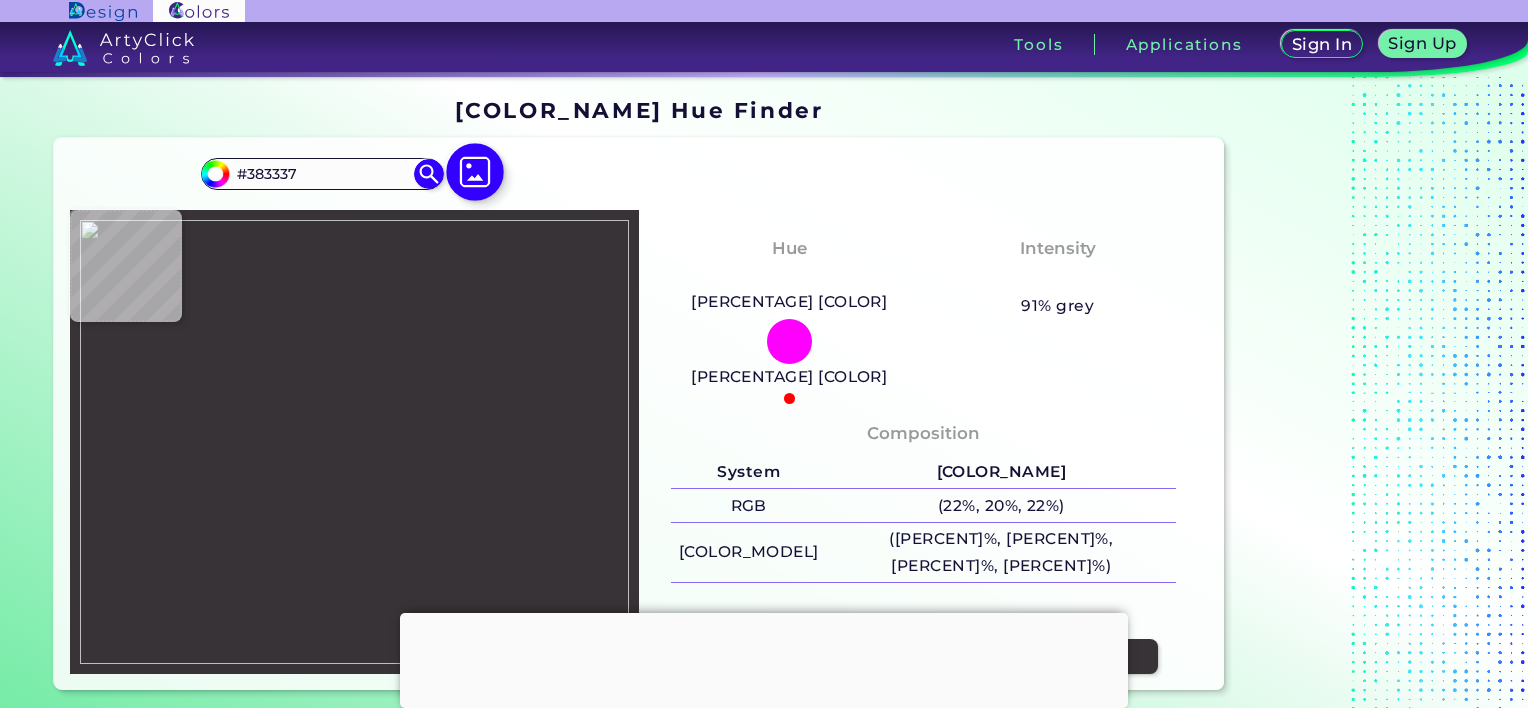 click at bounding box center [476, 172] 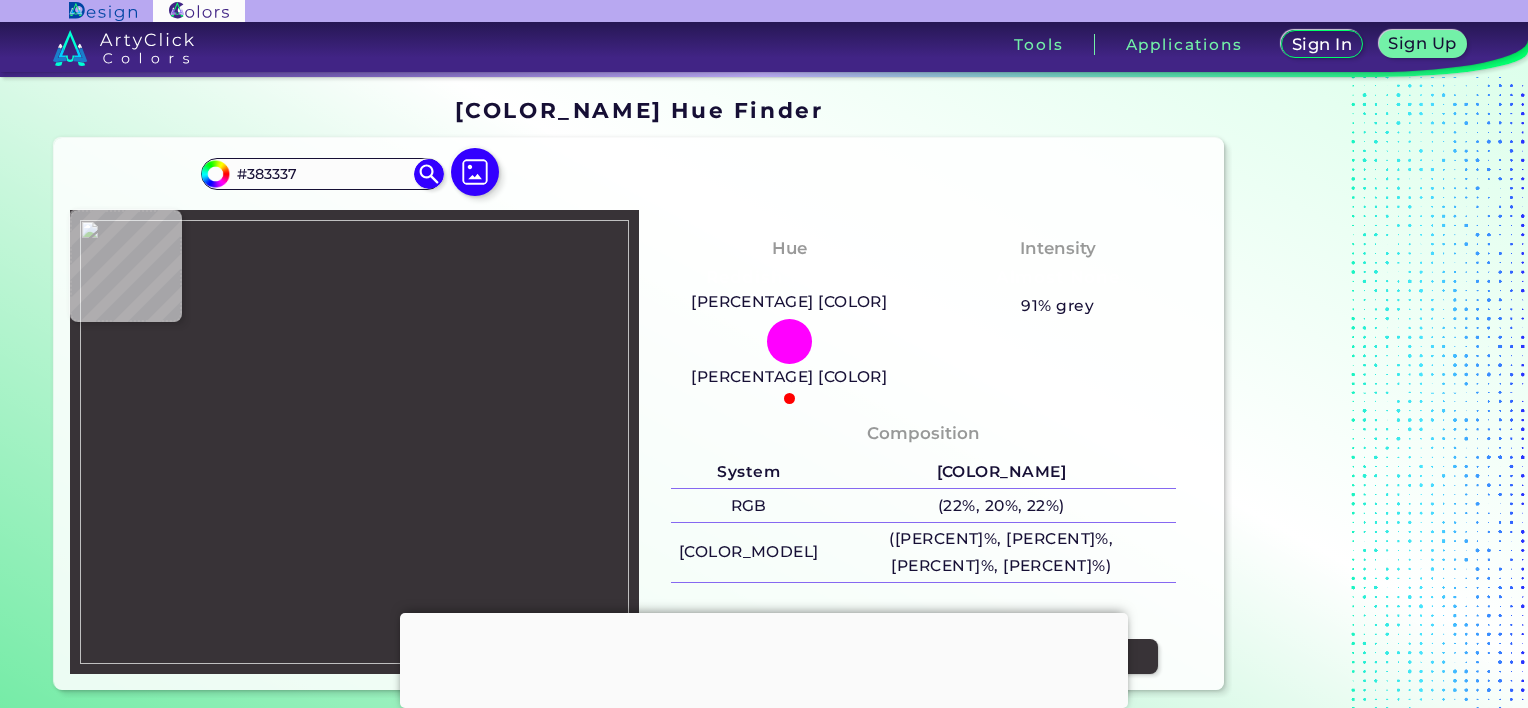 type on "#a16e77" 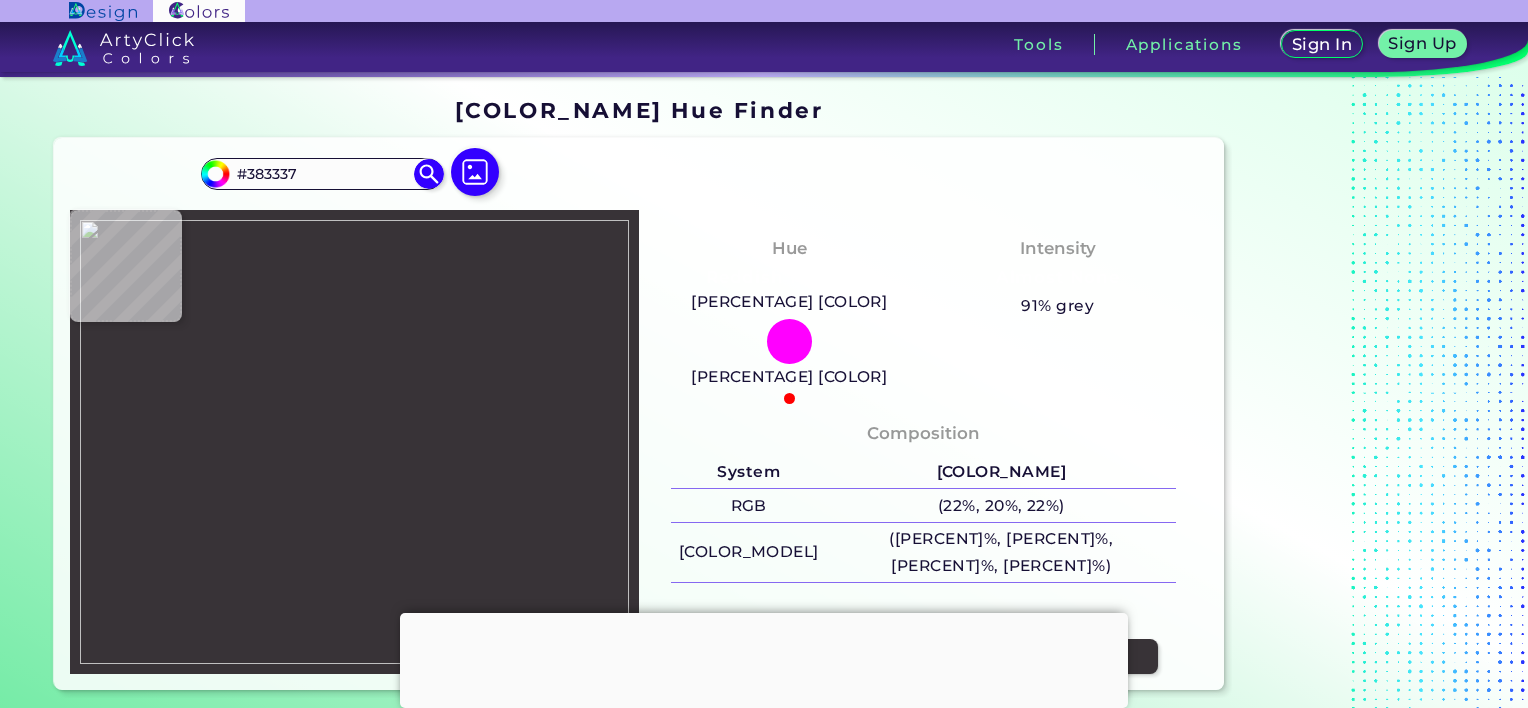 type on "#A16E77" 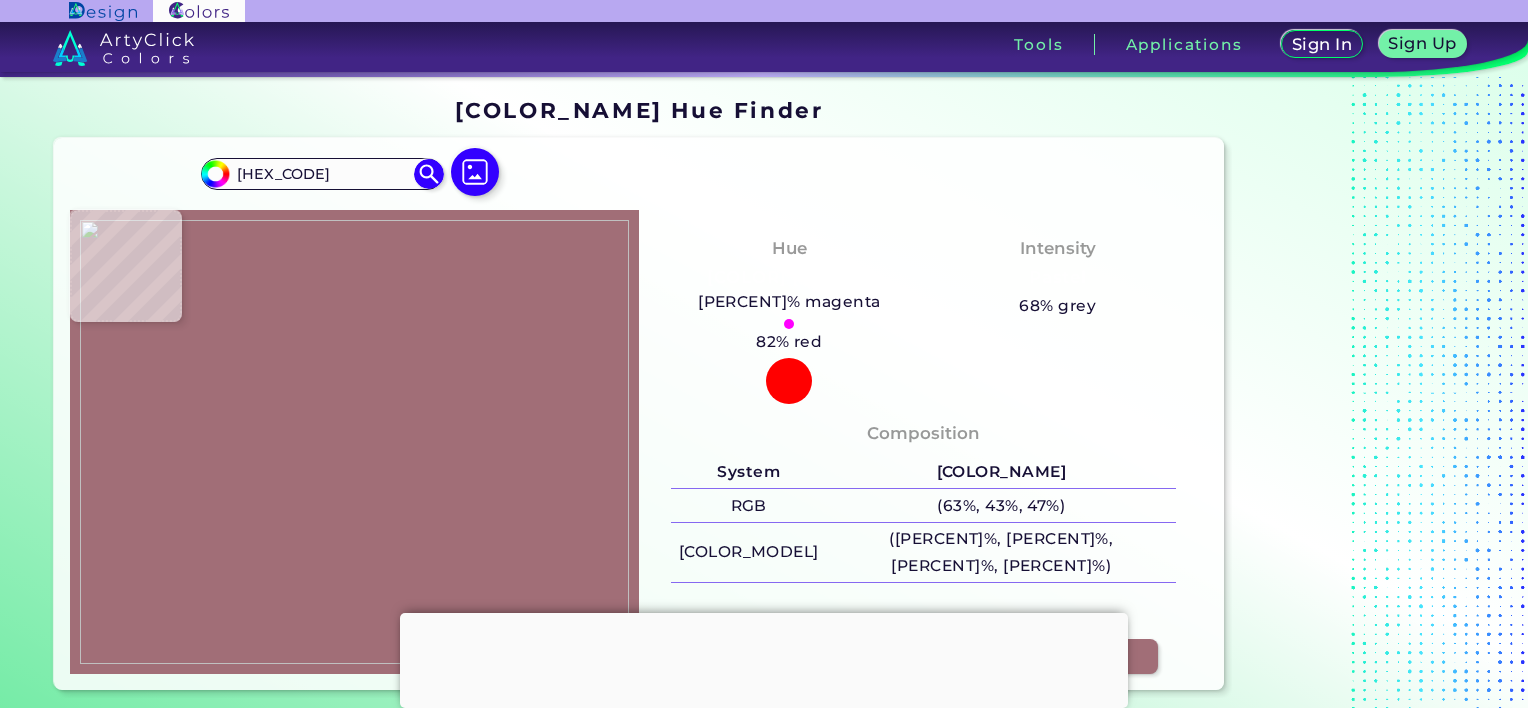 type on "#9c6970" 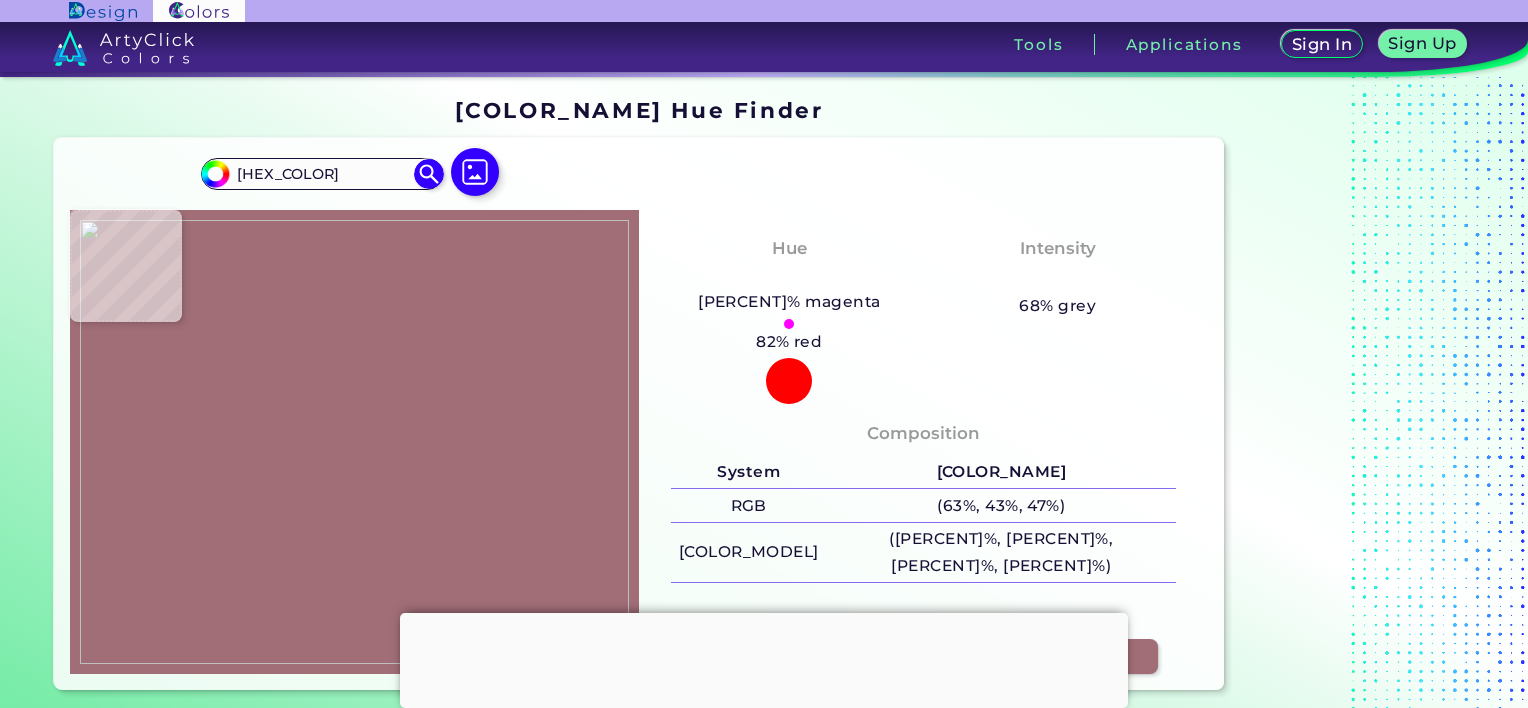 type on "#9d6c72" 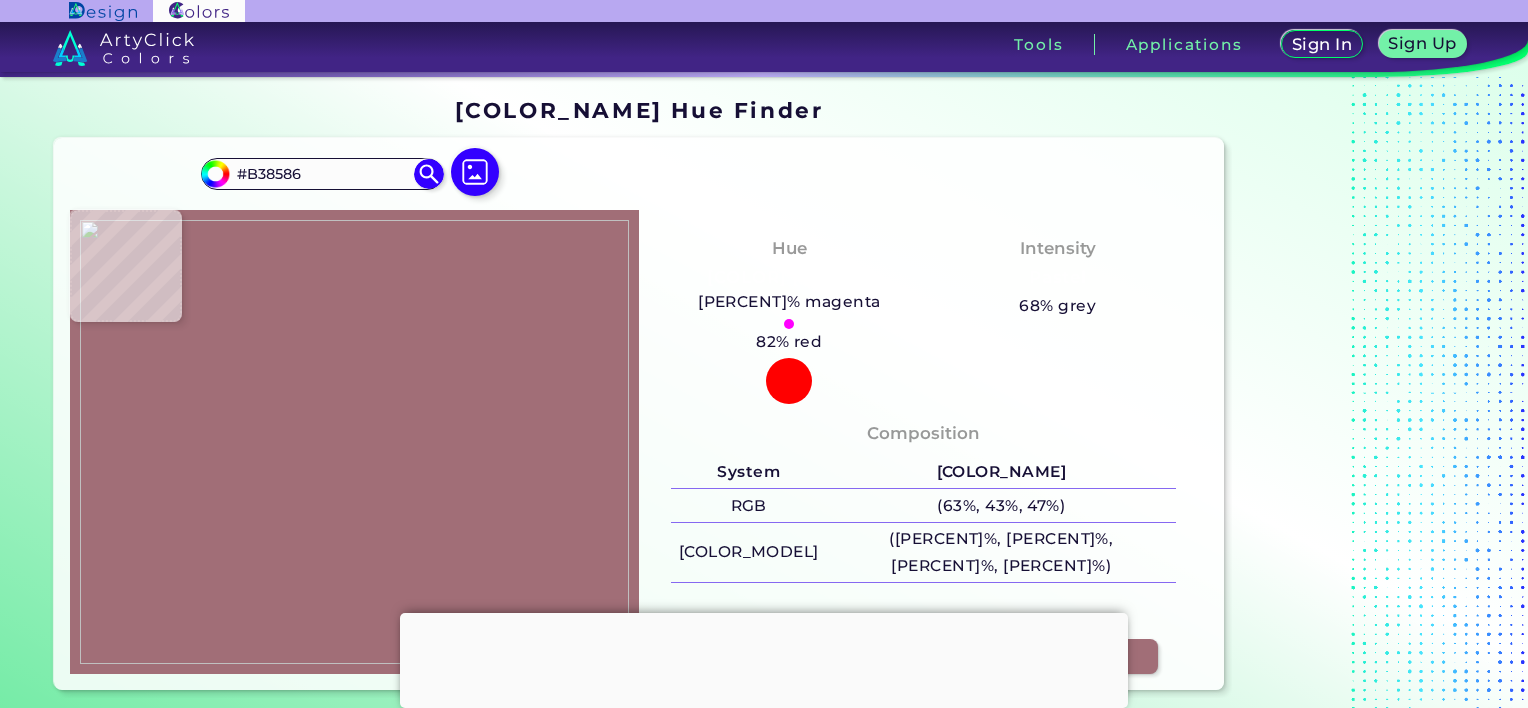 type on "#b88a89" 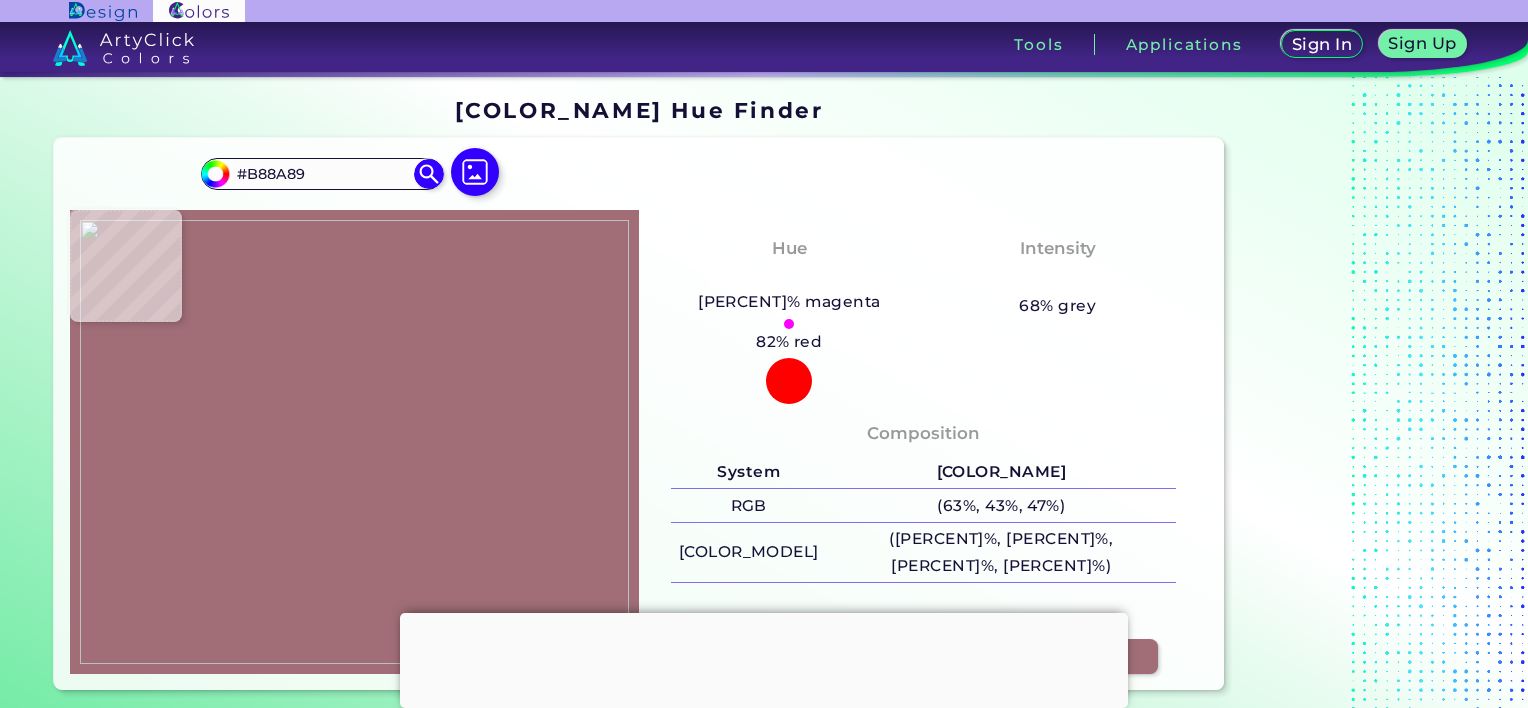 type on "#caa4a6" 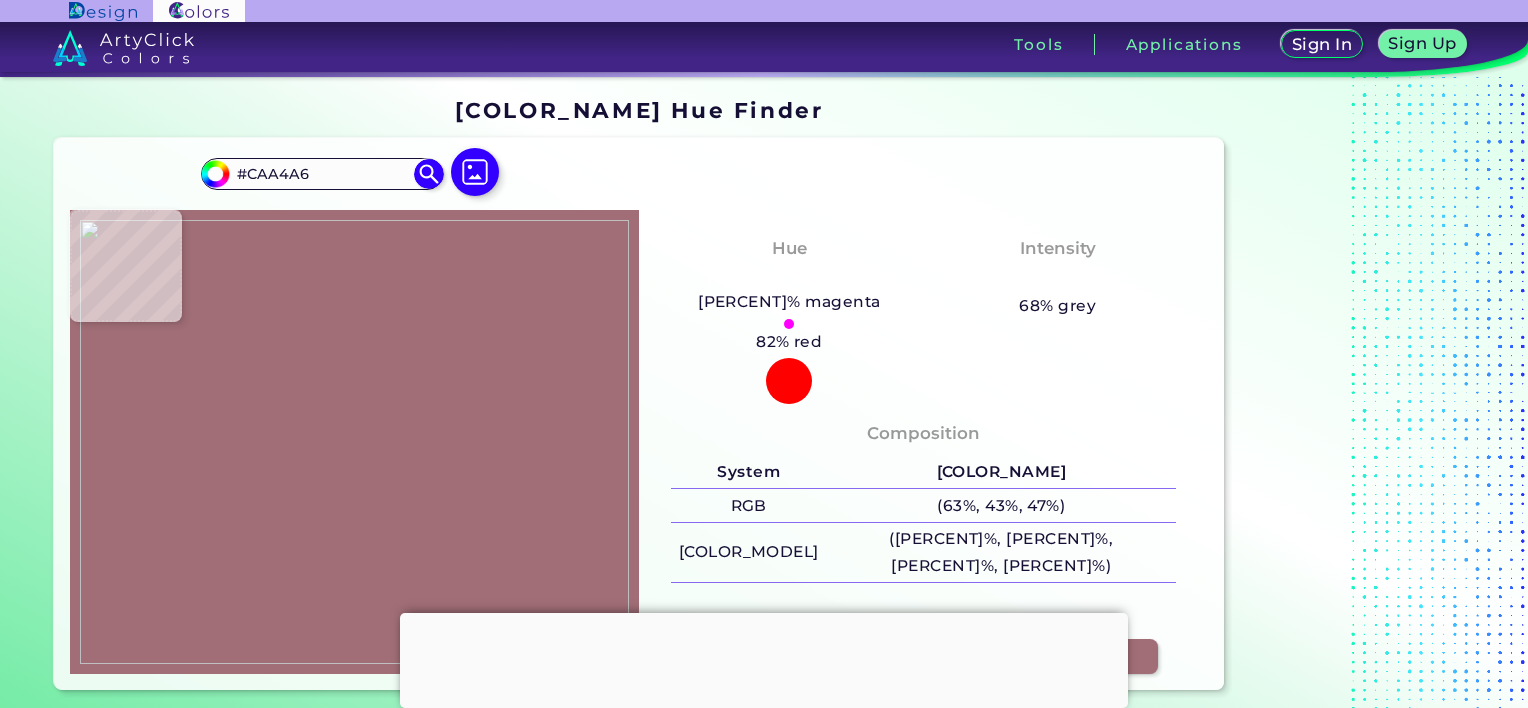 type on "#6c3877" 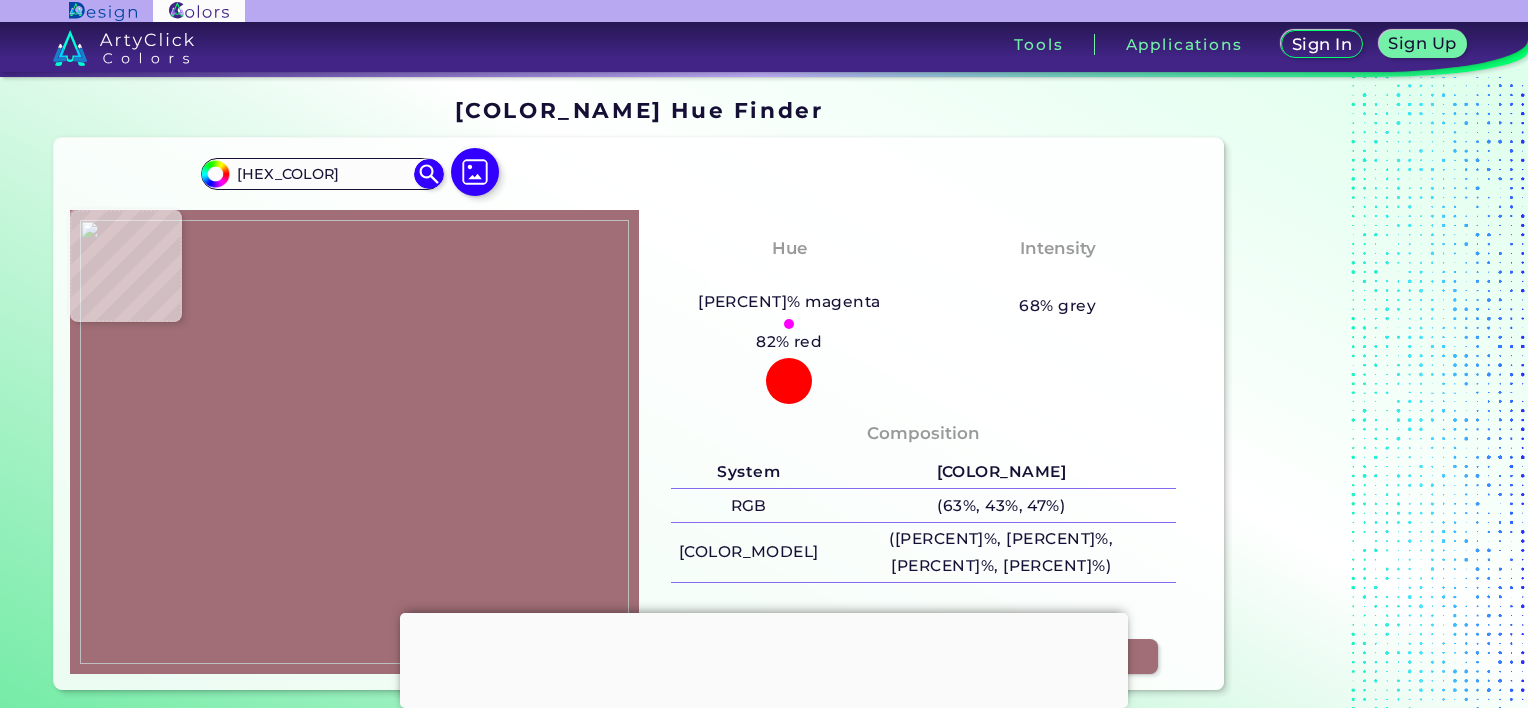 type on "#97699e" 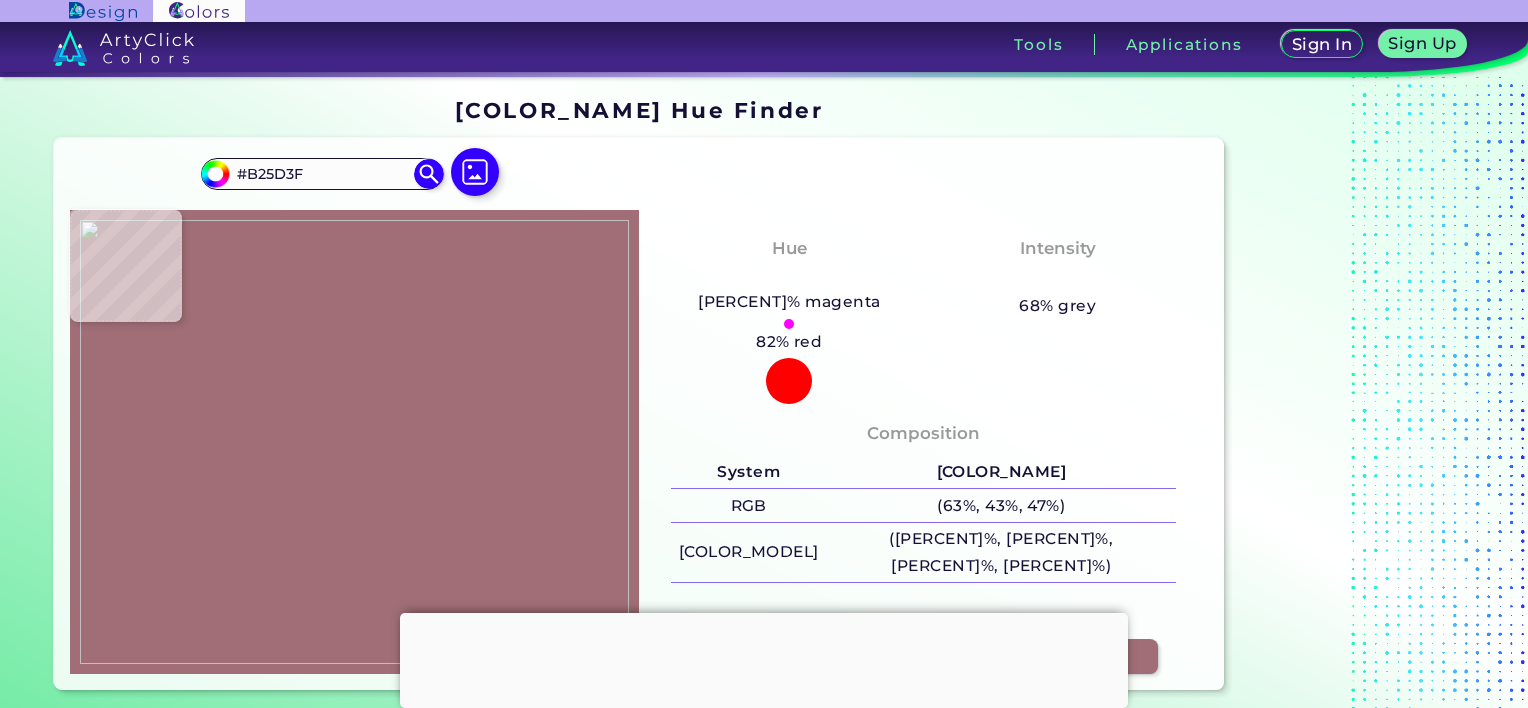 type on "#e8b170" 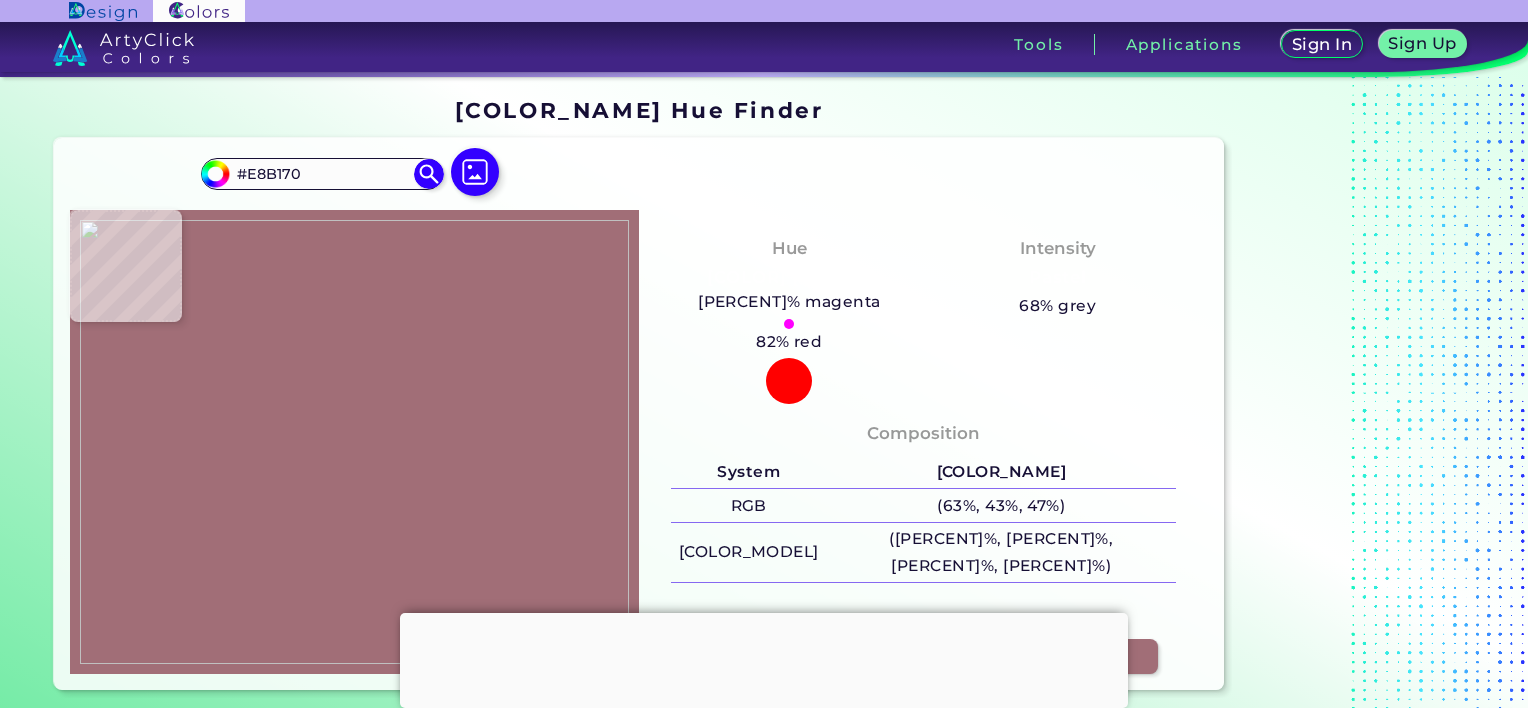 type on "#fadc83" 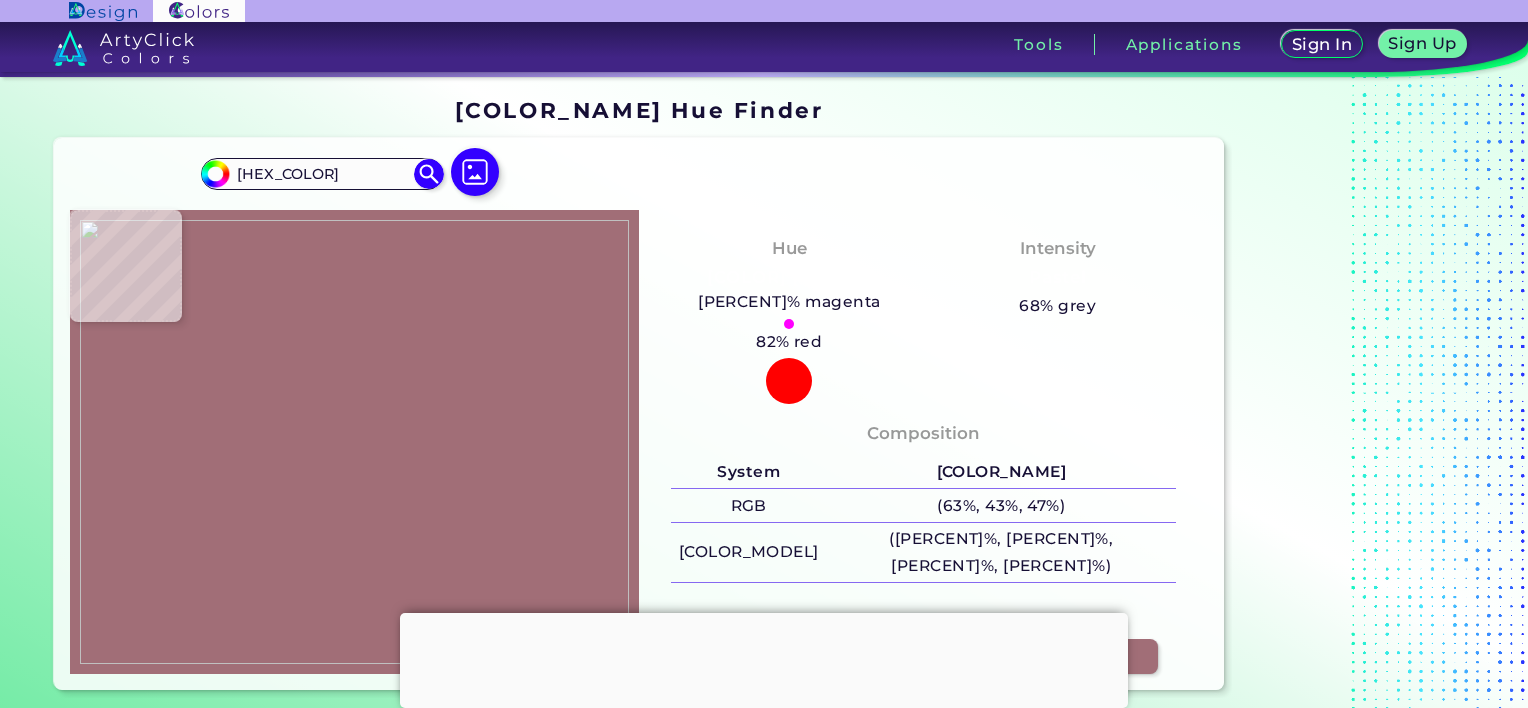 type on "#e2ac5a" 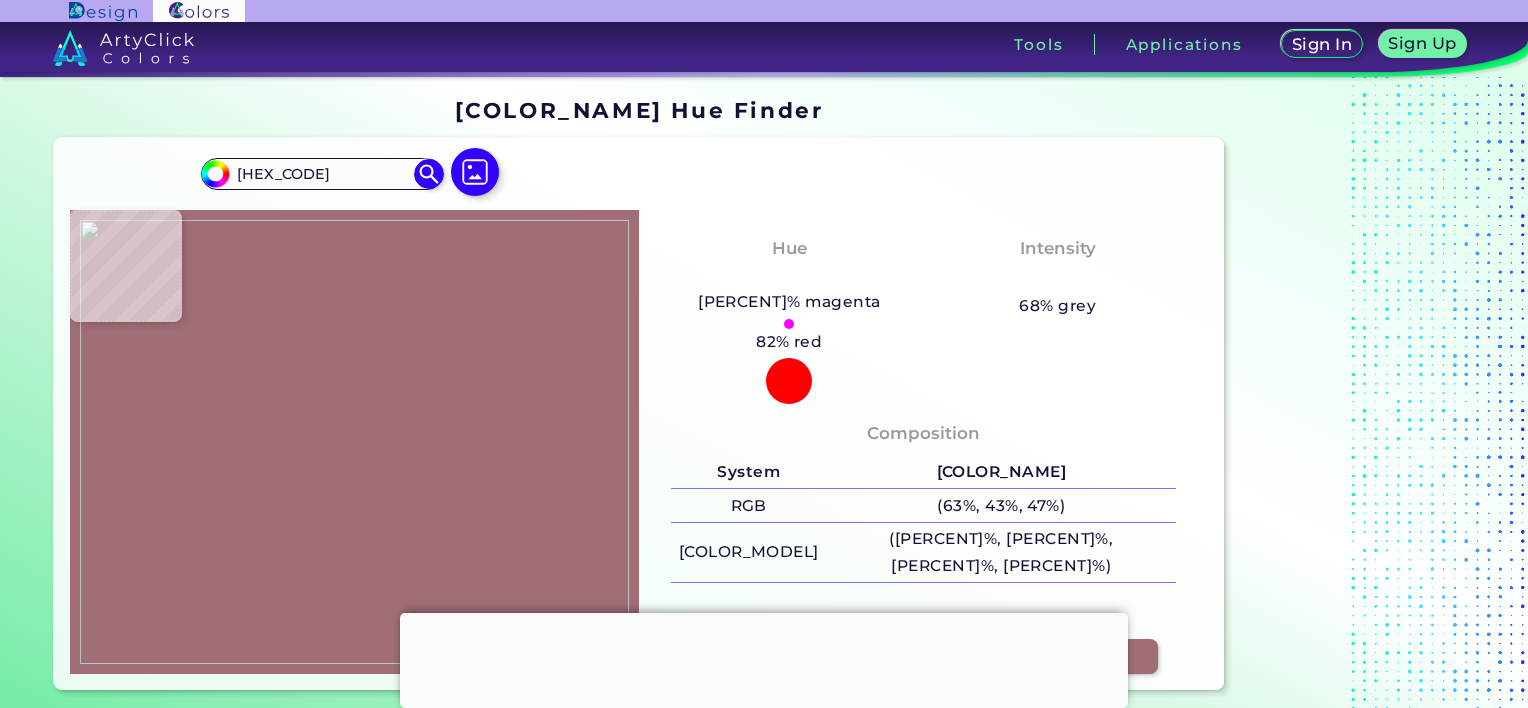 type on "#edaa5f" 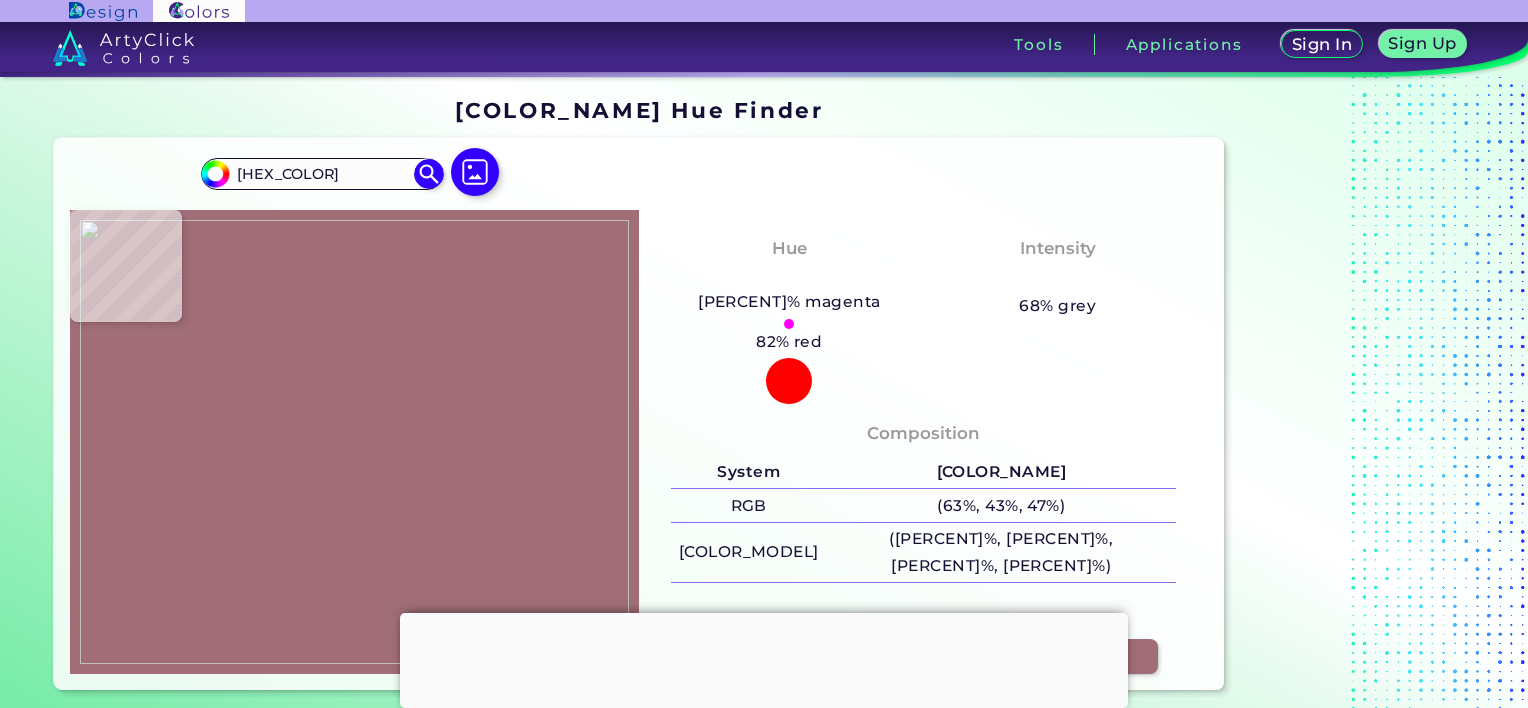 type on "#f7dd7d" 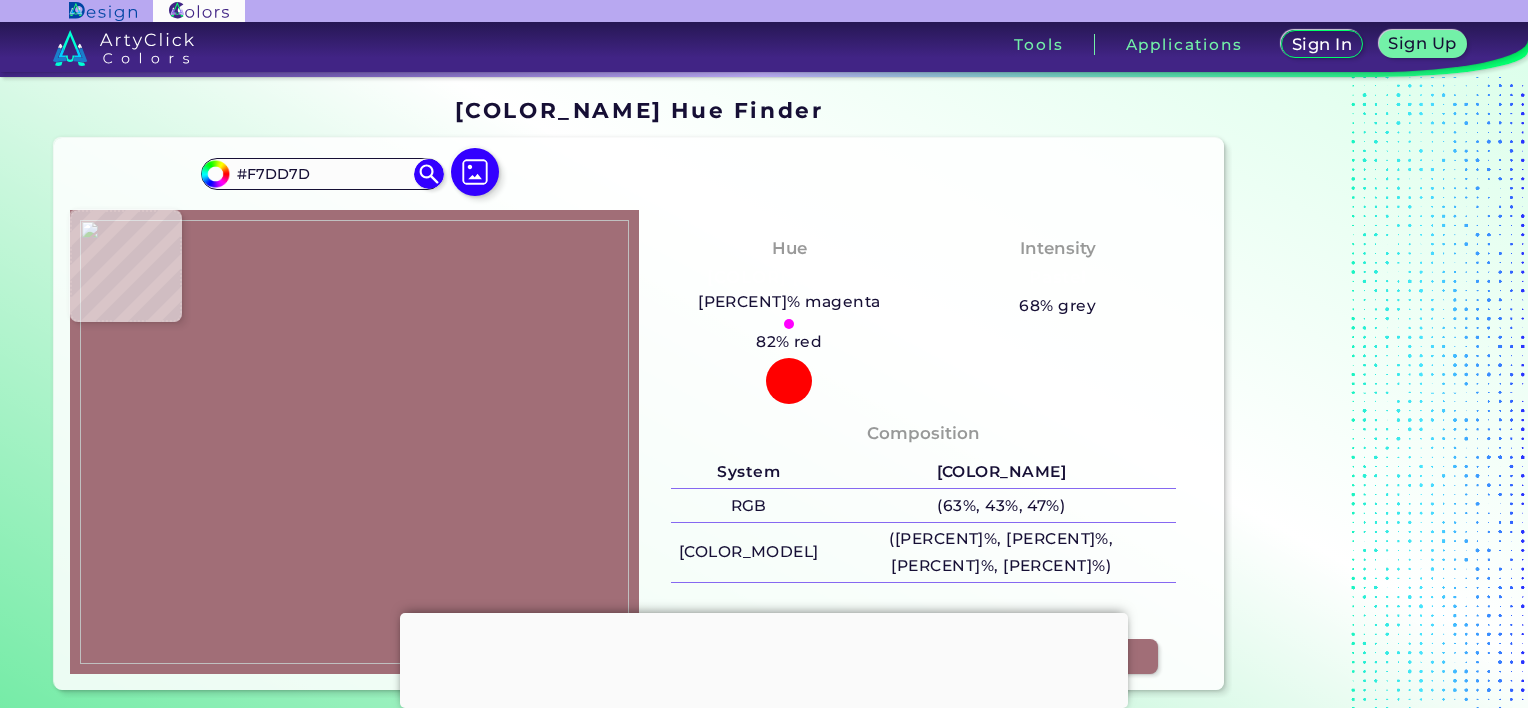 type on "#f5c76f" 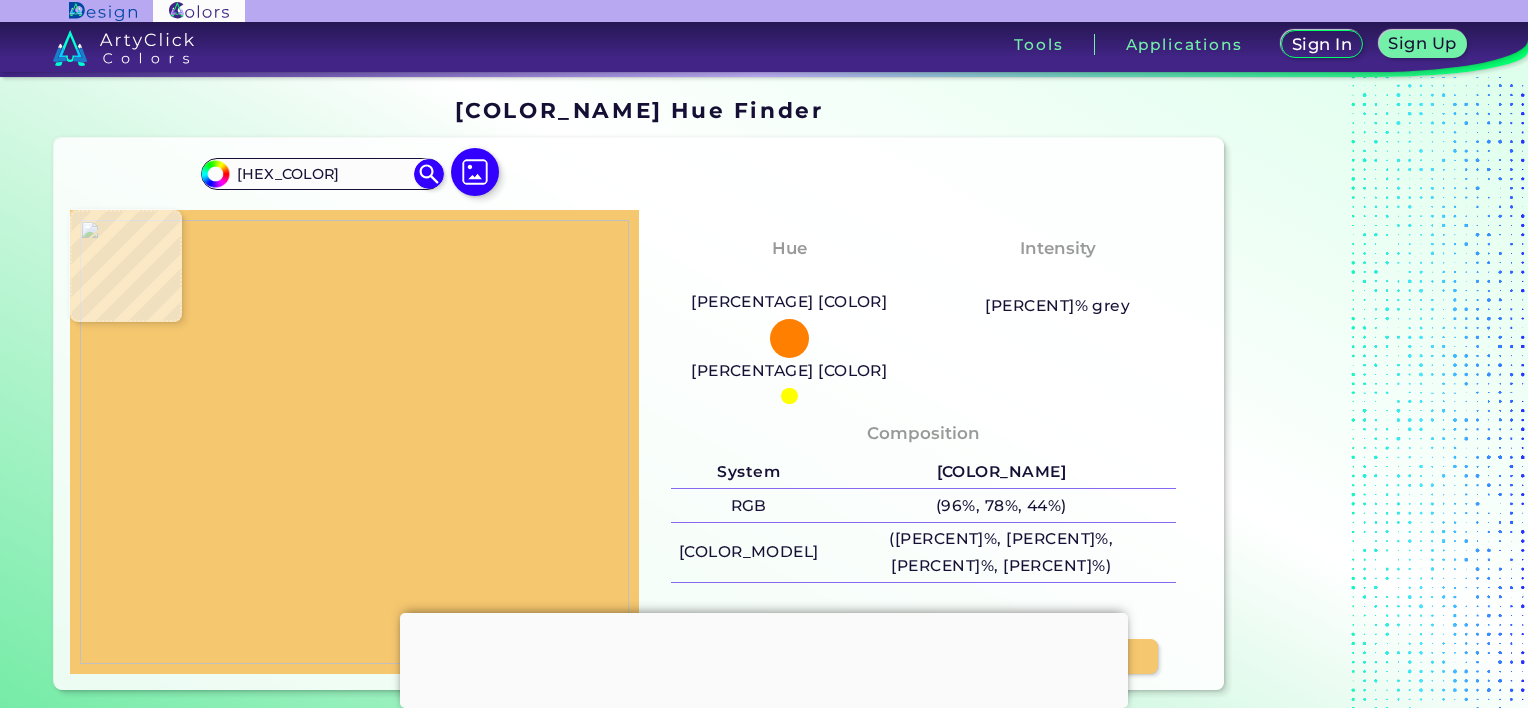 type on "#fbcf70" 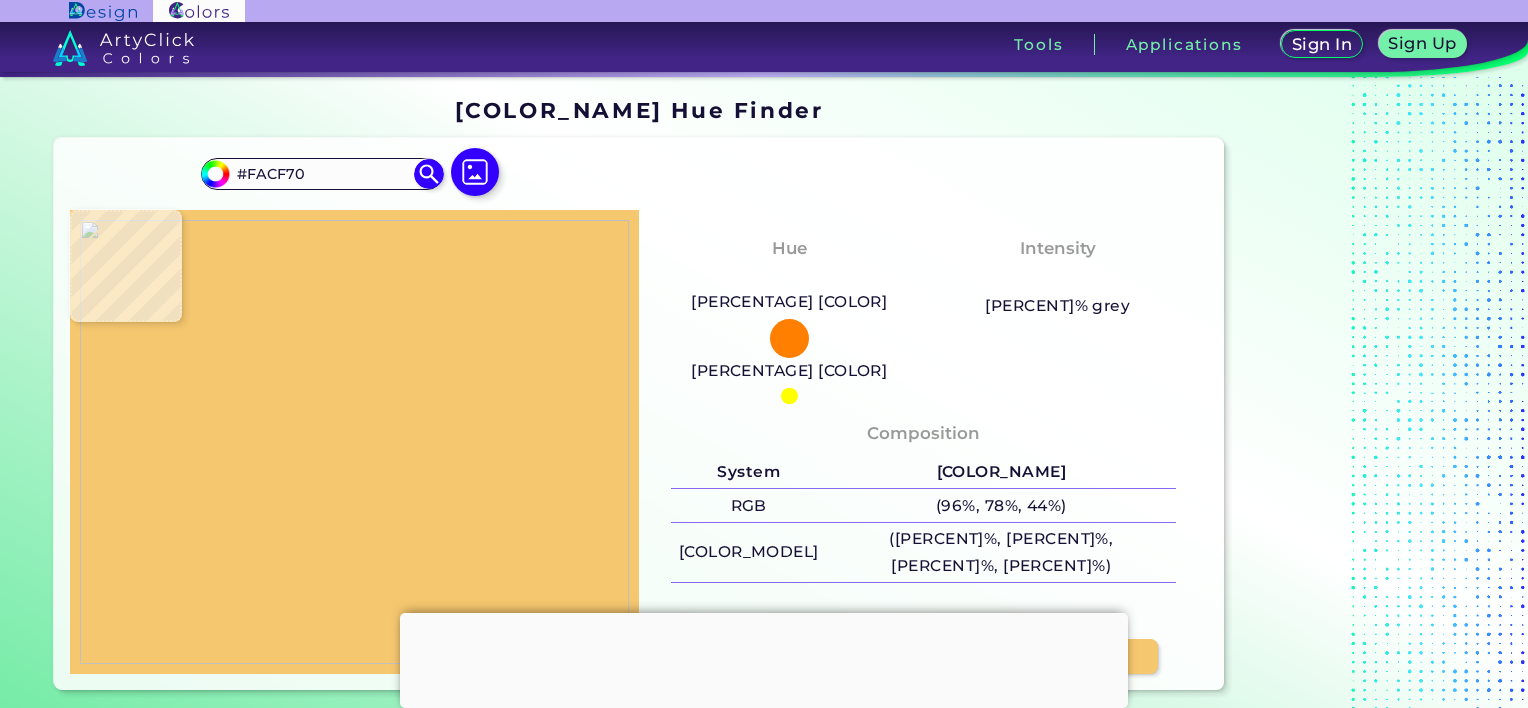 type on "#fad676" 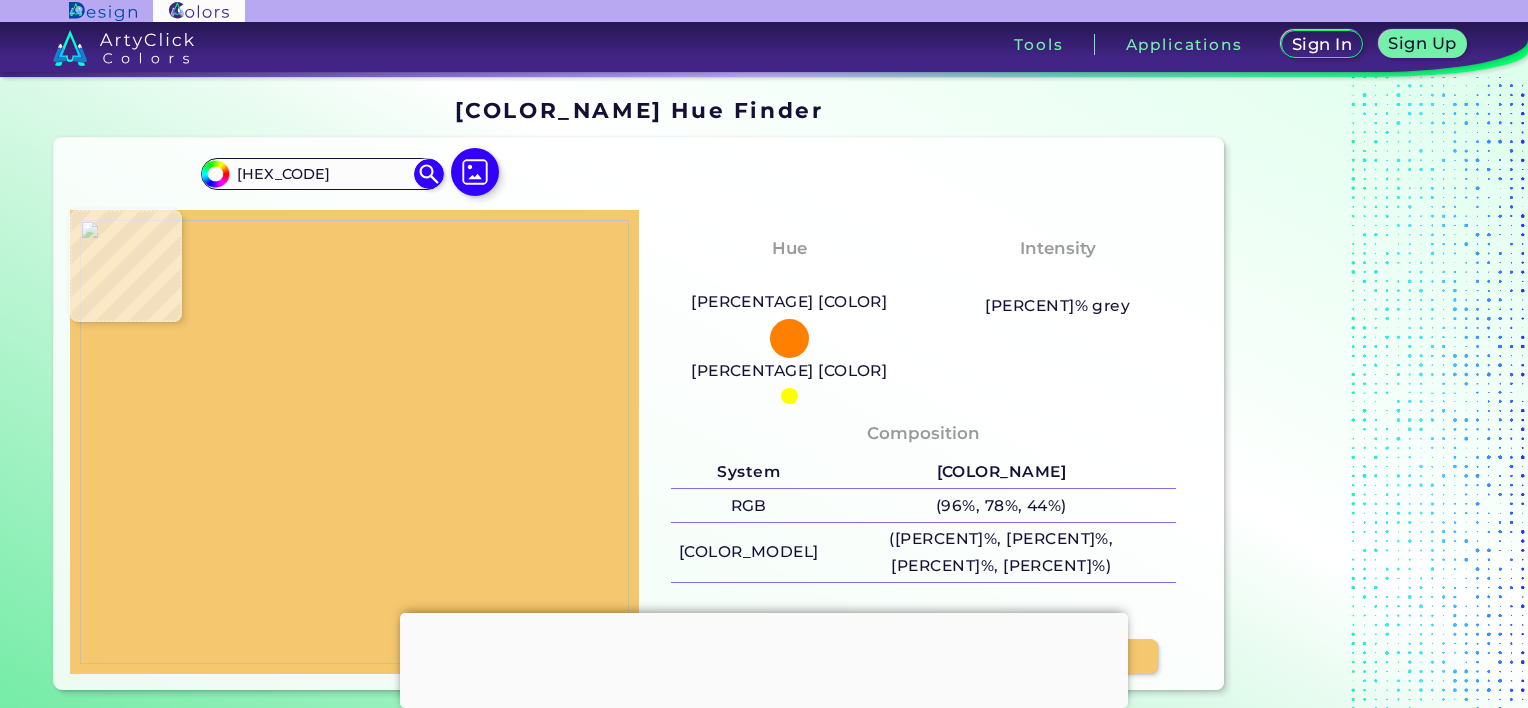 type on "#fcd97b" 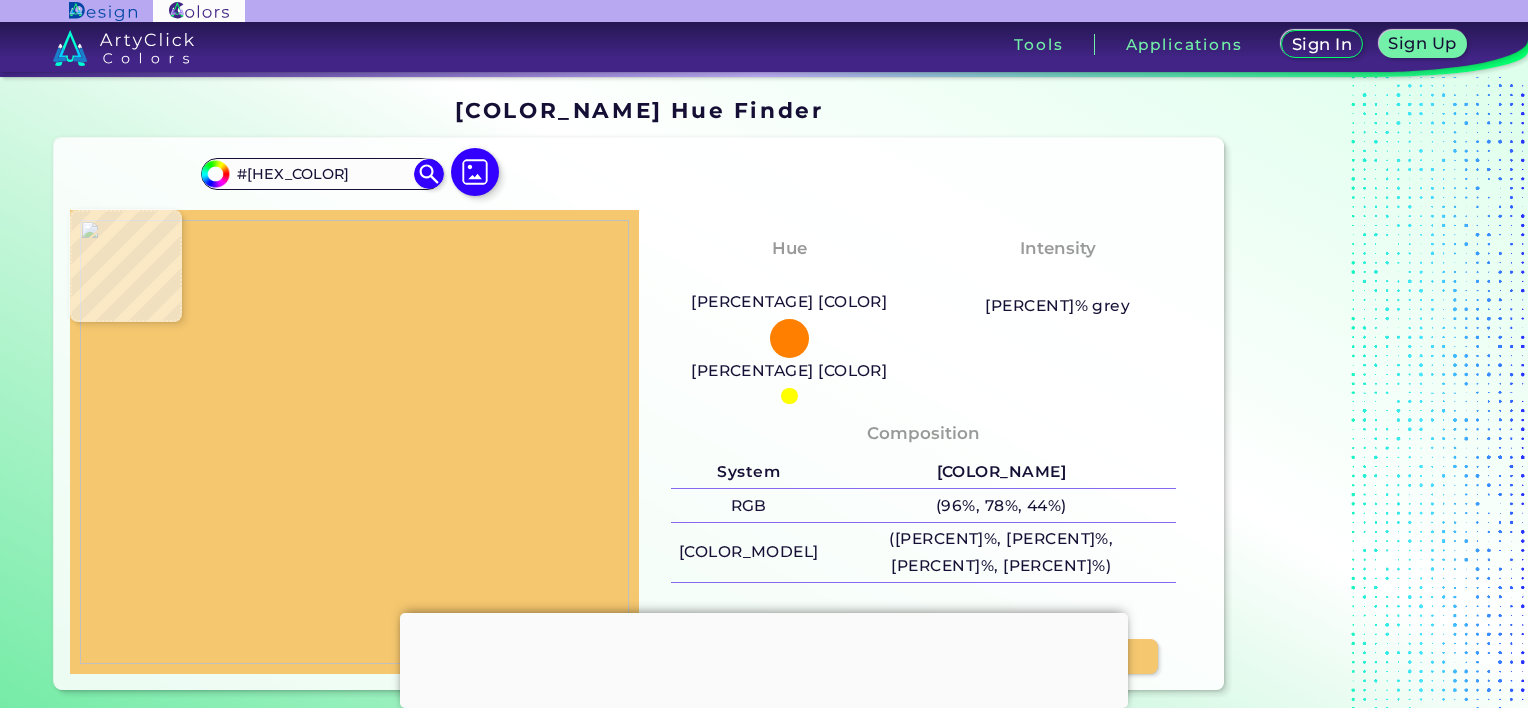 type on "#fadb7d" 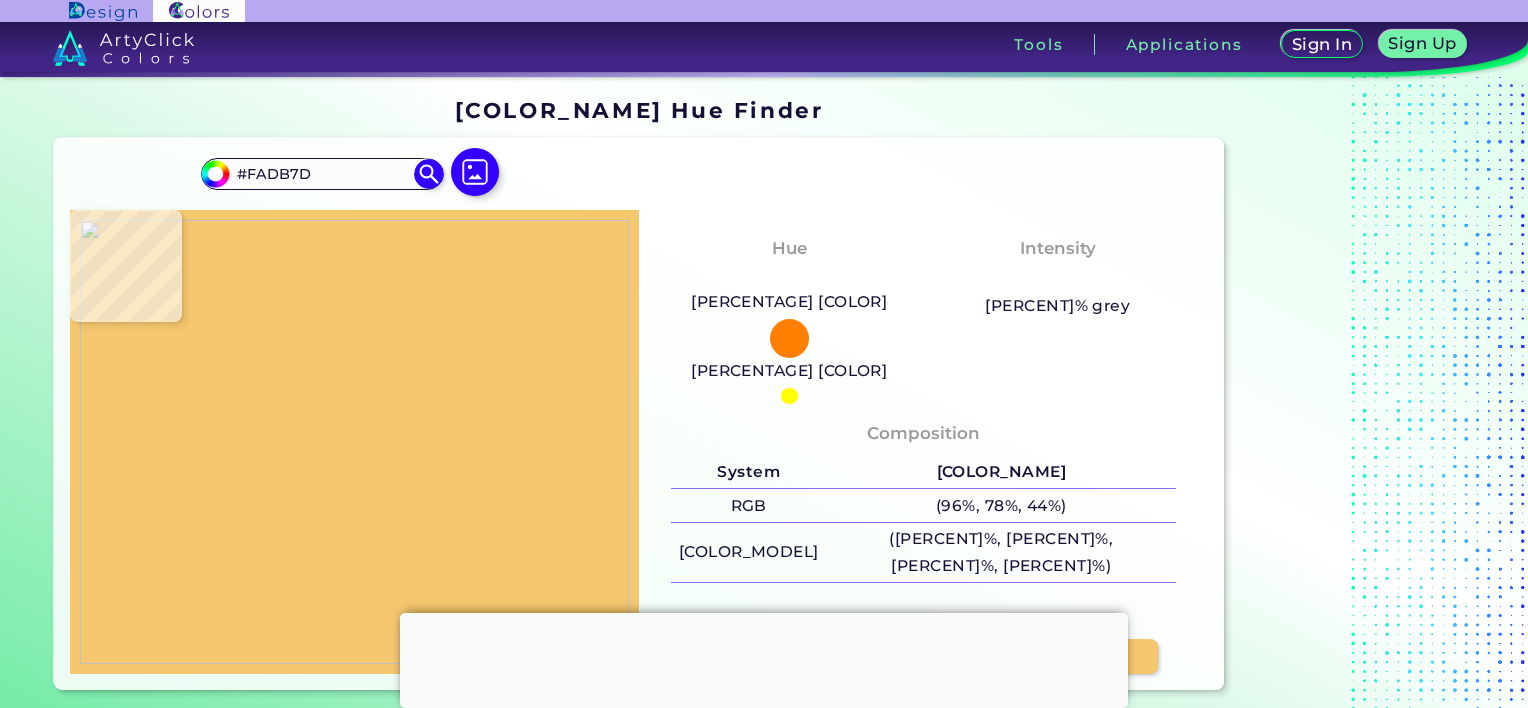 type on "#cad6d4" 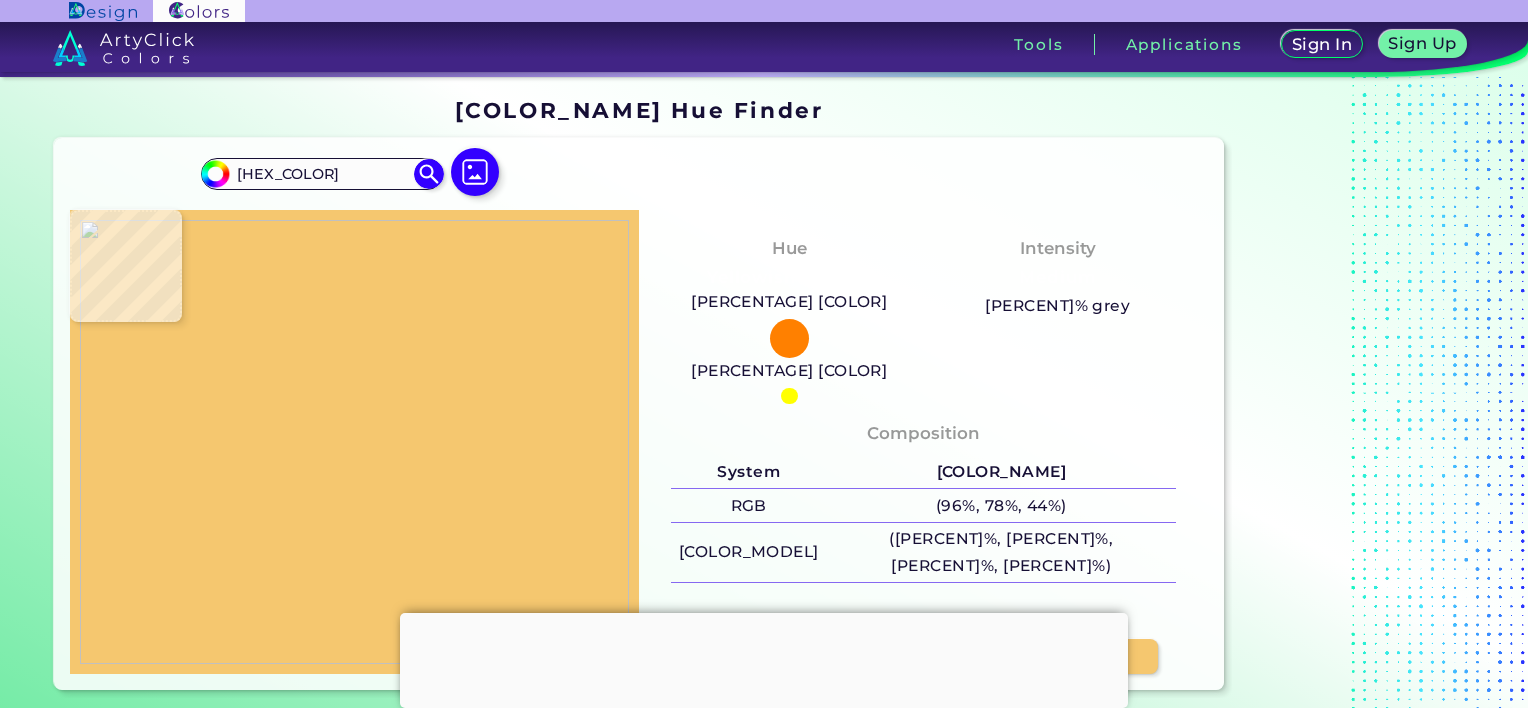 type on "#bbcac7" 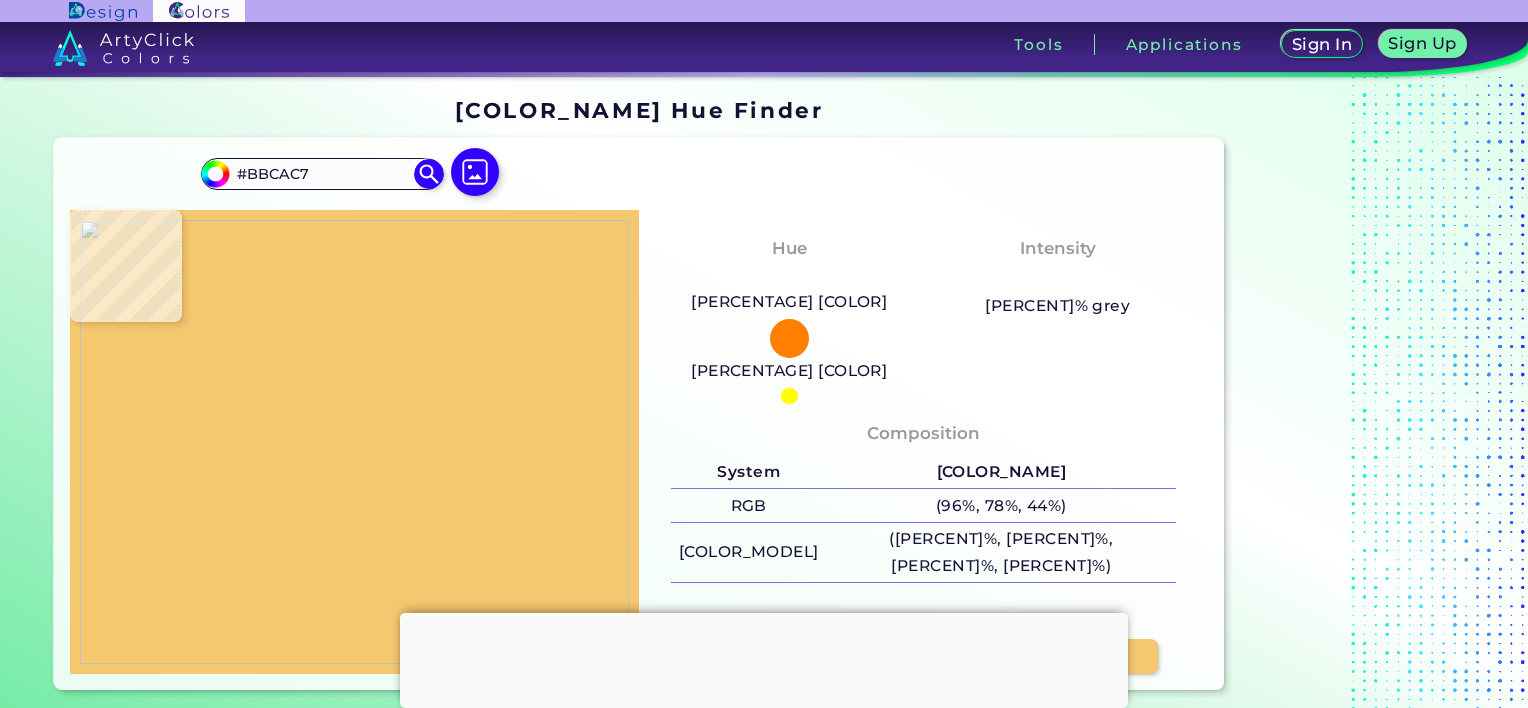 type on "#b4c5bf" 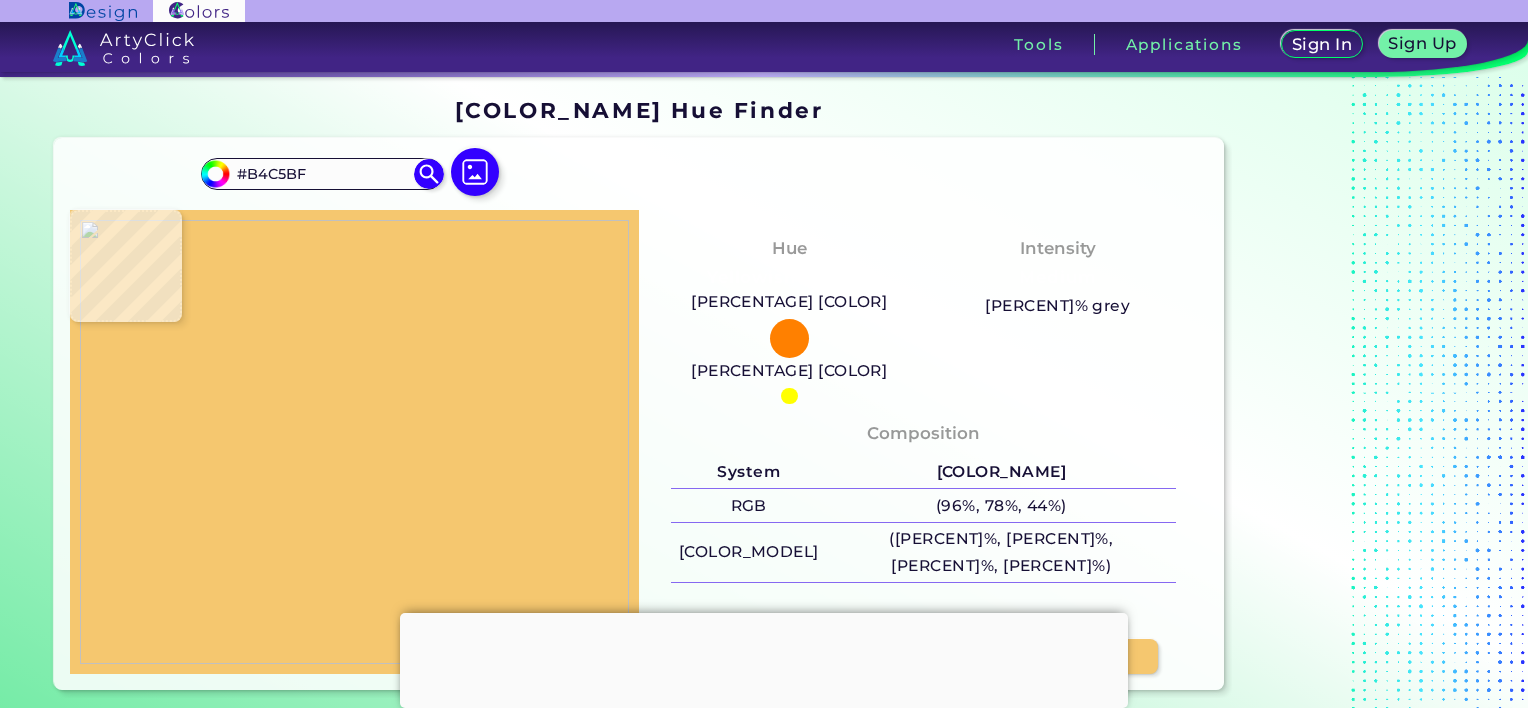 type on "#3e3536" 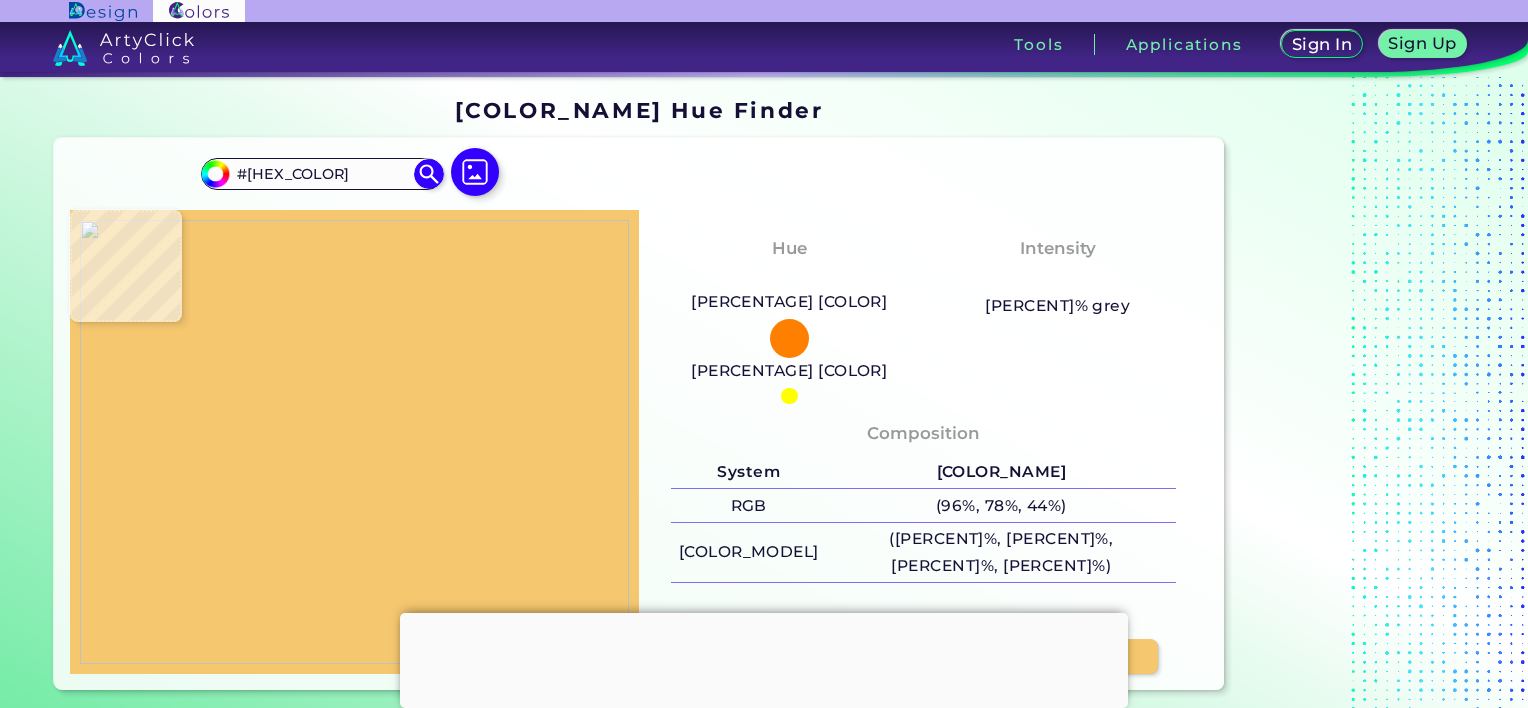 type on "#000000" 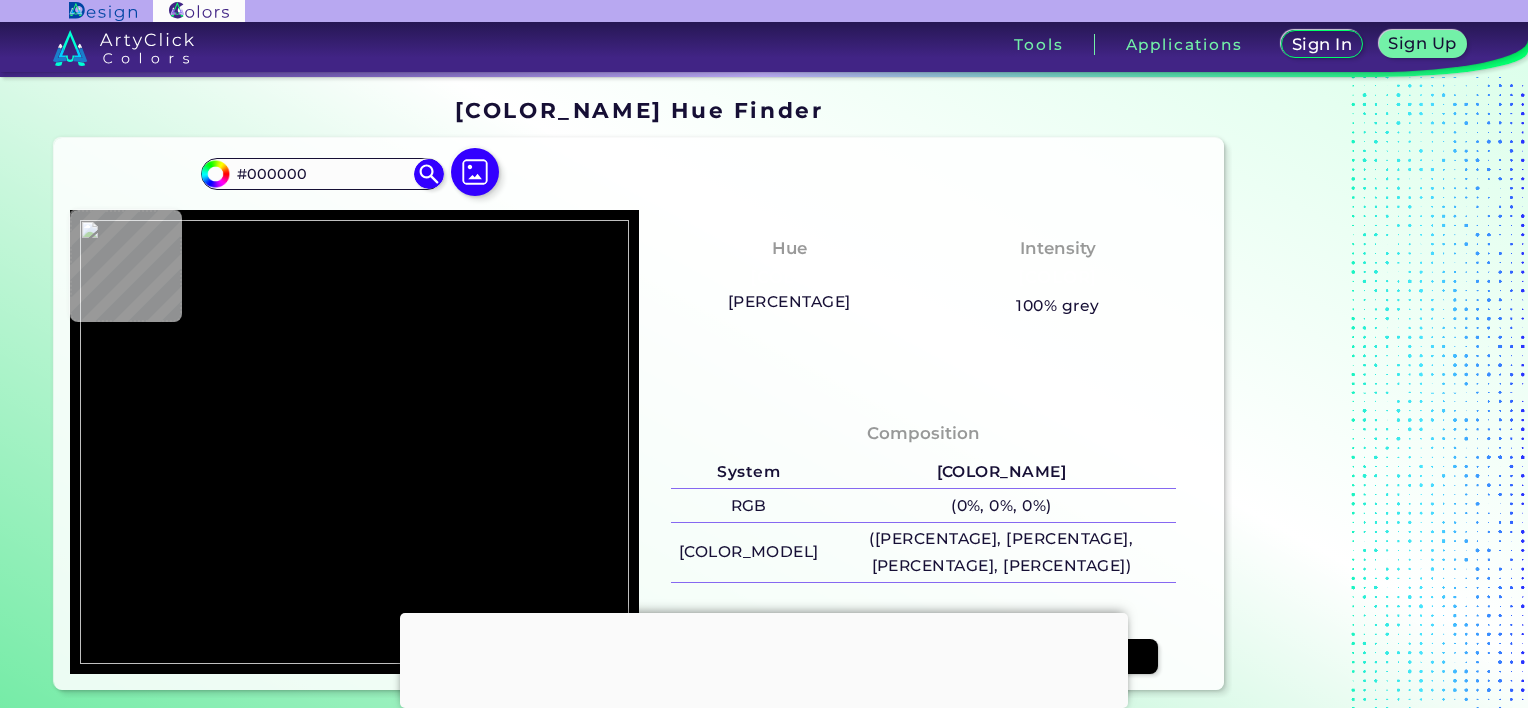 type on "#a8bcb6" 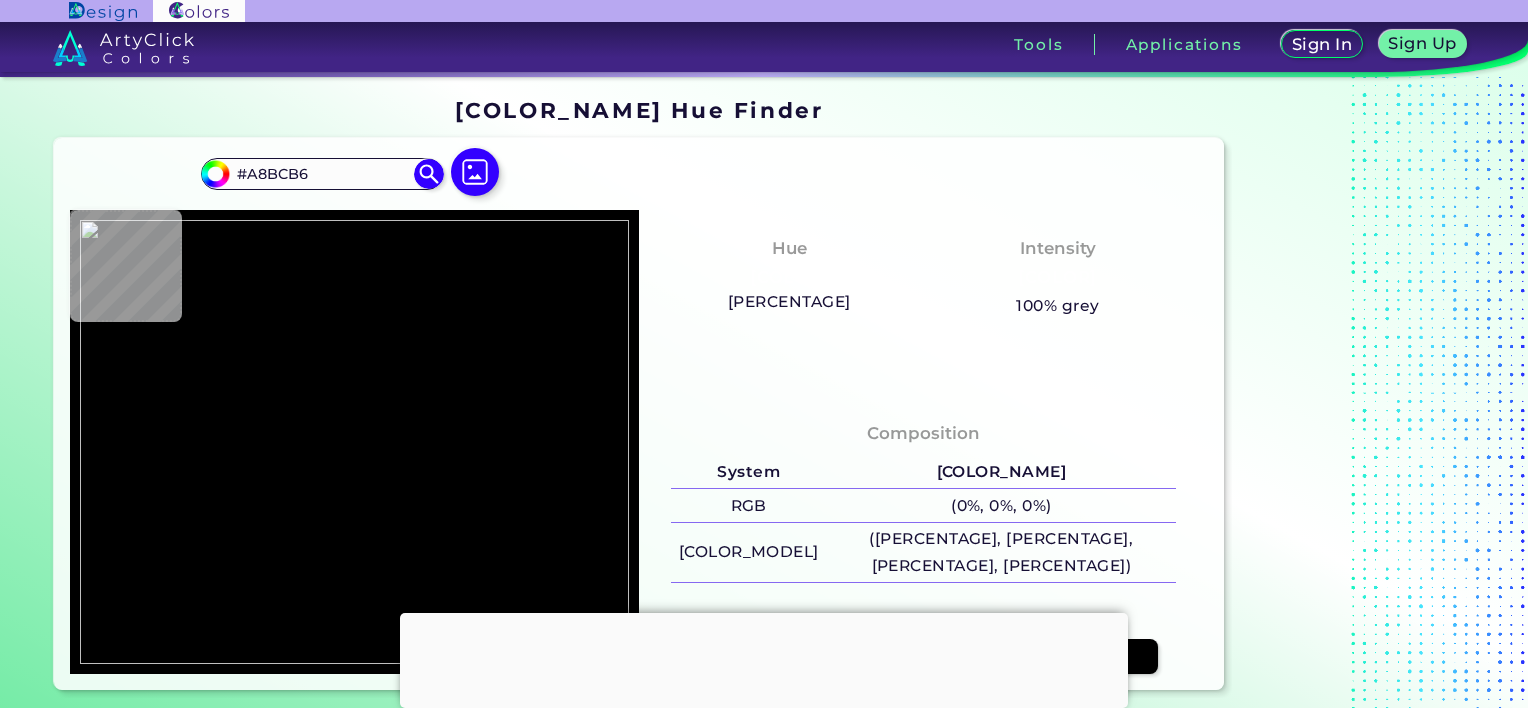 type on "#423a3b" 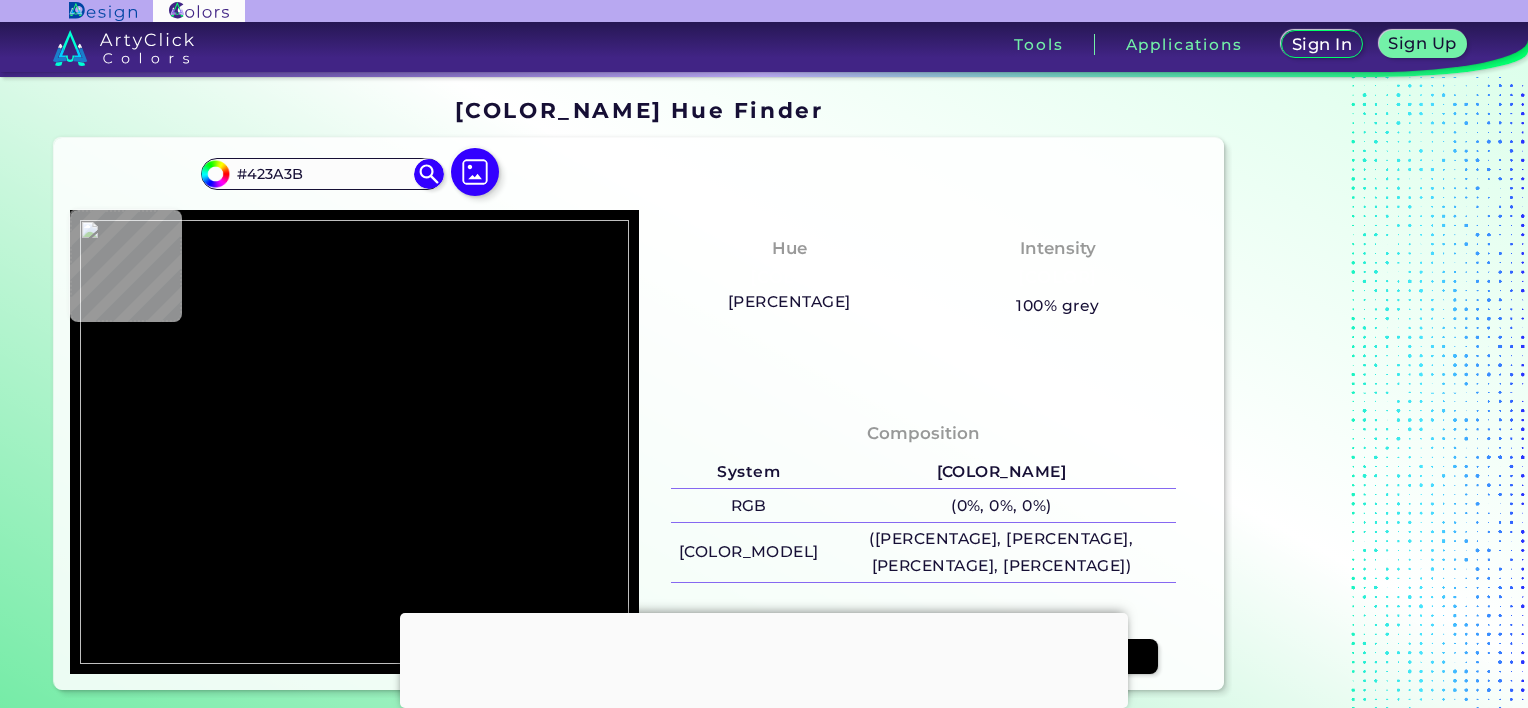type on "#bcccc9" 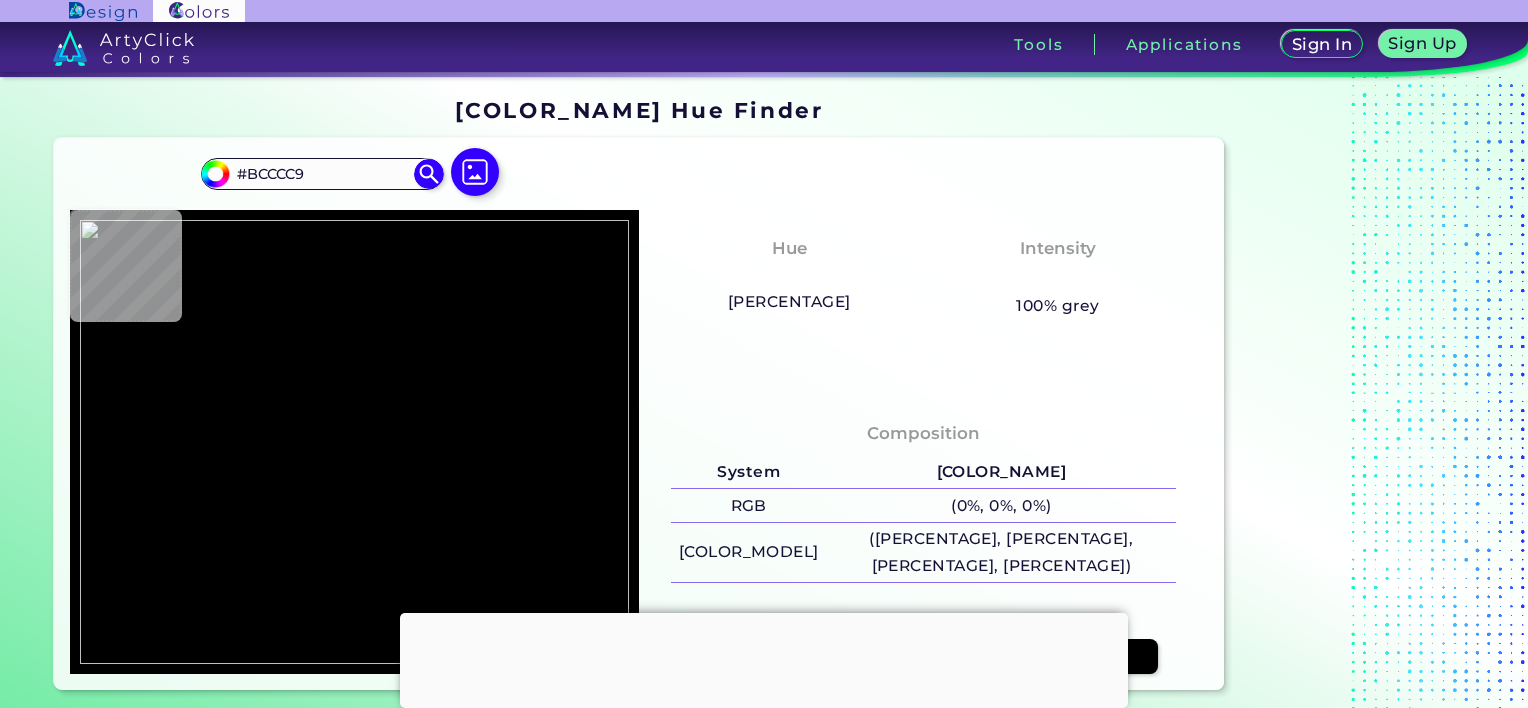 type on "#fddc7f" 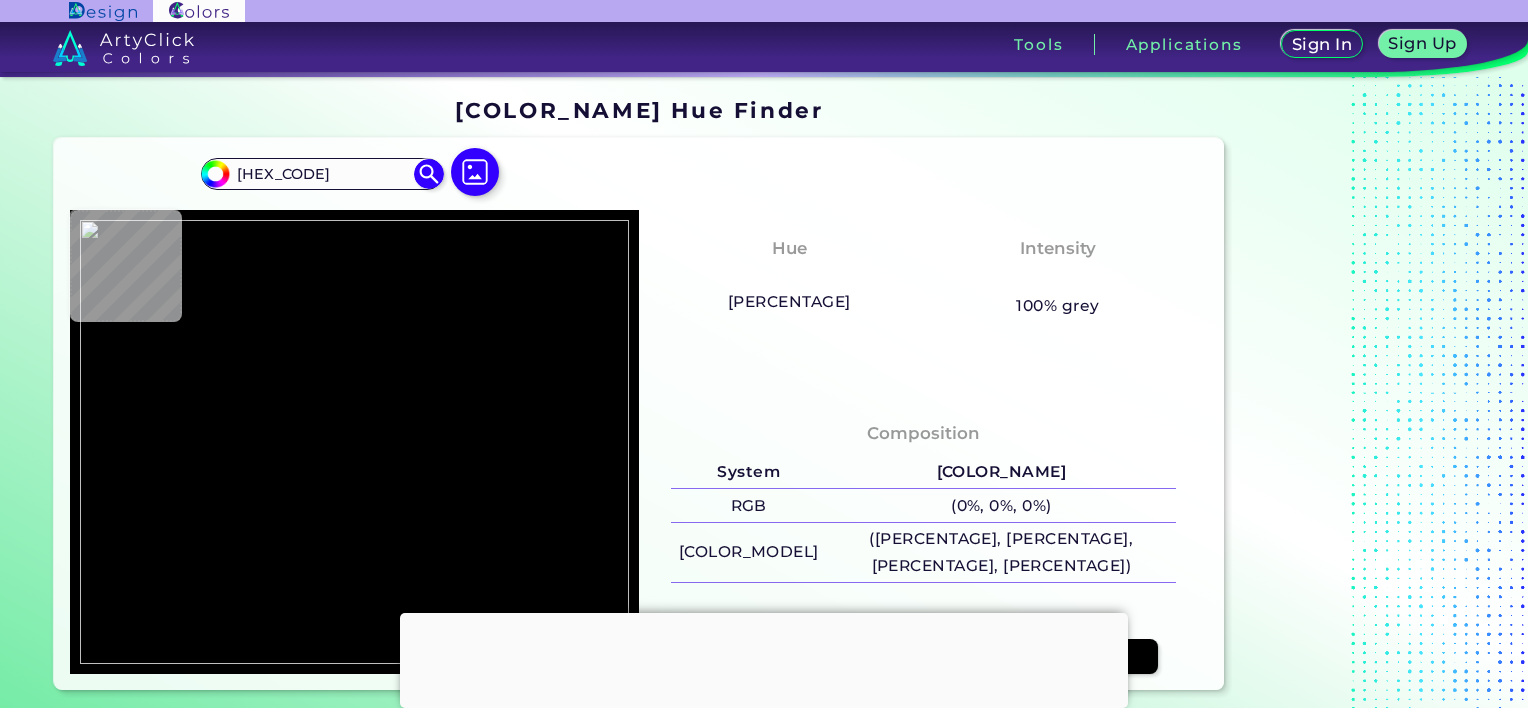 type on "#e8b86d" 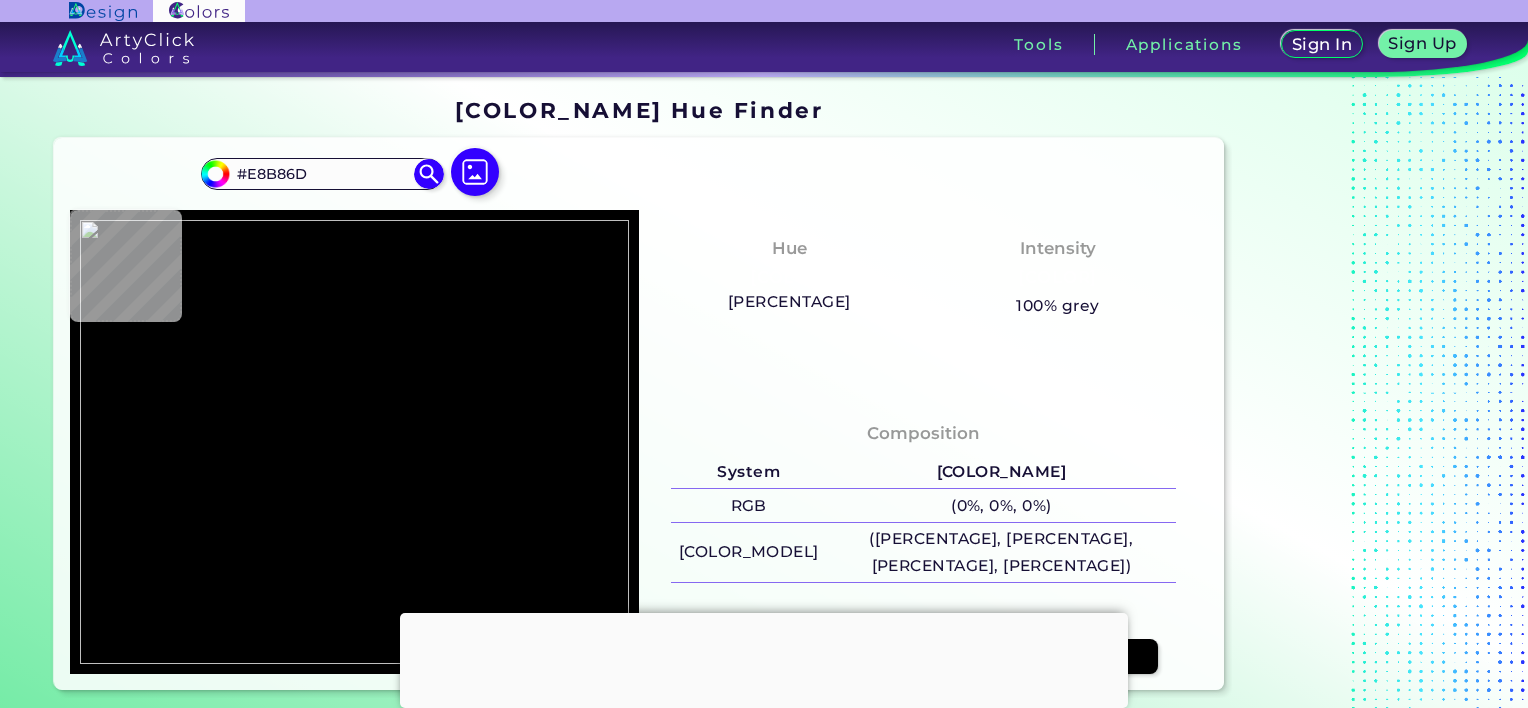 type on "#e5dbbe" 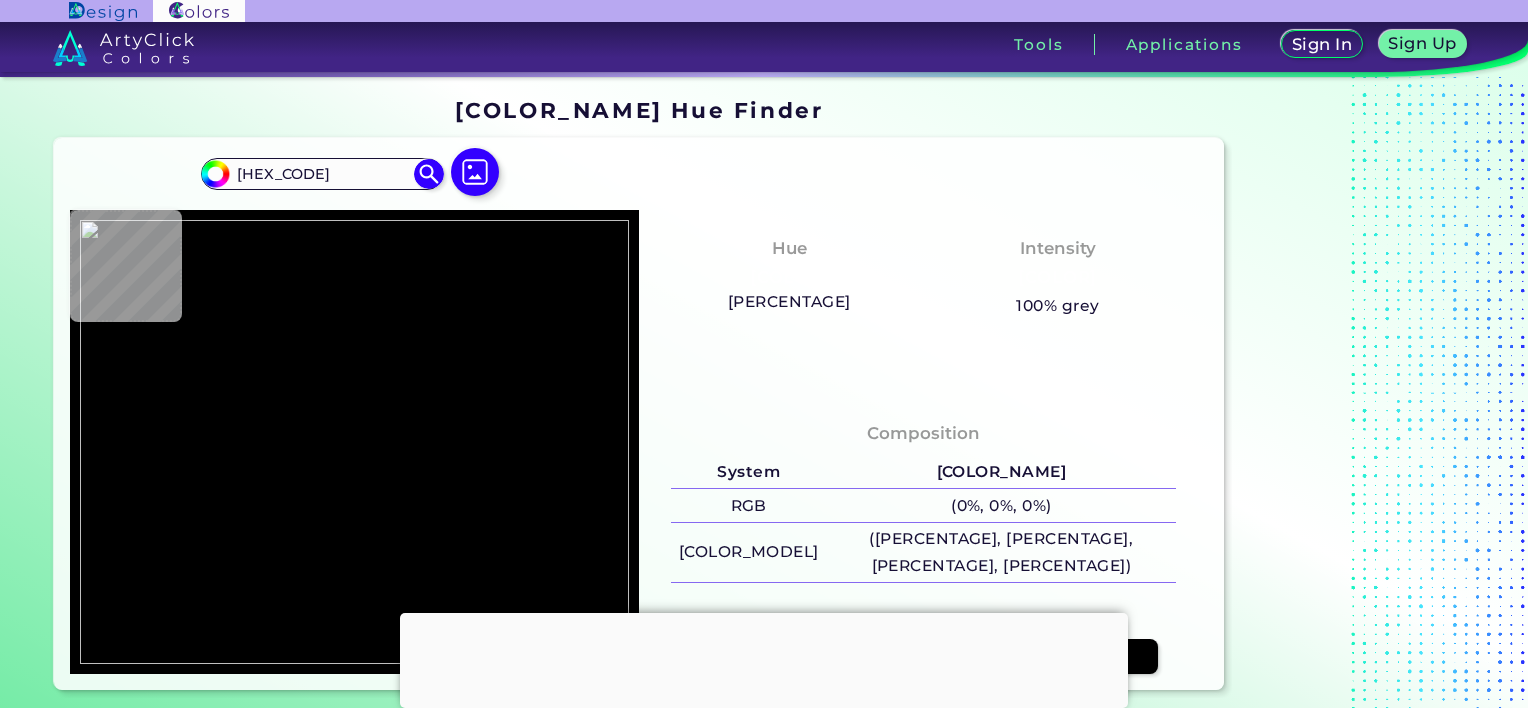 type on "#603166" 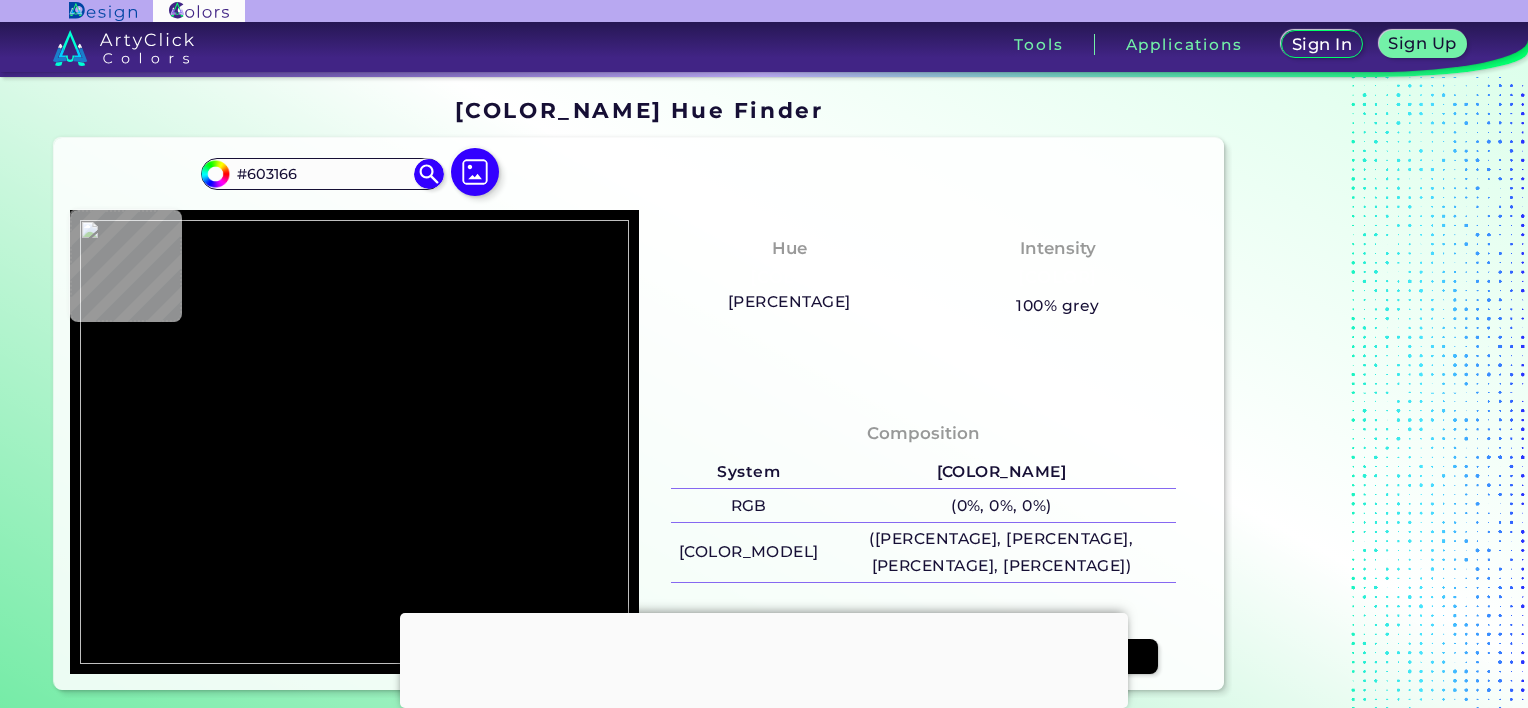 type on "#b6967f" 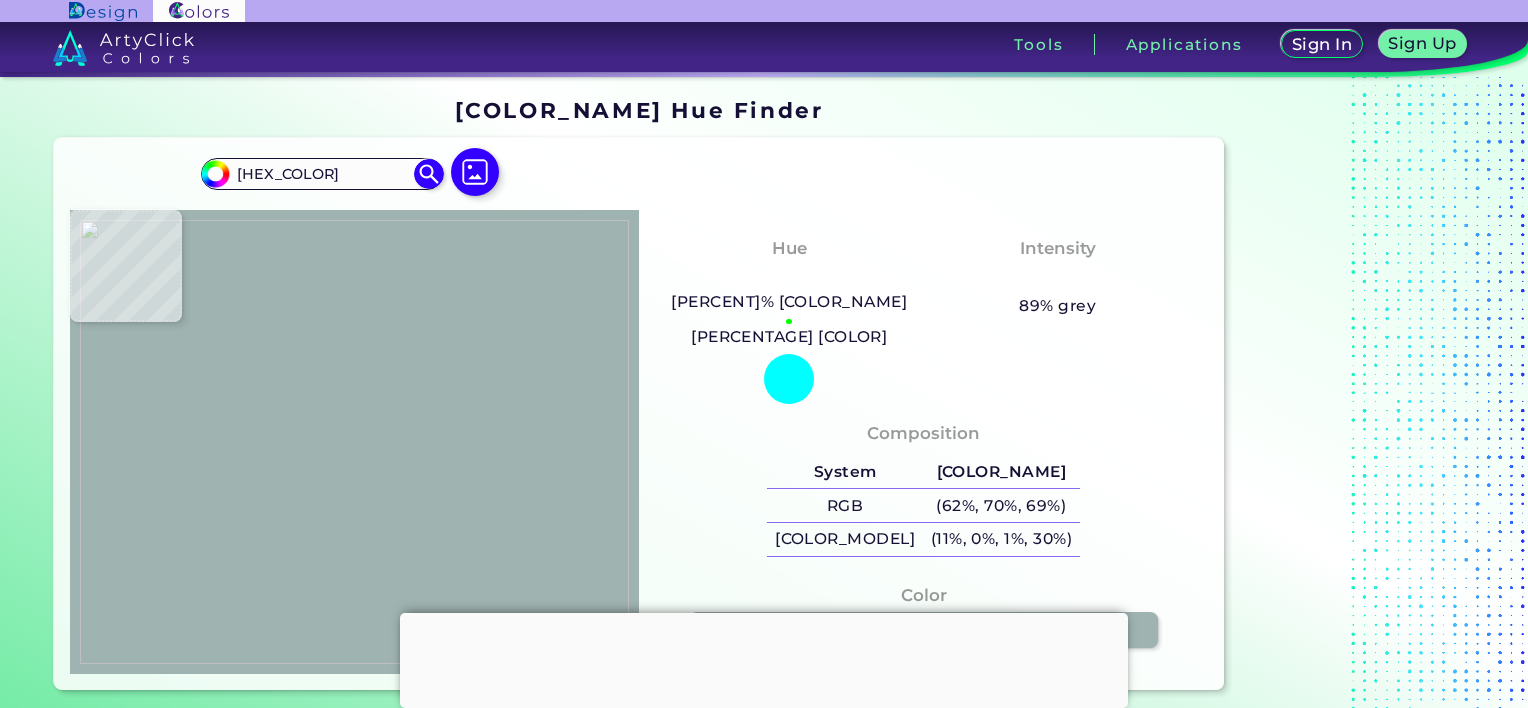 type on "#9fb3b1" 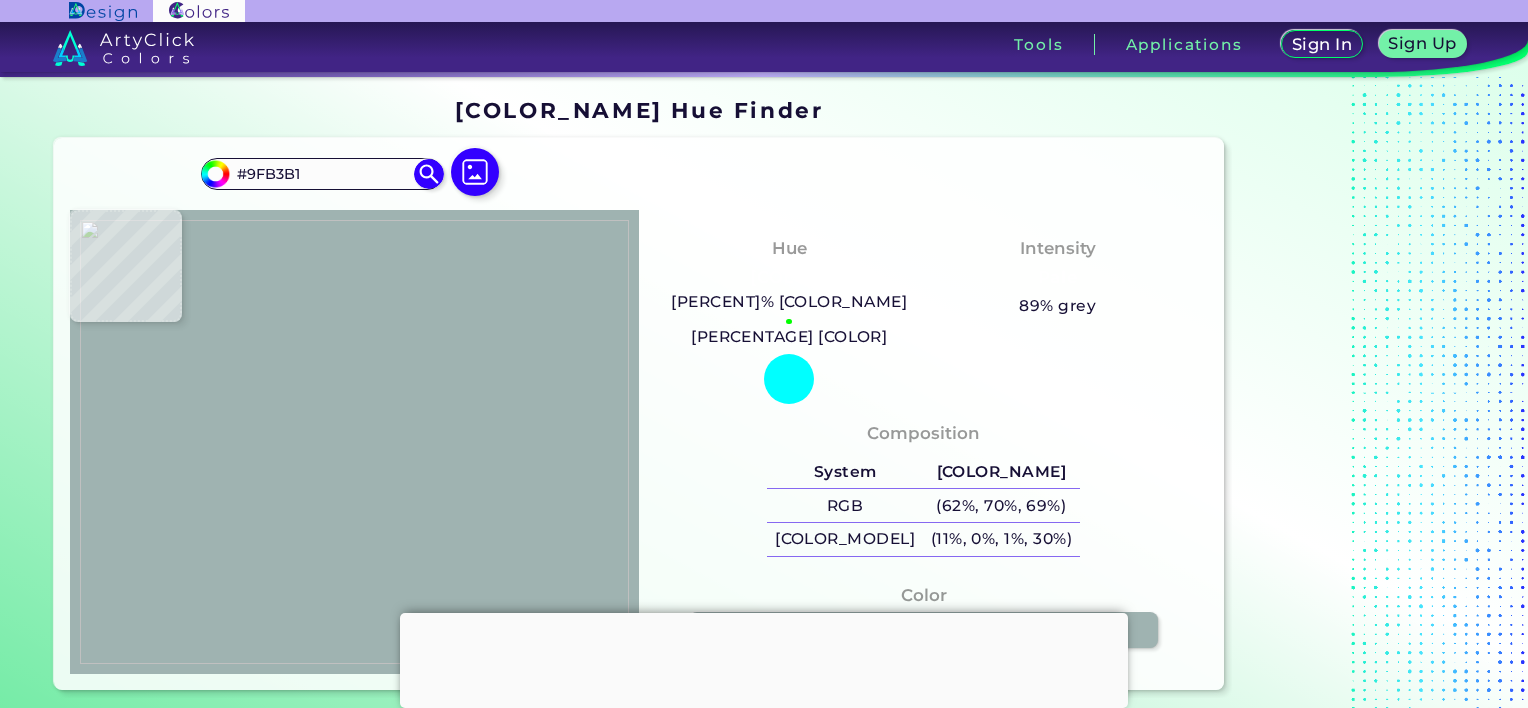 type on "#934037" 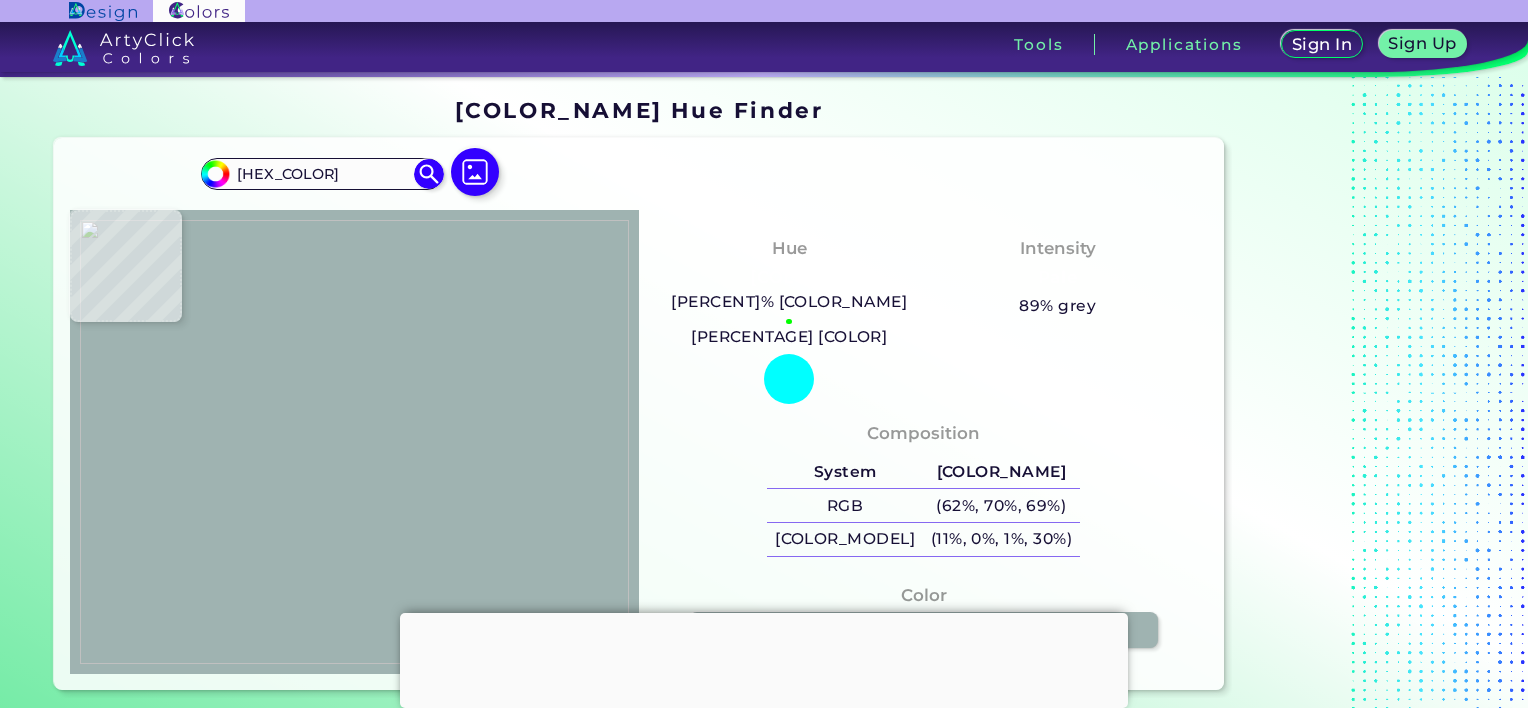 type on "#c69993" 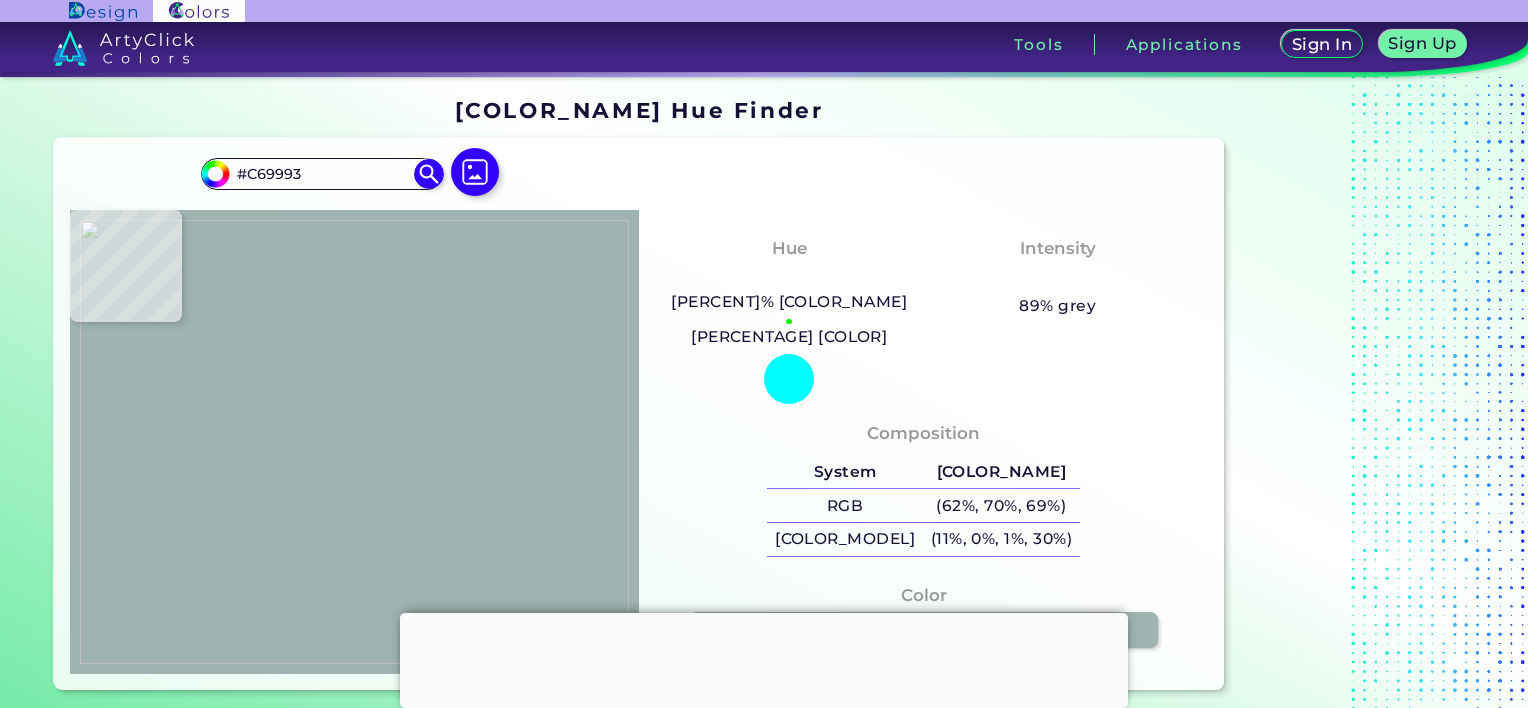 type on "#c19491" 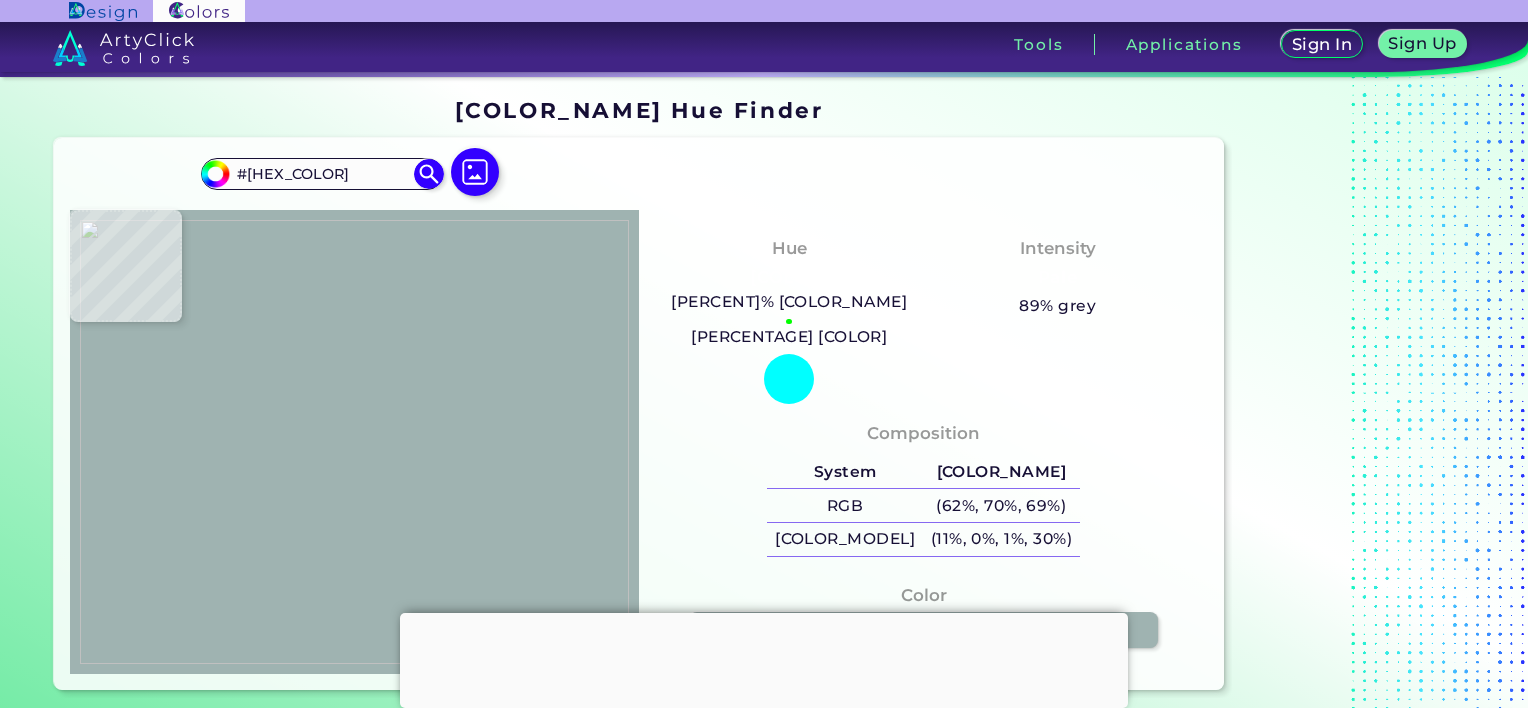 type on "#bc8f8c" 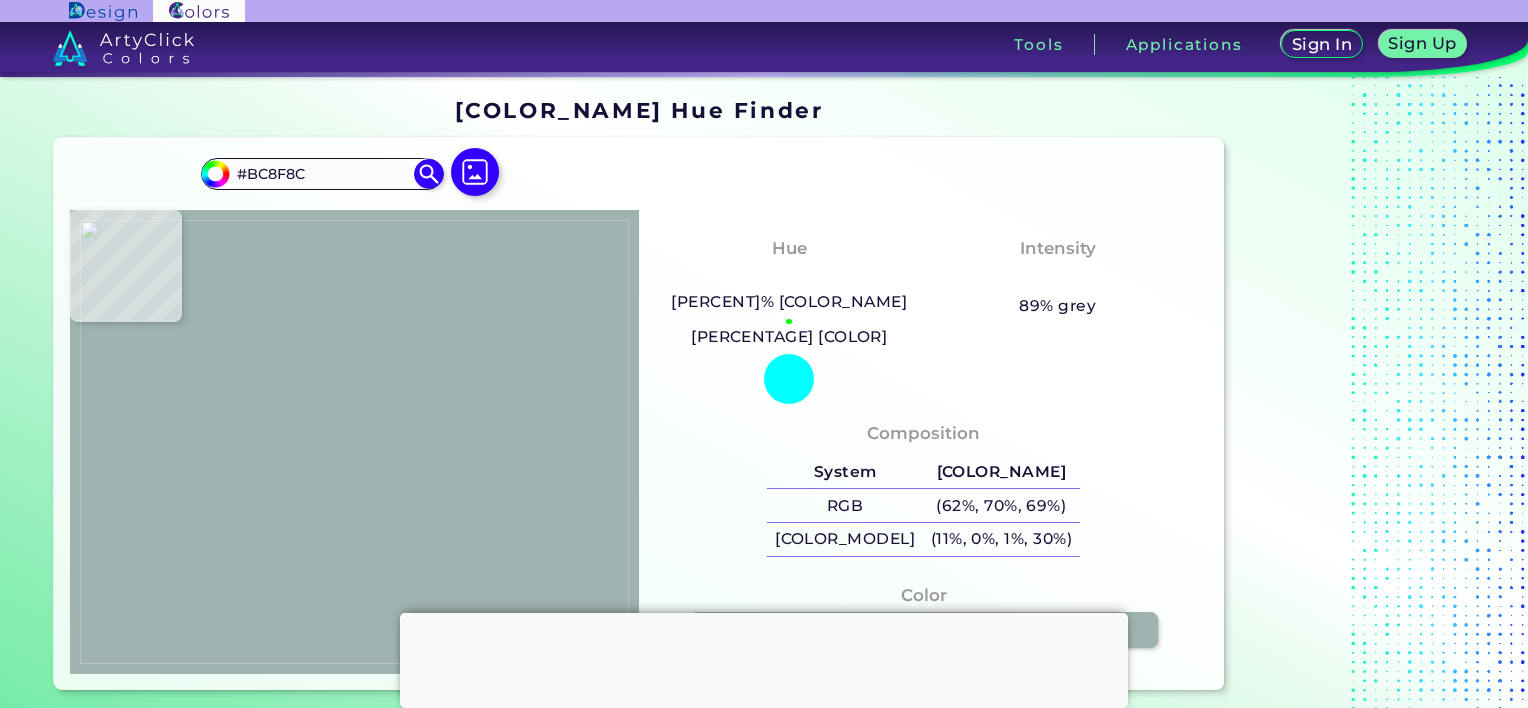 type on "#b48686" 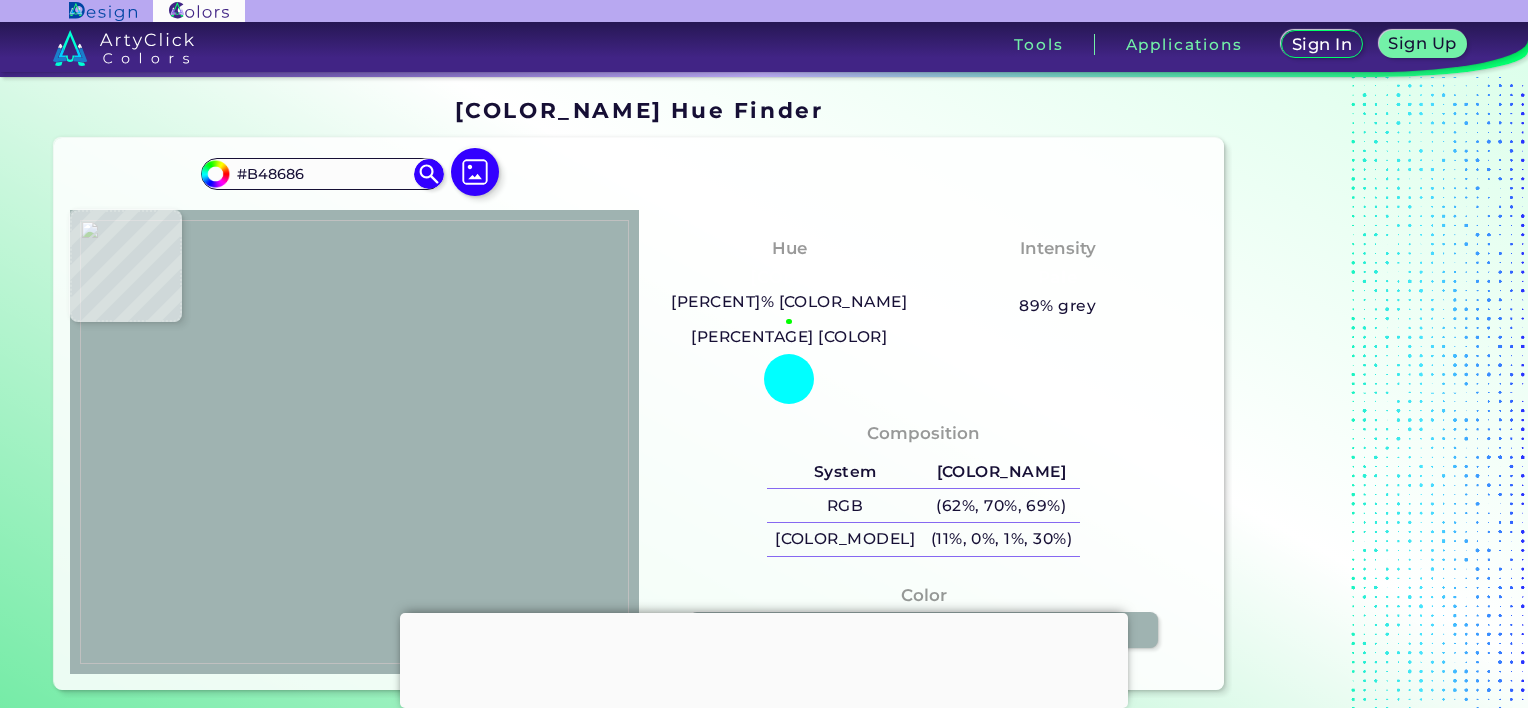 type on "#a17077" 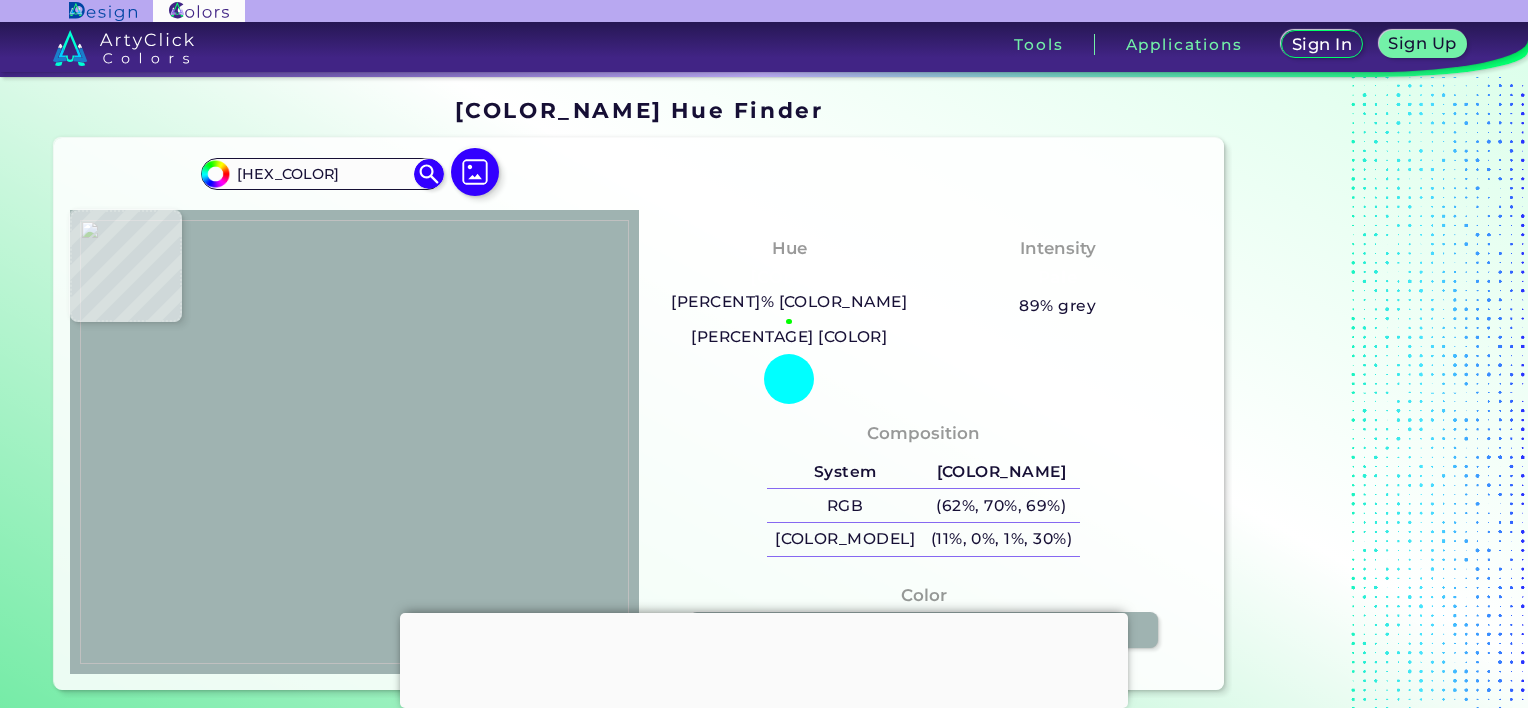 type on "#9f6d76" 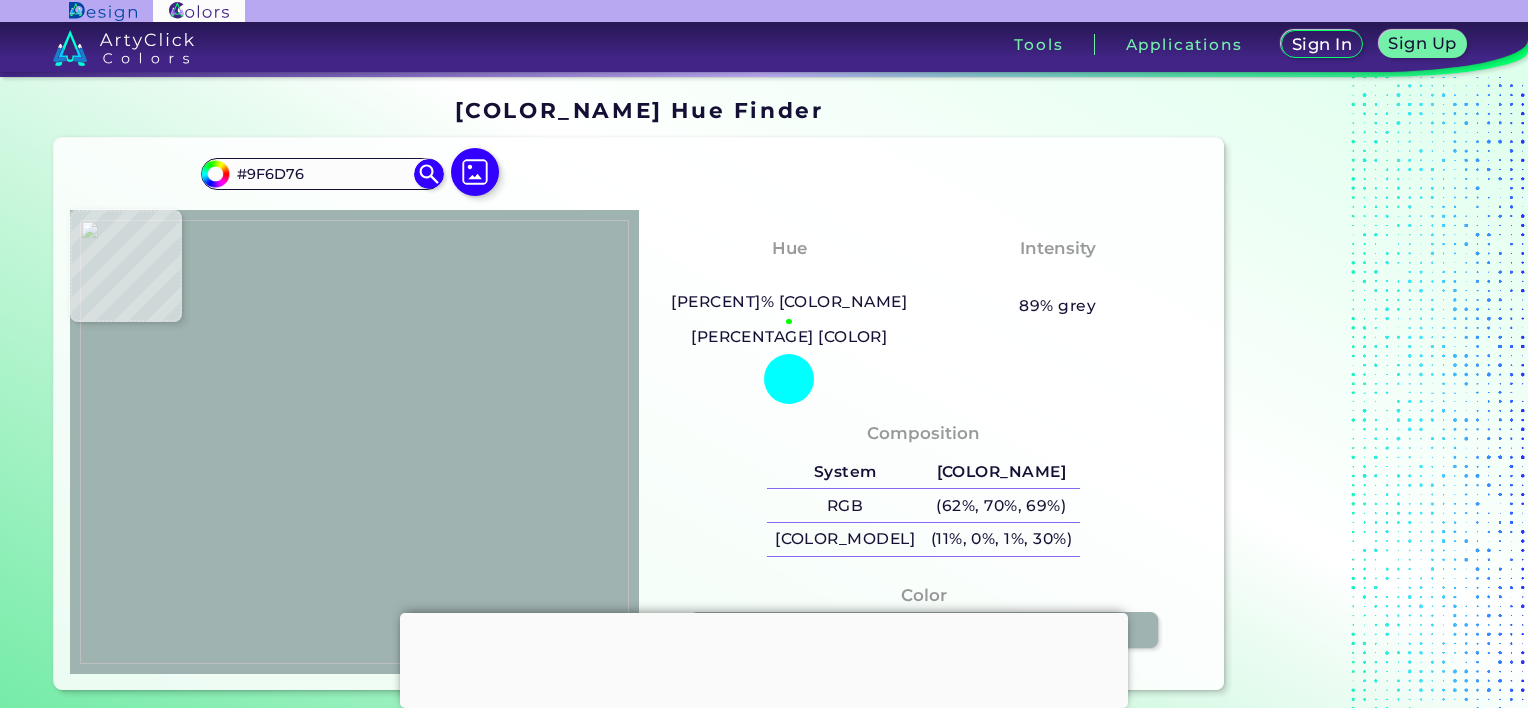 type on "#a06e77" 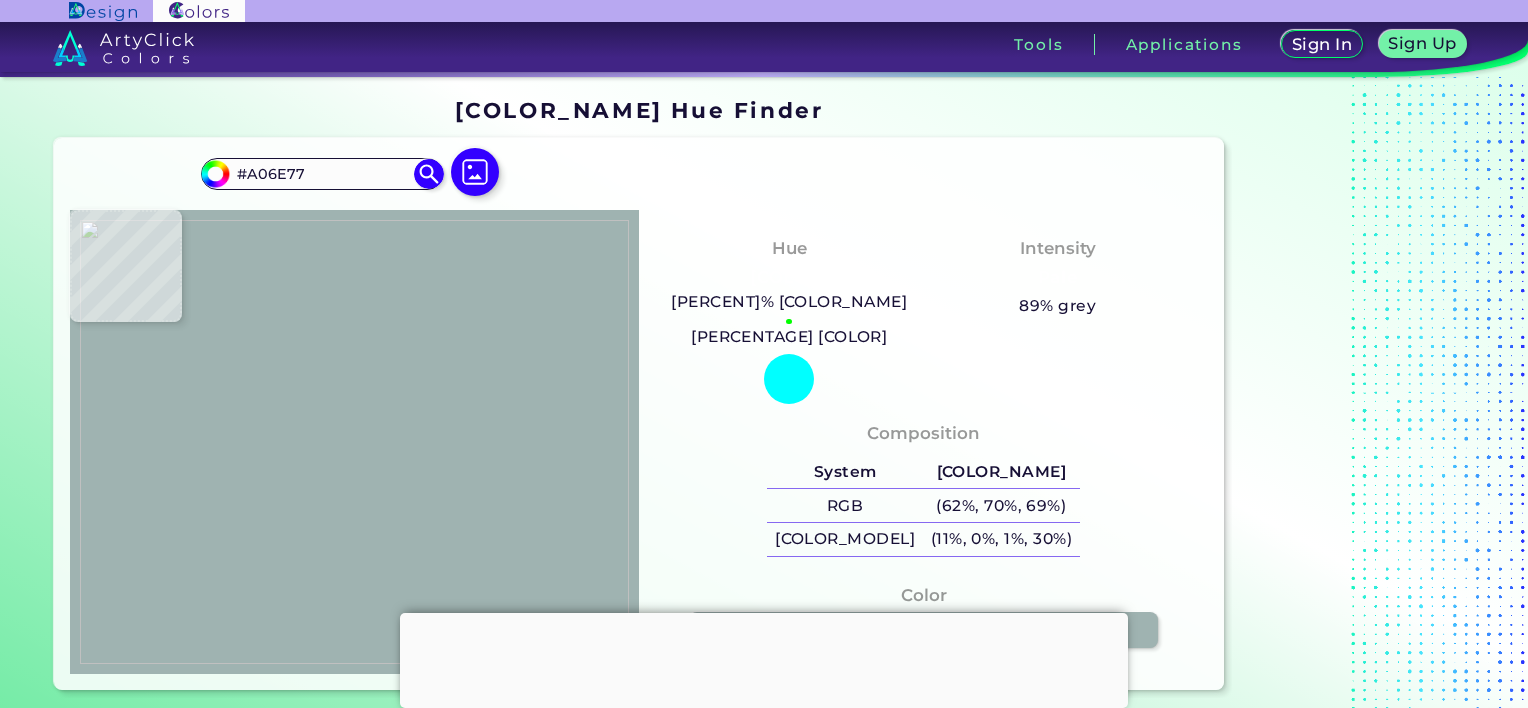 type 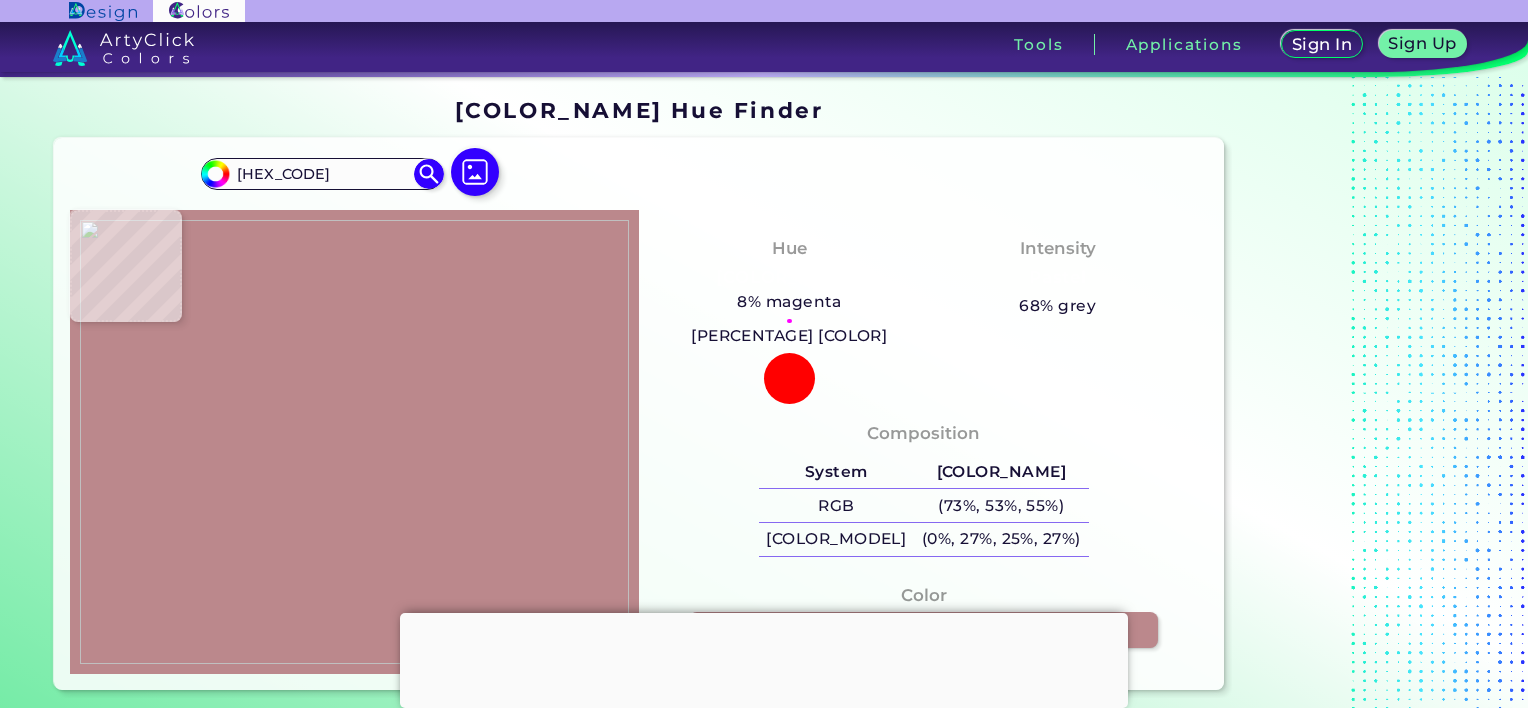 click at bounding box center [354, 442] 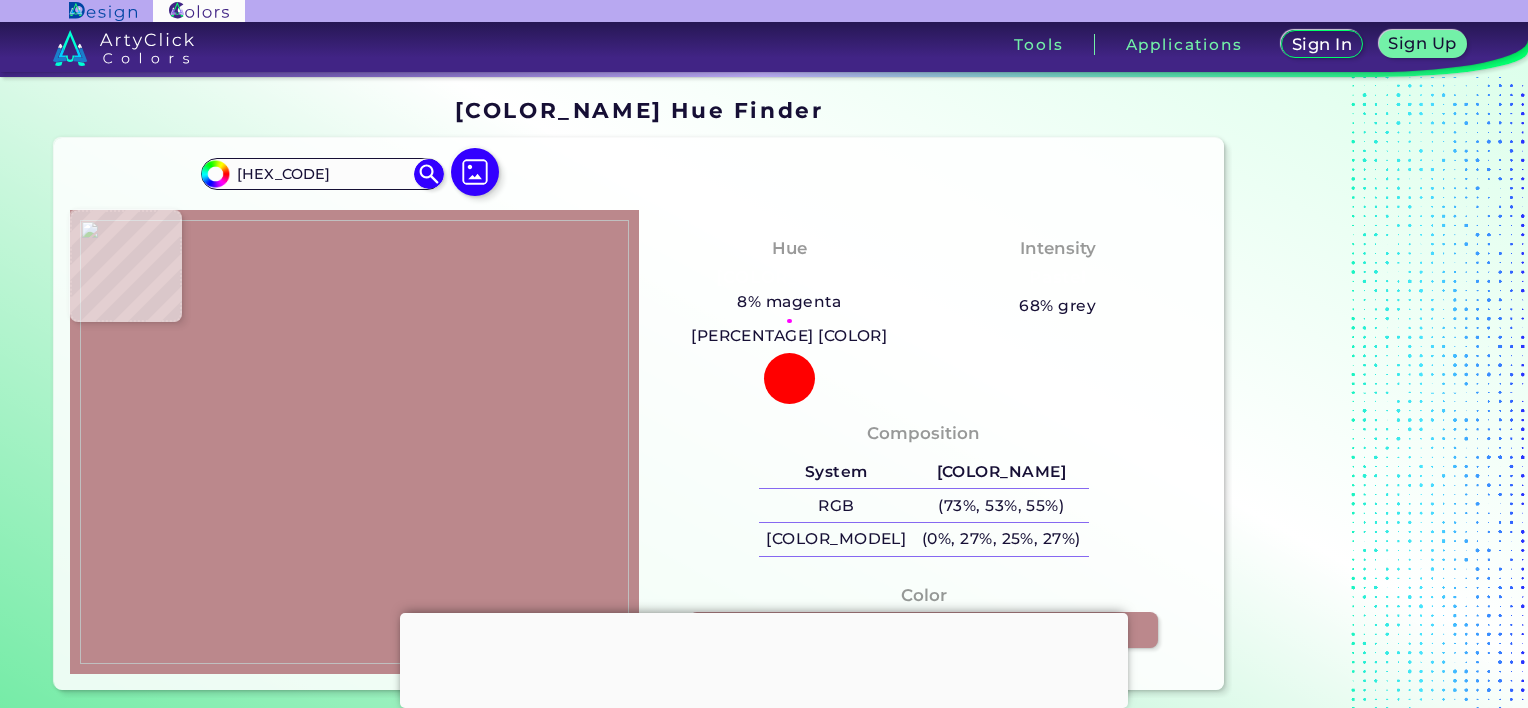 scroll, scrollTop: 500, scrollLeft: 0, axis: vertical 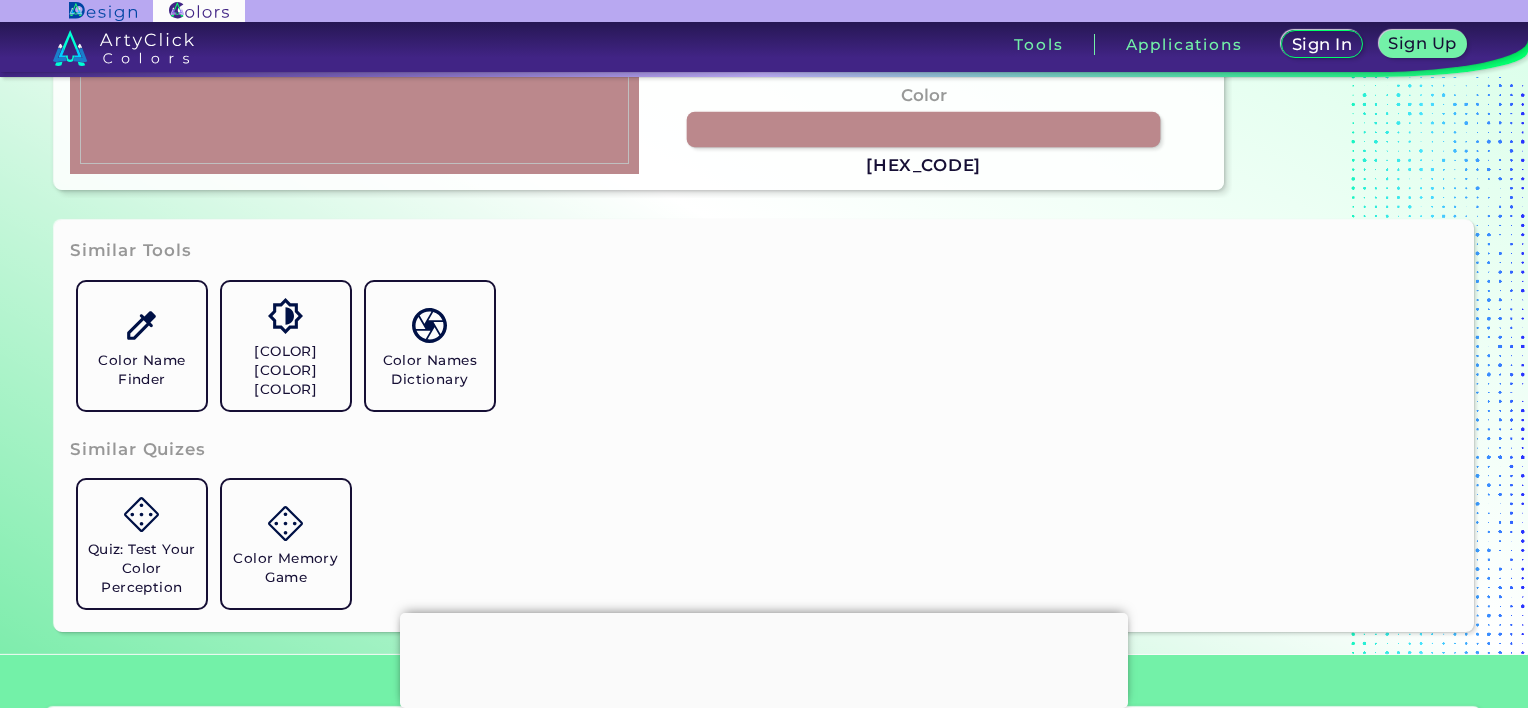 click at bounding box center [924, 130] 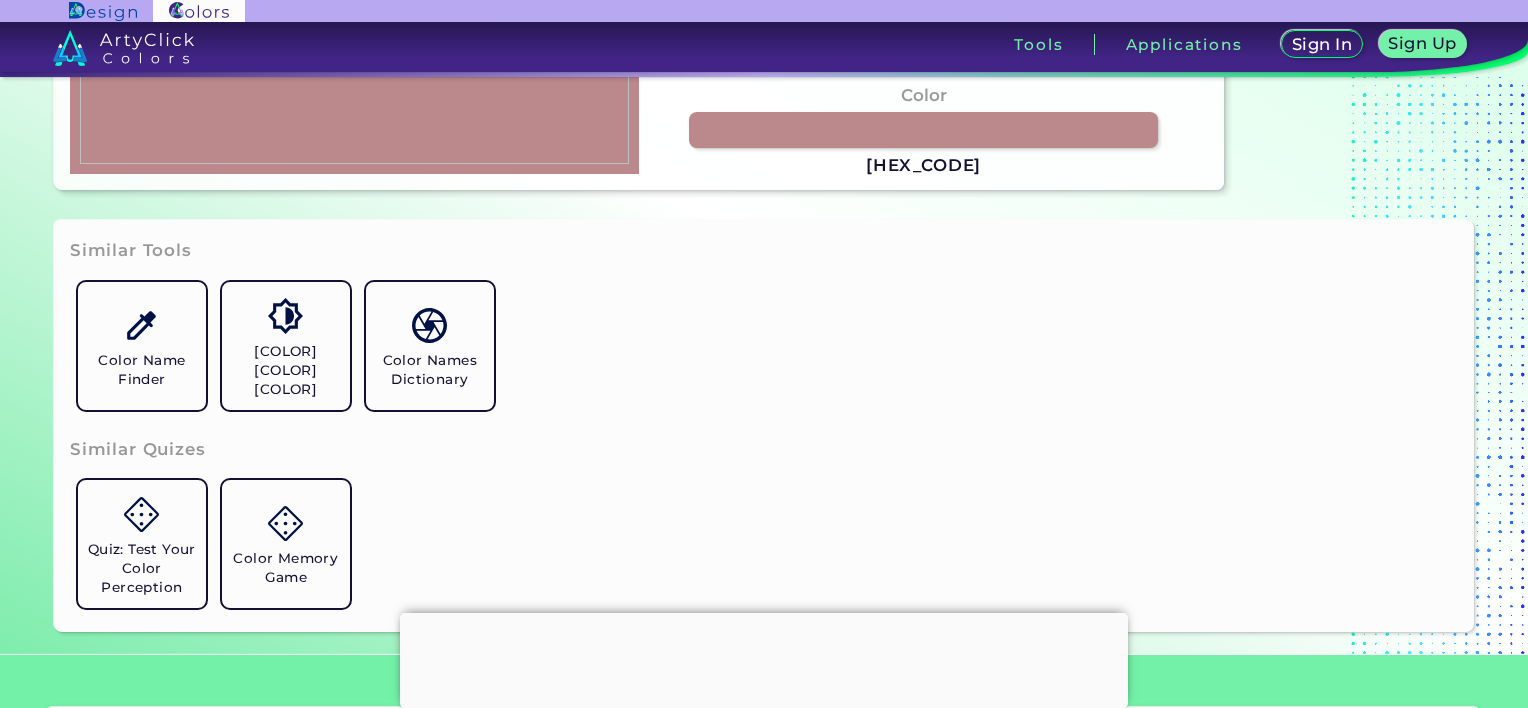 scroll, scrollTop: 0, scrollLeft: 0, axis: both 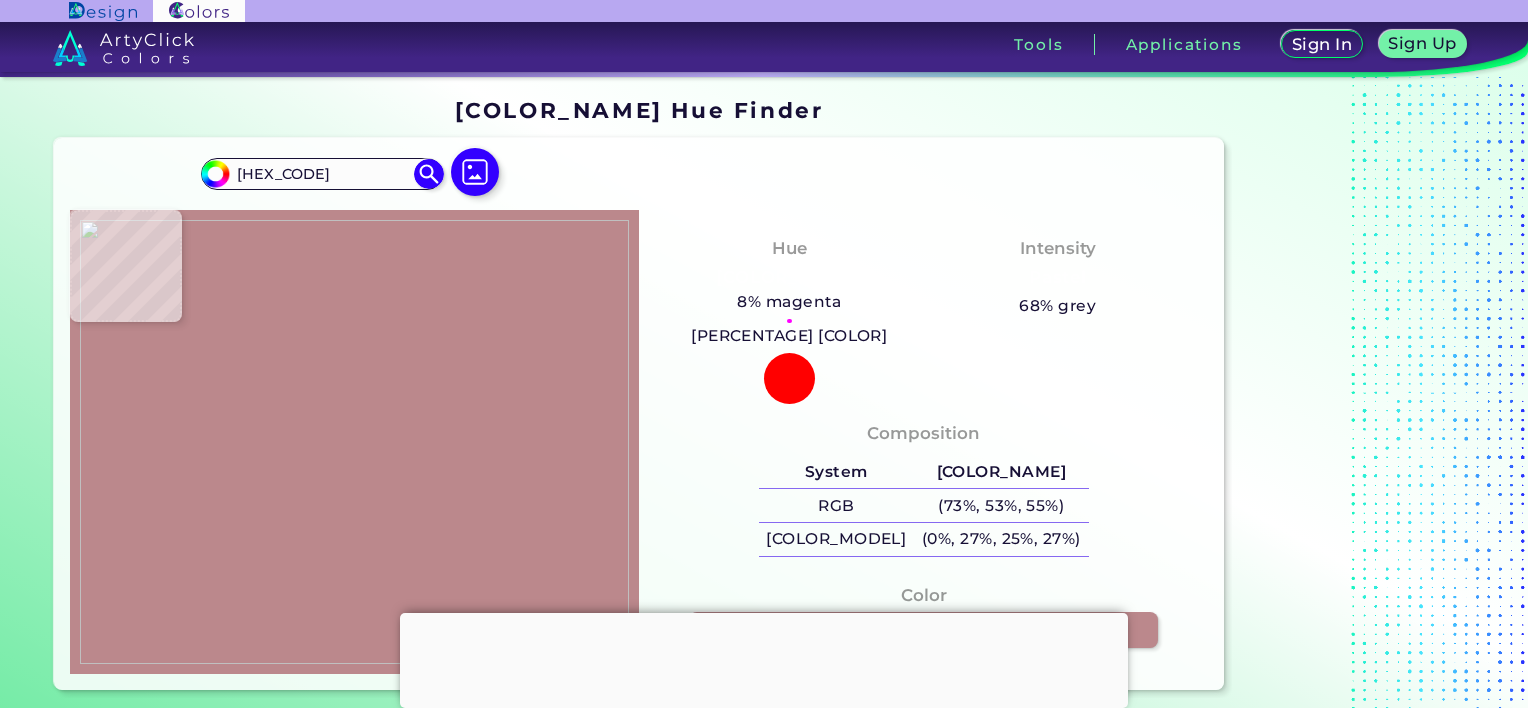 click at bounding box center (354, 442) 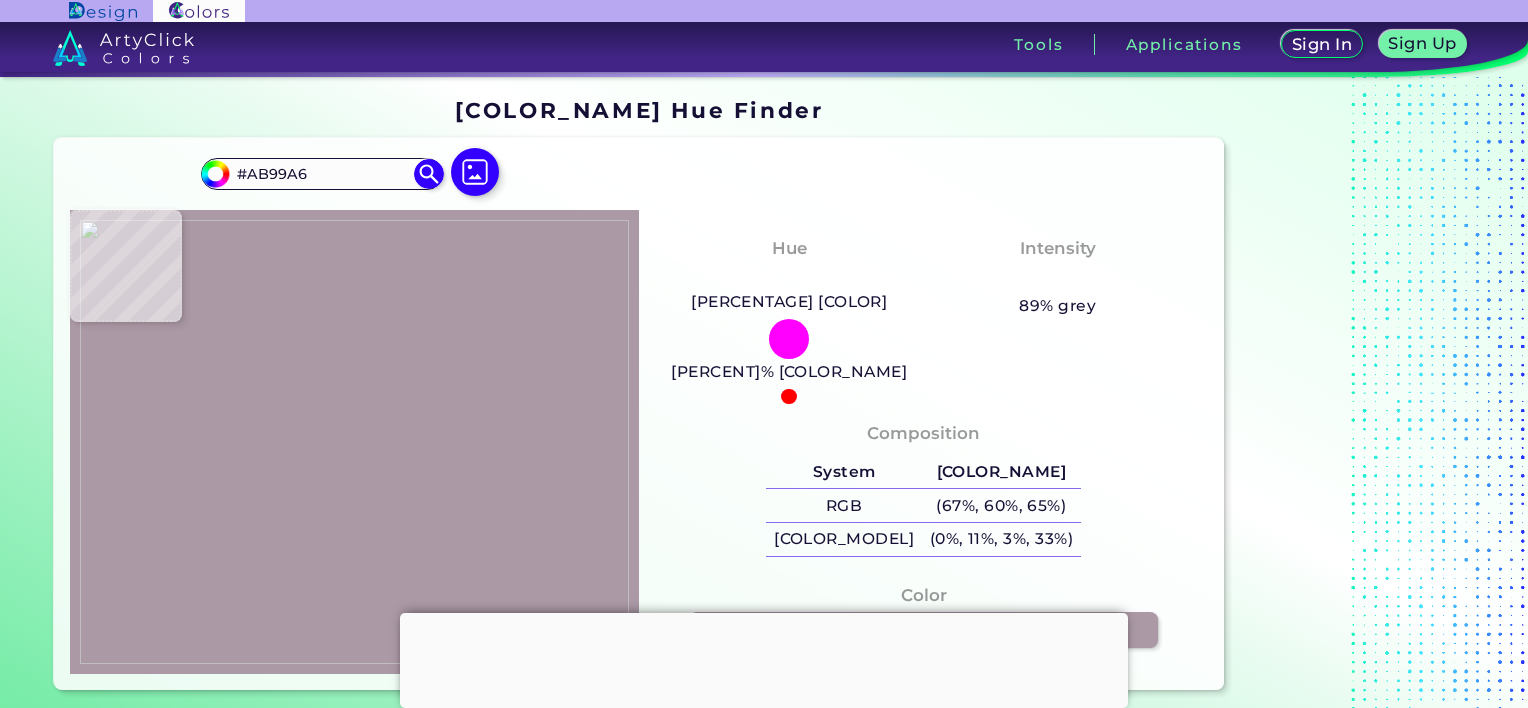 click at bounding box center (354, 442) 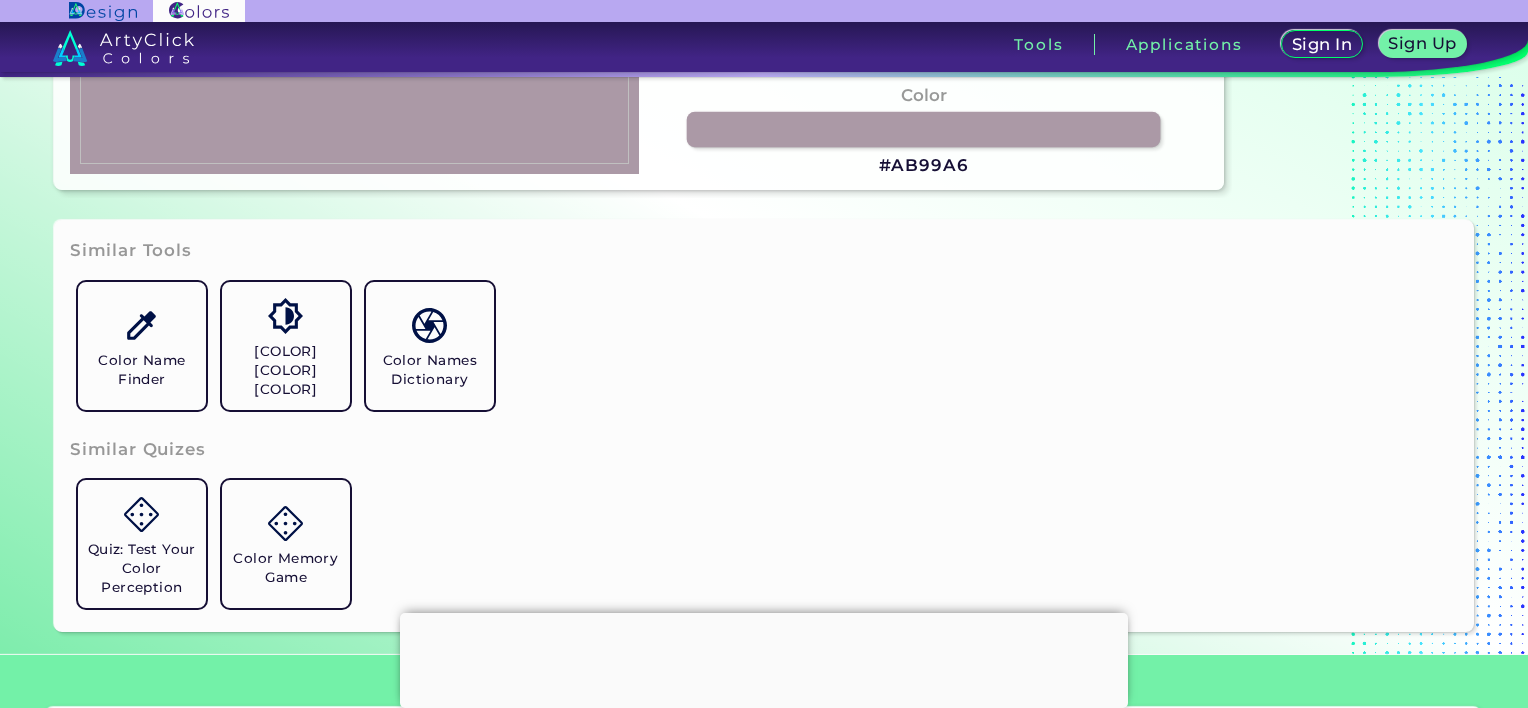 click at bounding box center [924, 130] 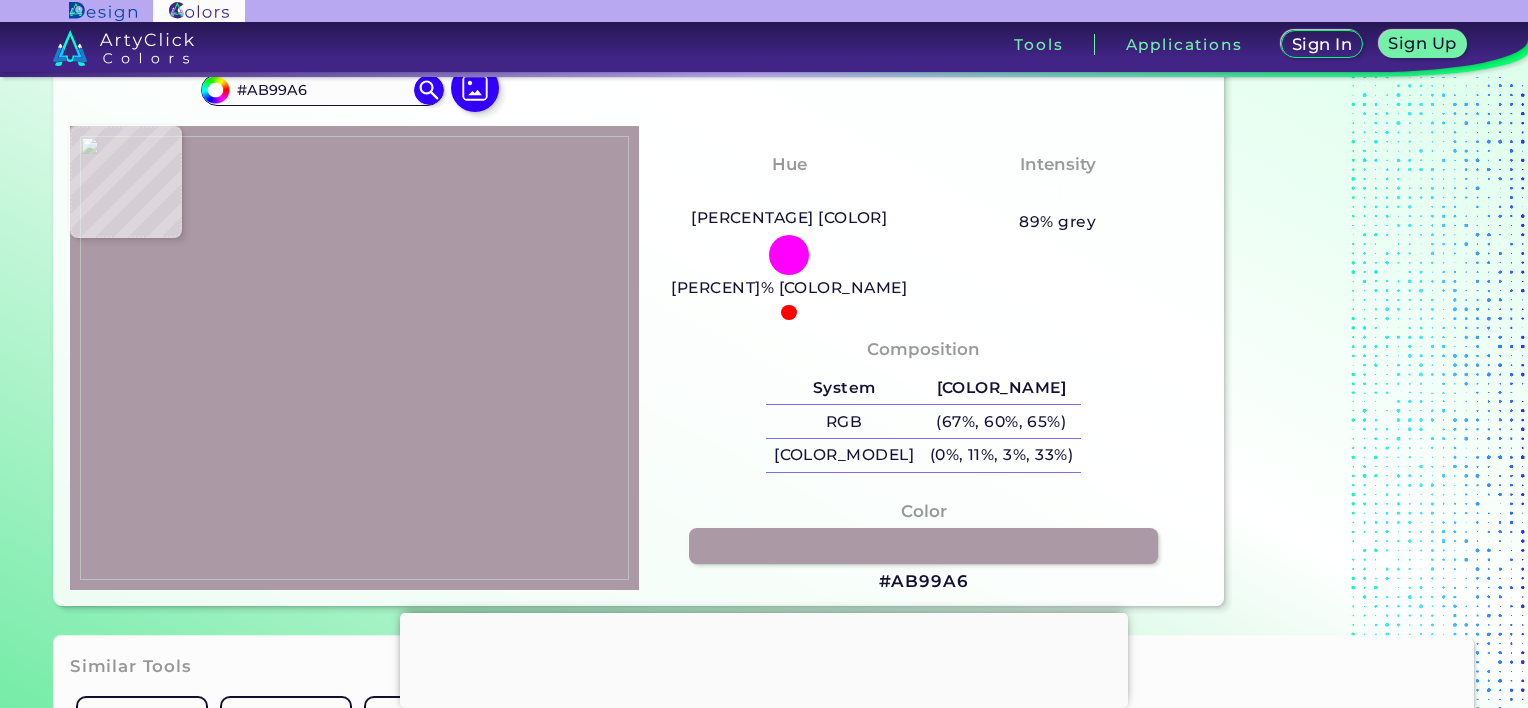 scroll, scrollTop: 88, scrollLeft: 0, axis: vertical 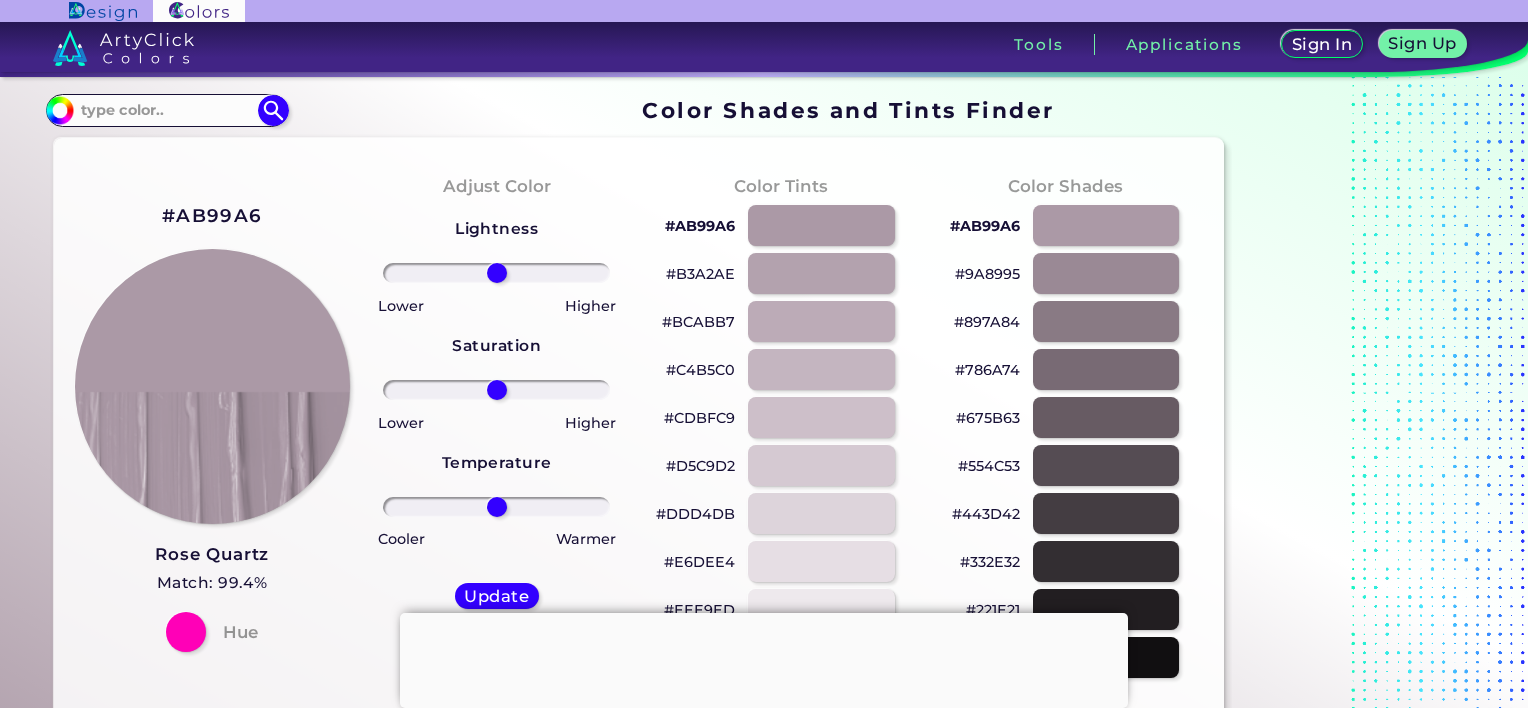 click on "Rose Quartz" at bounding box center (212, 555) 